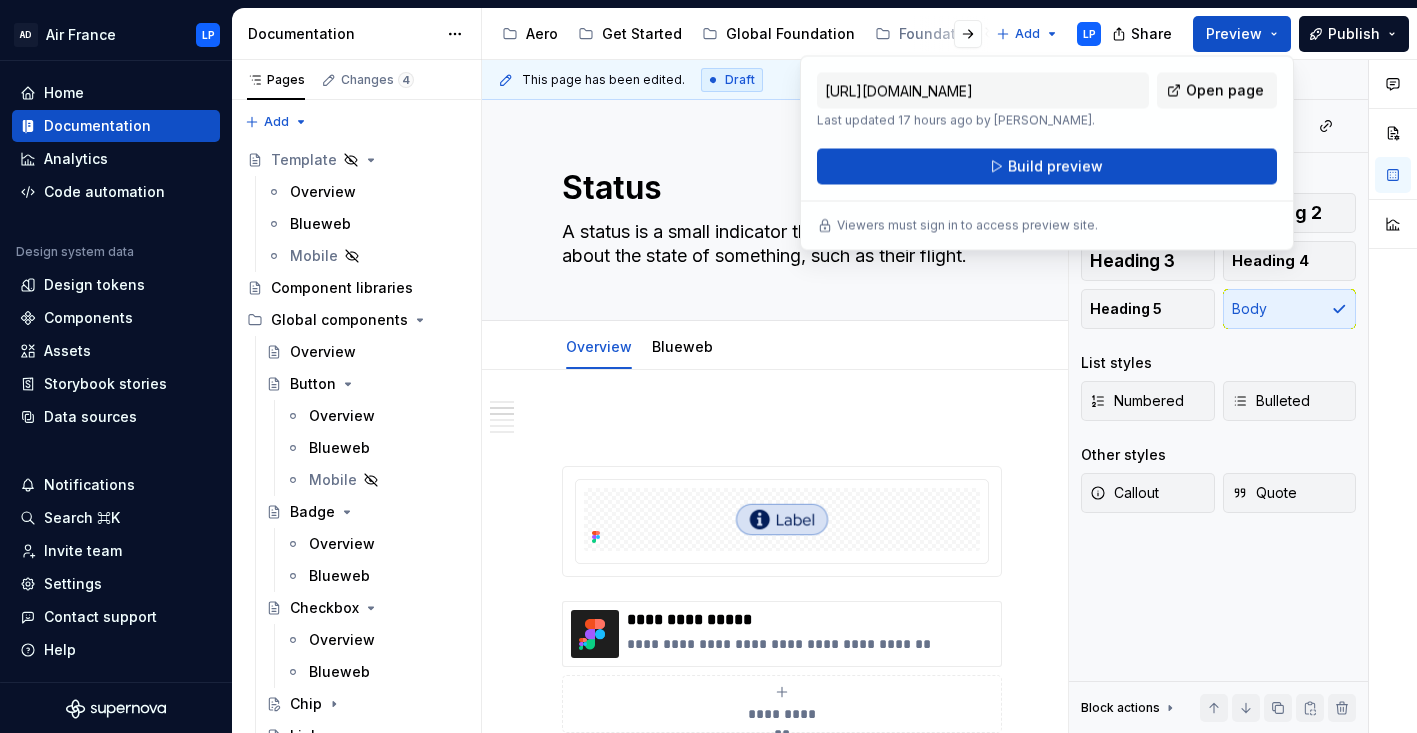 scroll, scrollTop: 0, scrollLeft: 0, axis: both 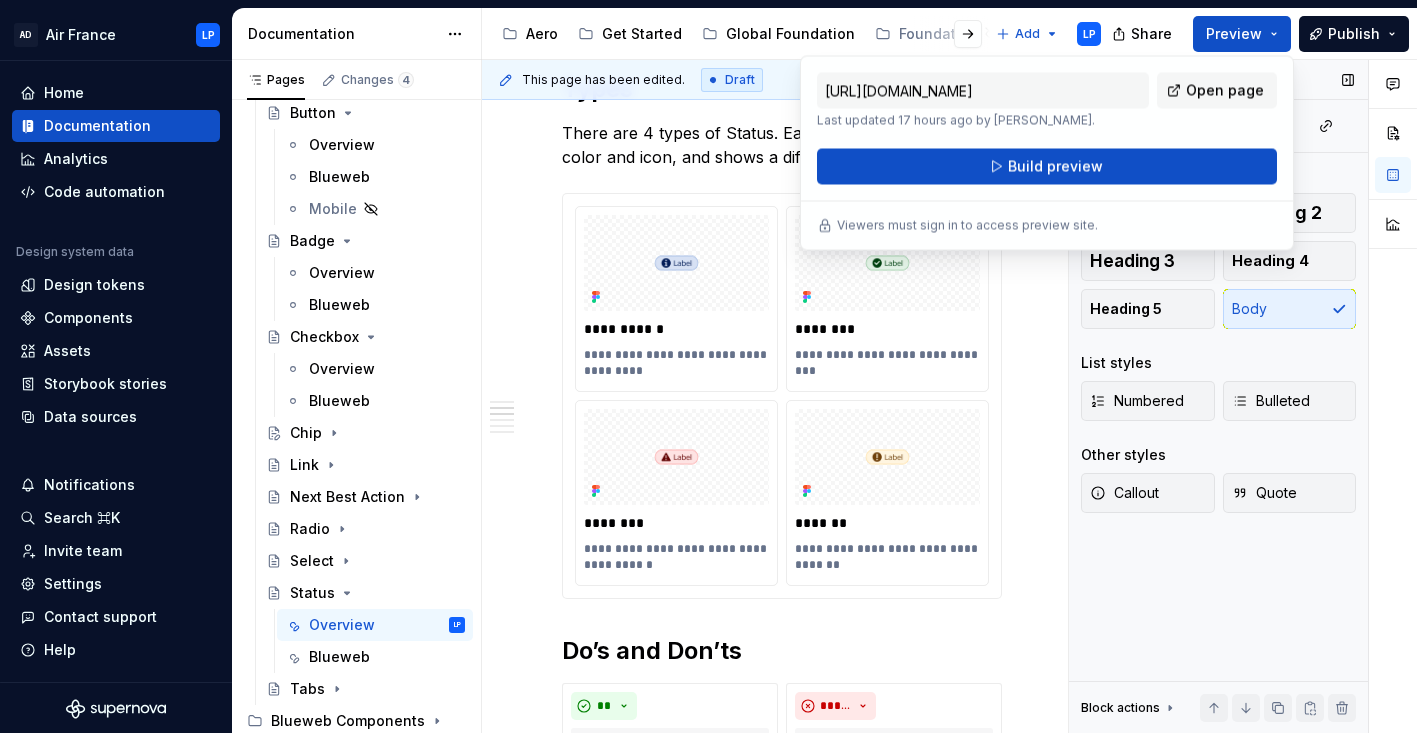 click on "Text" at bounding box center (1218, 80) 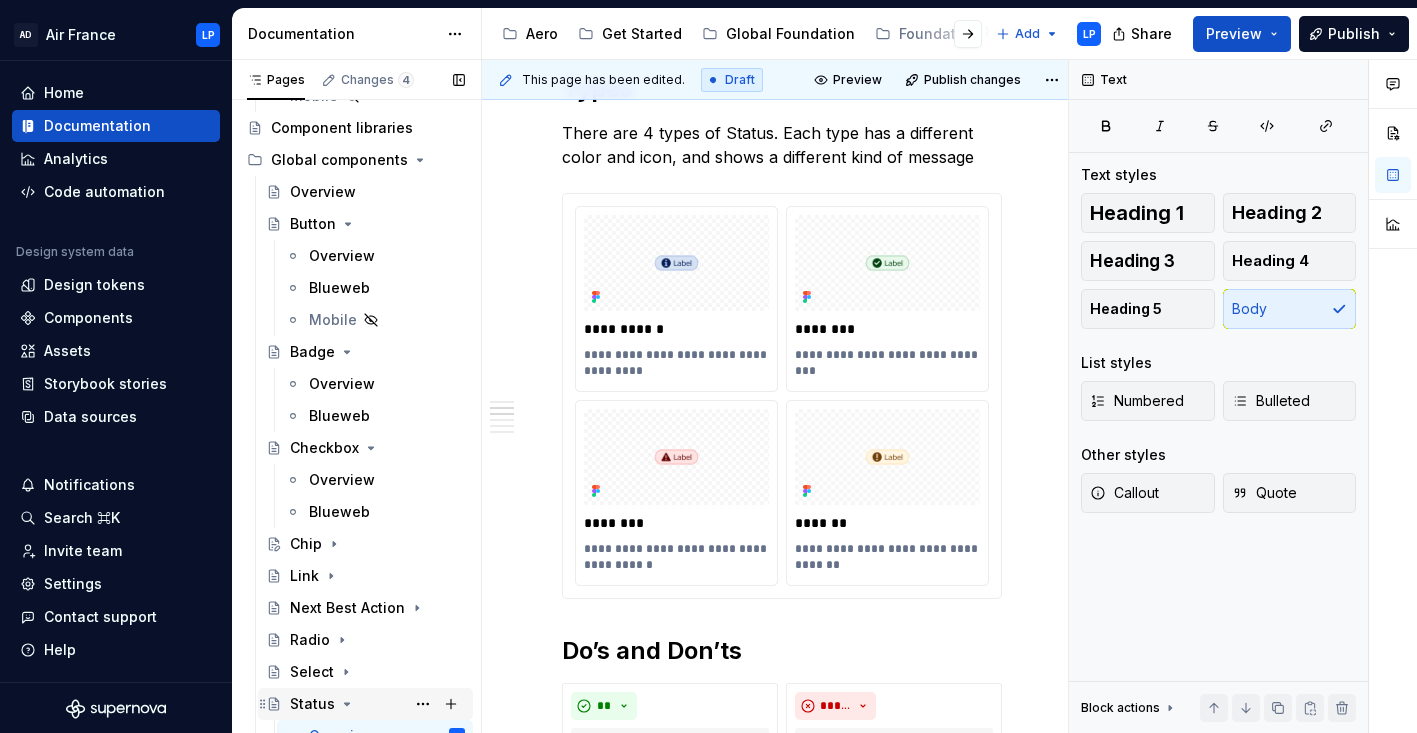 scroll, scrollTop: 0, scrollLeft: 0, axis: both 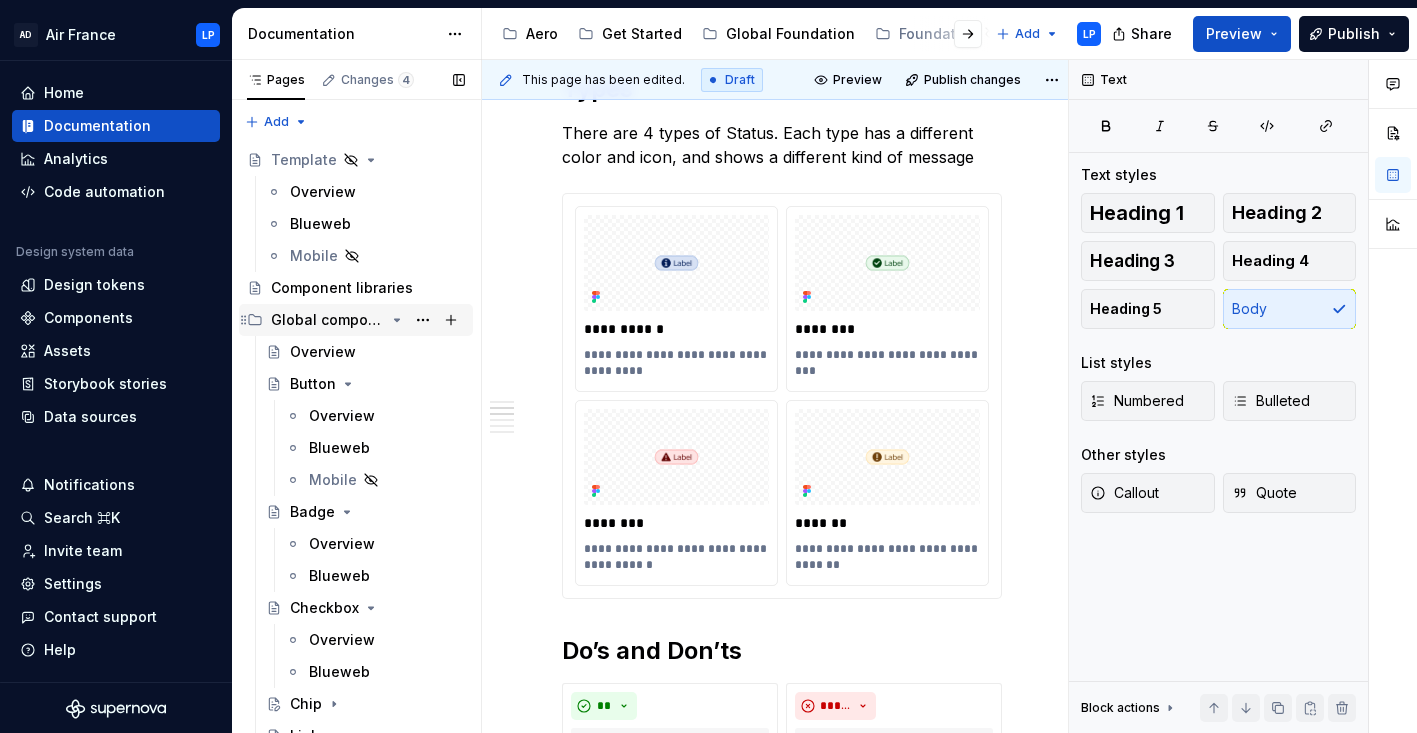 click 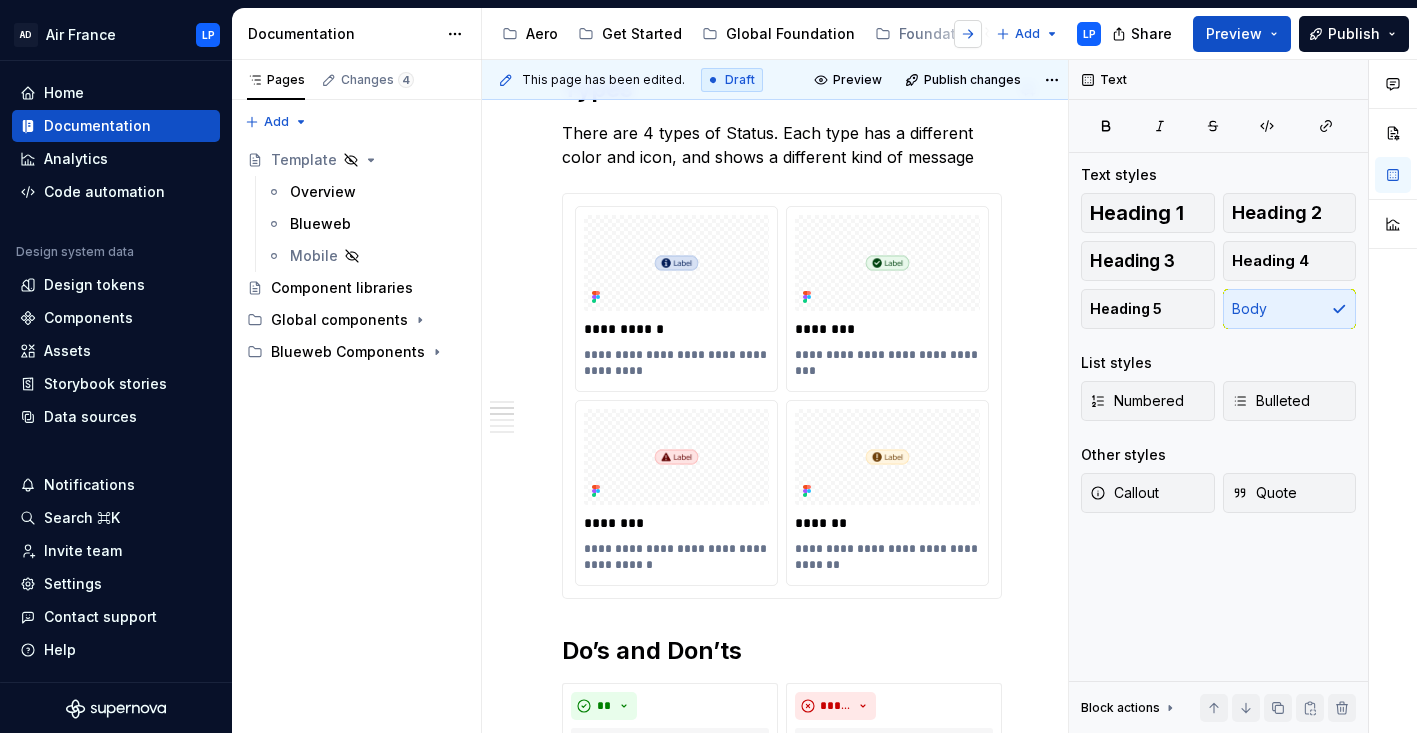 click at bounding box center [968, 34] 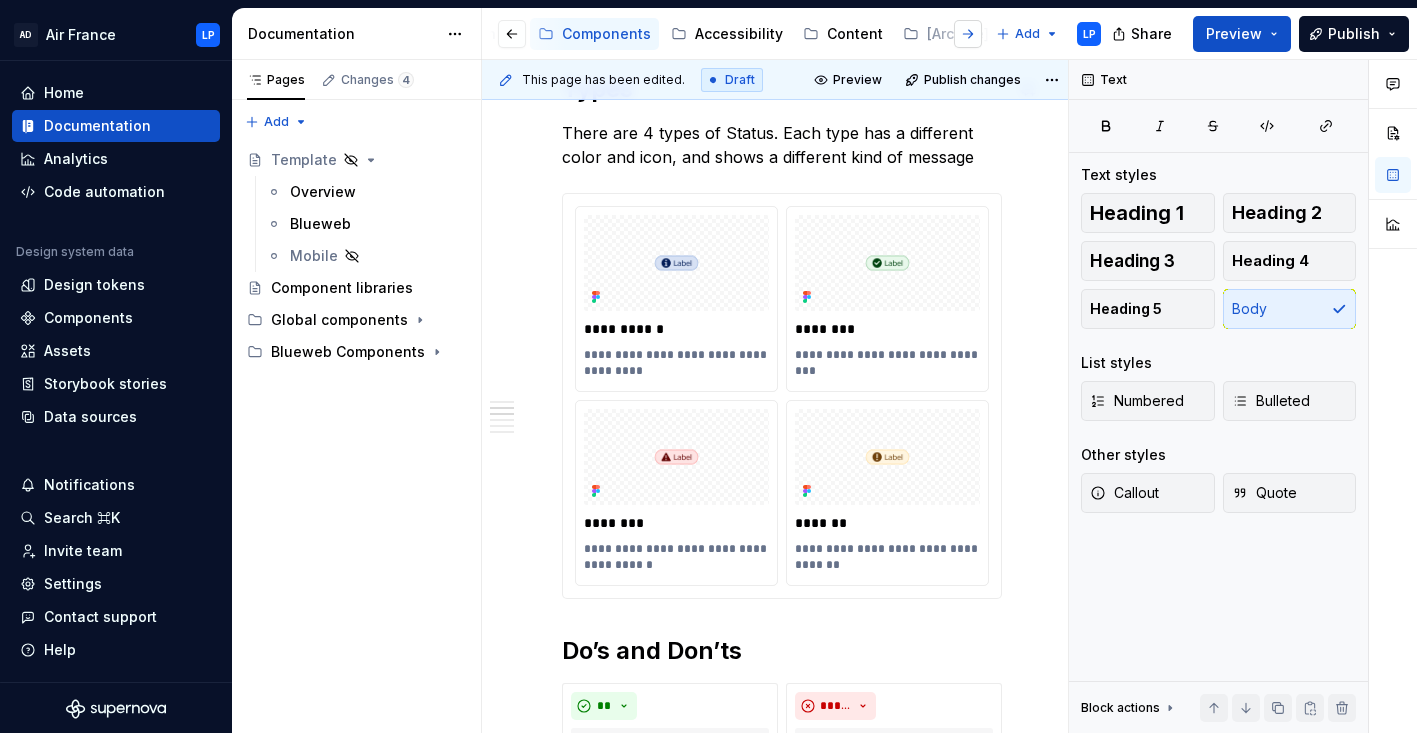 scroll, scrollTop: 0, scrollLeft: 483, axis: horizontal 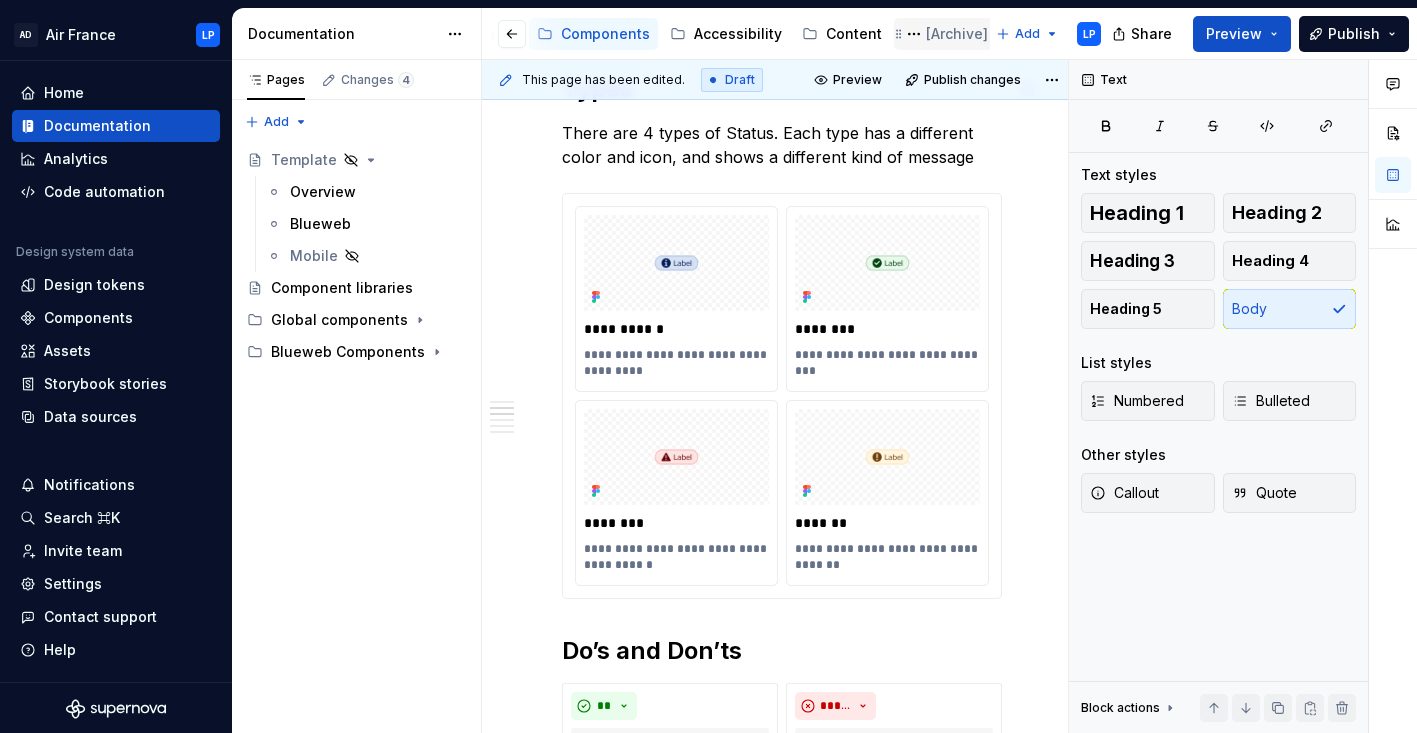 click on "[Archive]" at bounding box center [957, 34] 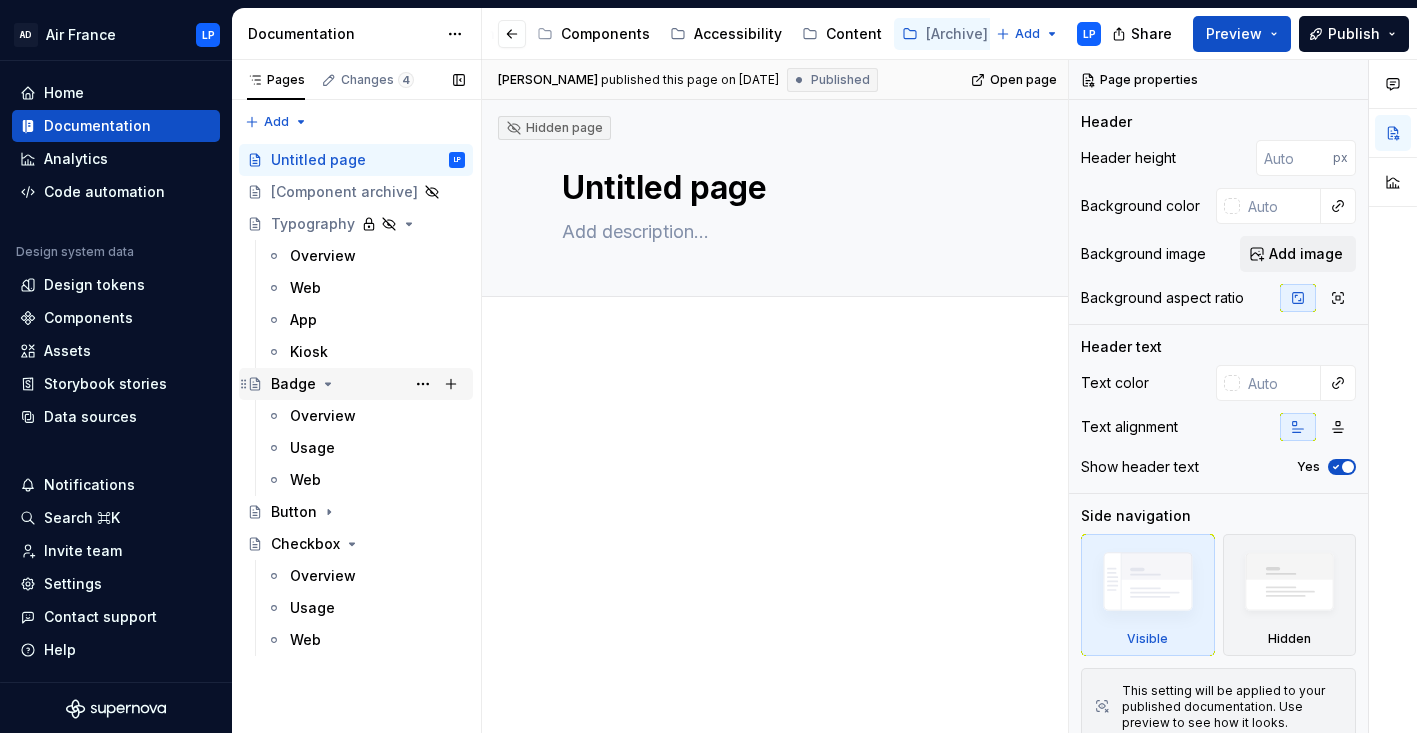 click 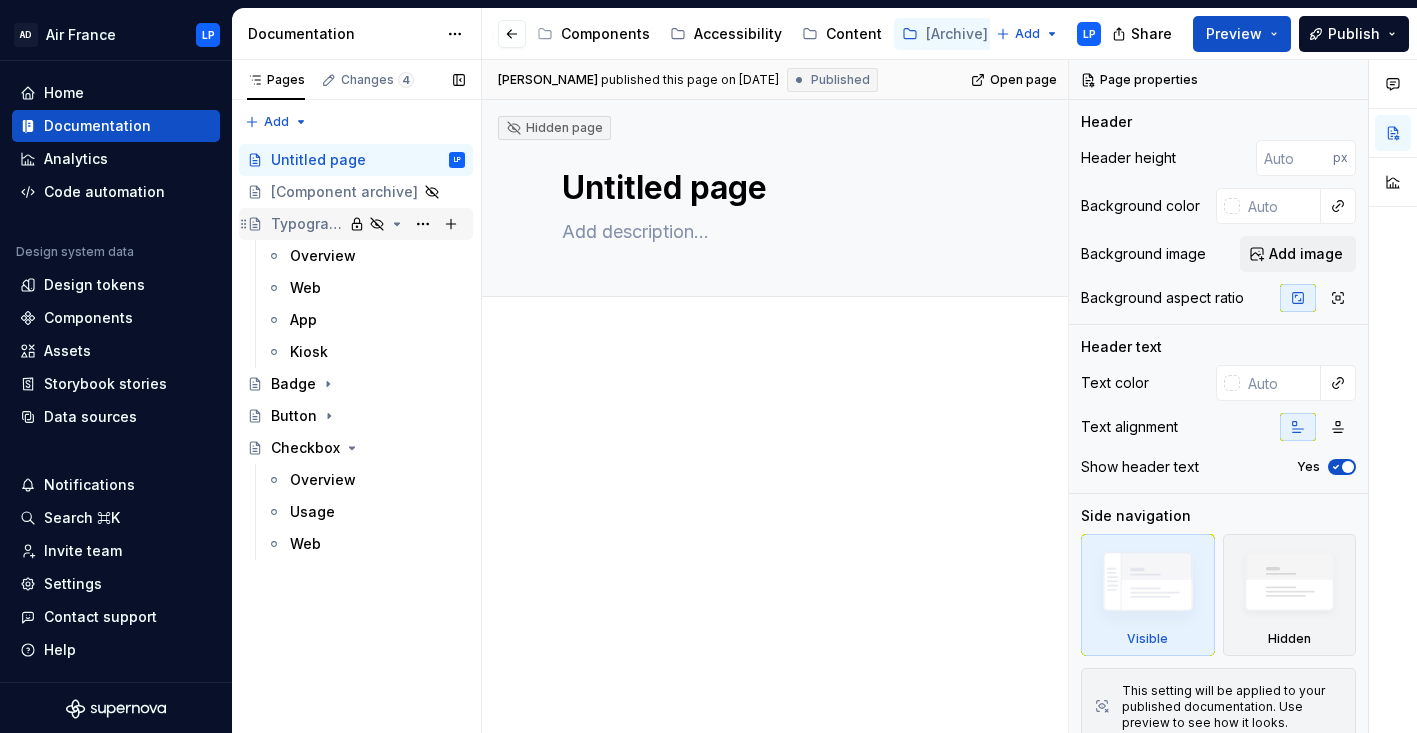click 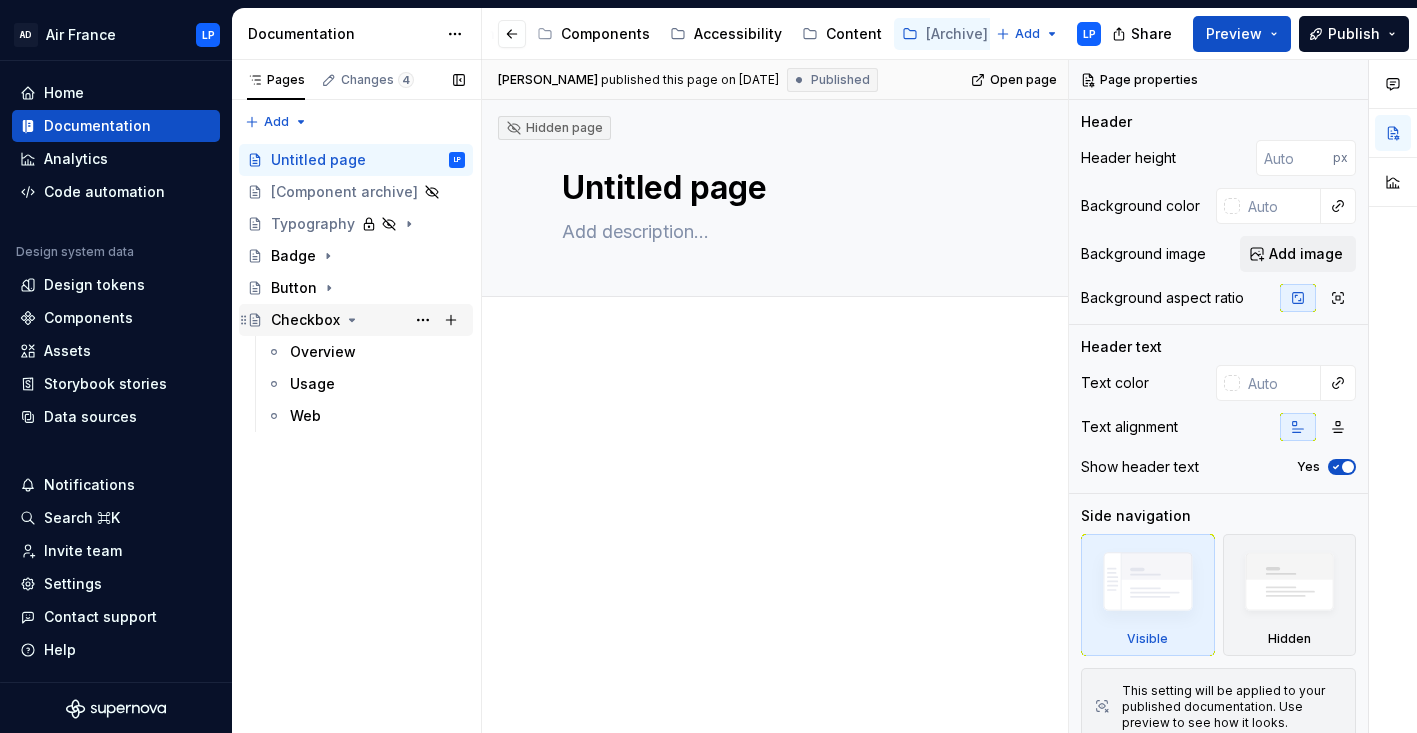 click 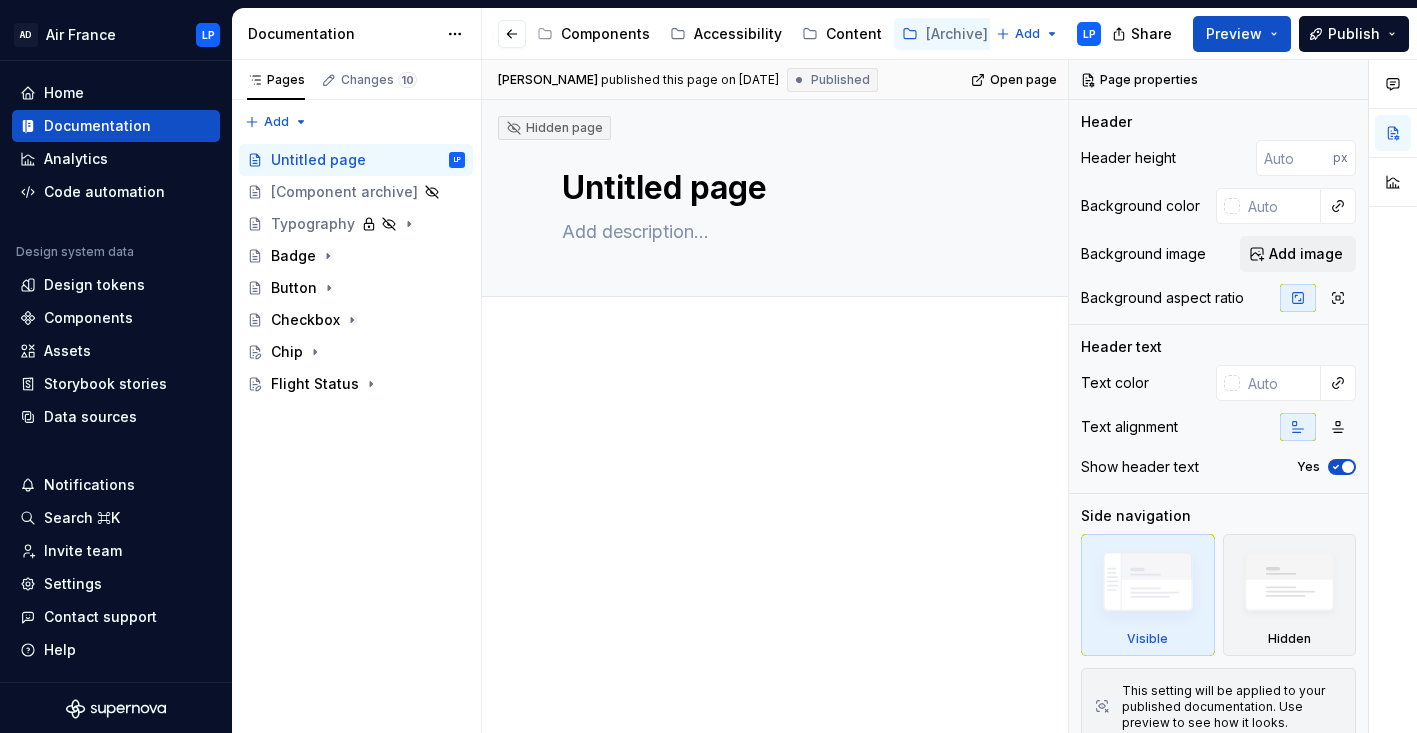 scroll, scrollTop: 0, scrollLeft: 483, axis: horizontal 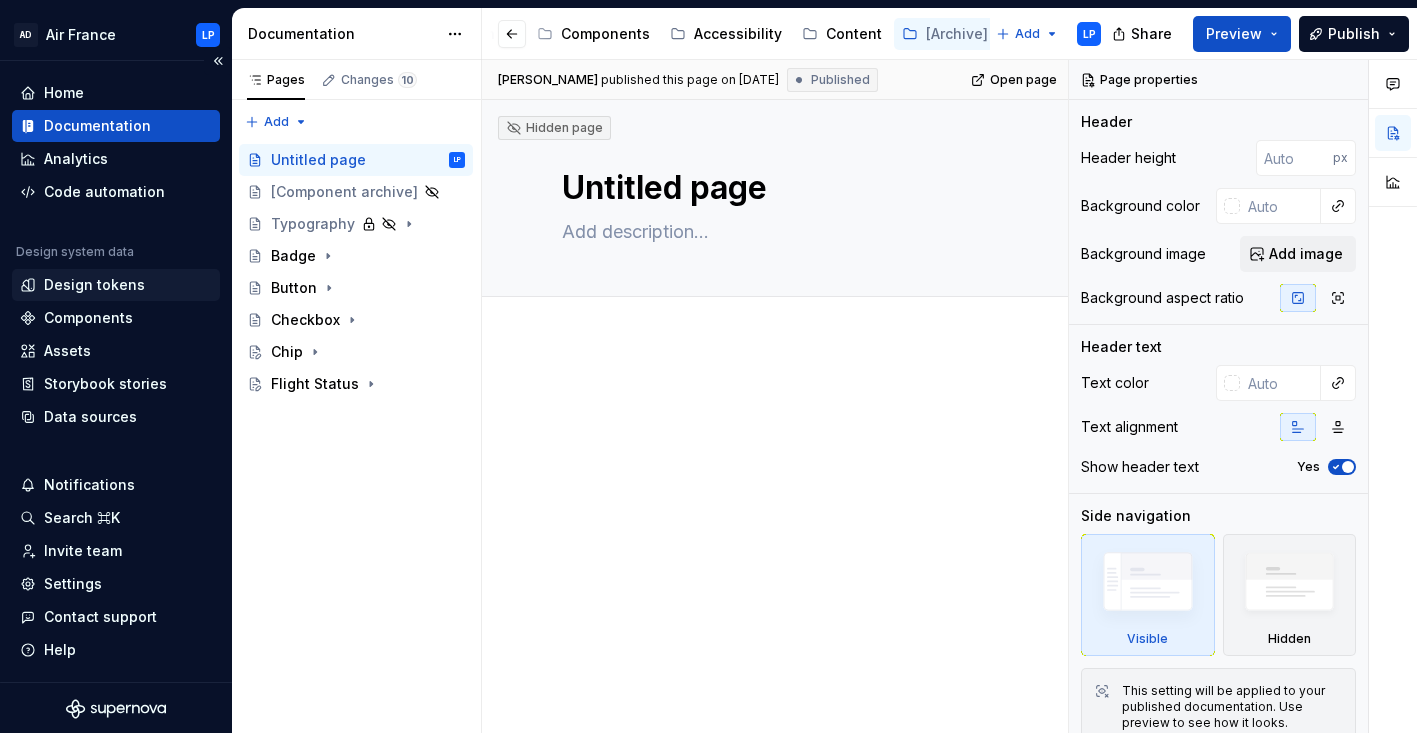 type on "*" 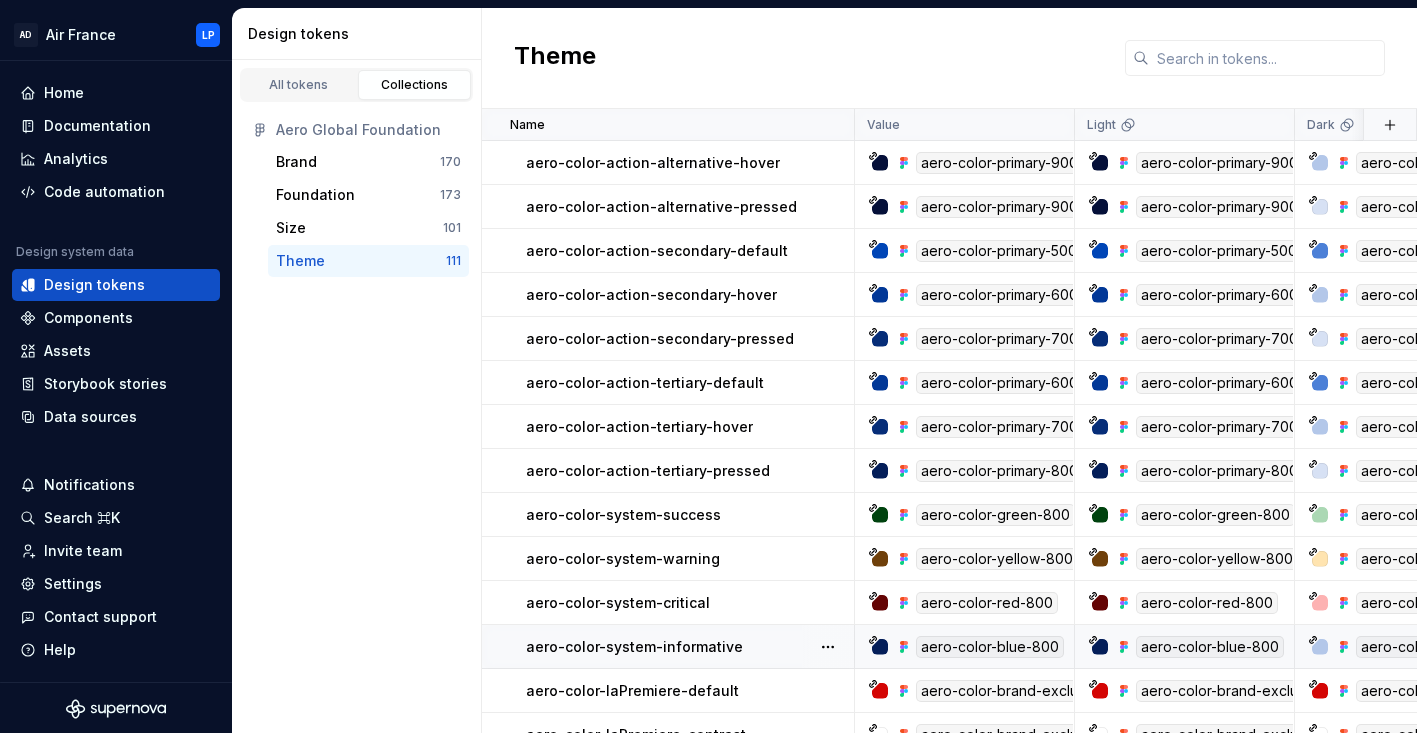 scroll, scrollTop: 1089, scrollLeft: 0, axis: vertical 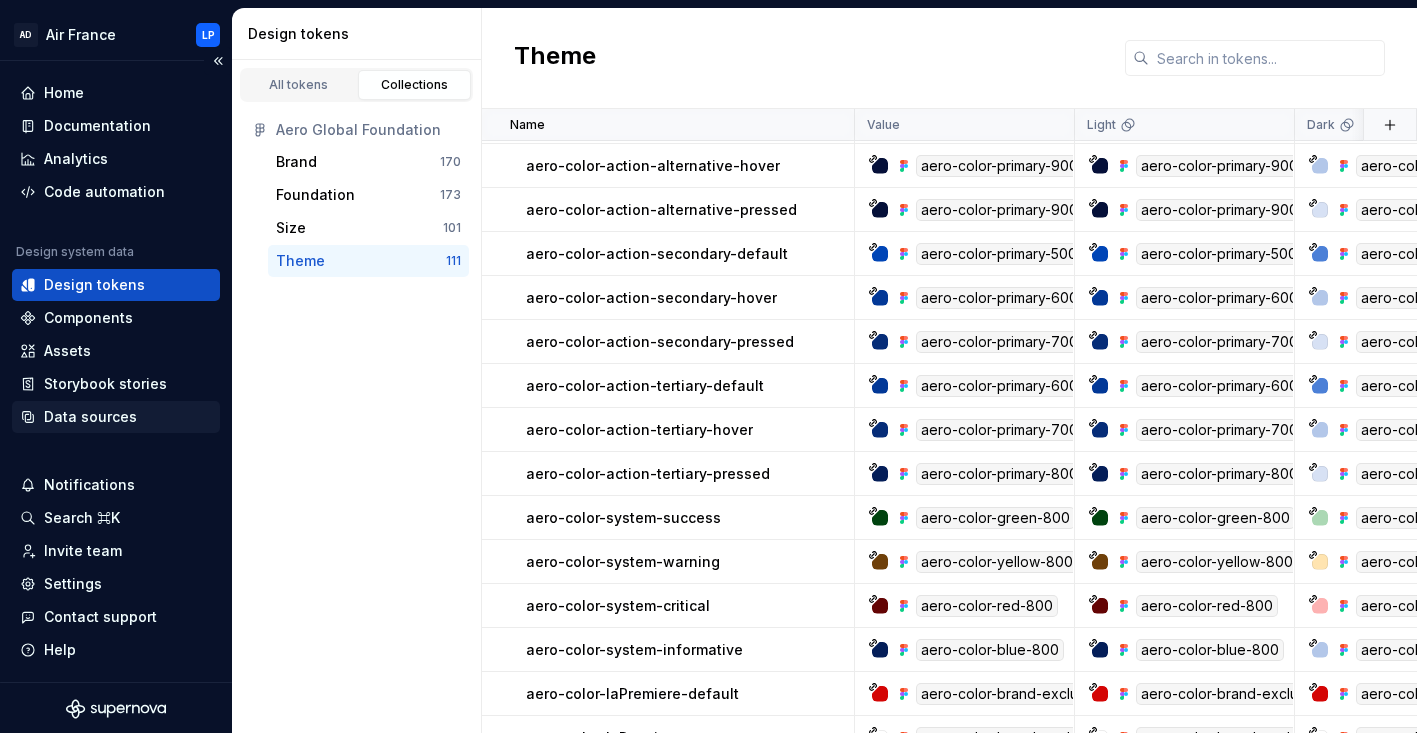 click on "Data sources" at bounding box center (90, 417) 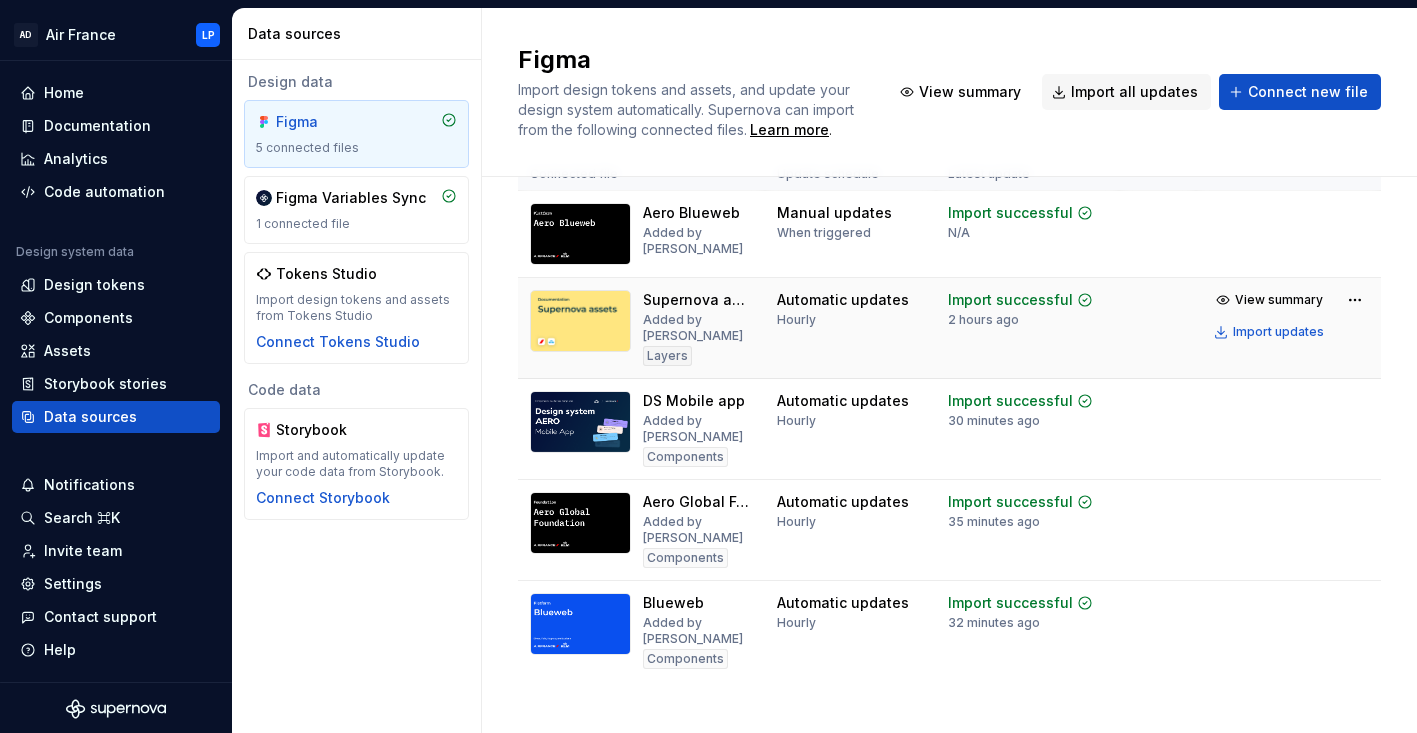 scroll, scrollTop: 72, scrollLeft: 0, axis: vertical 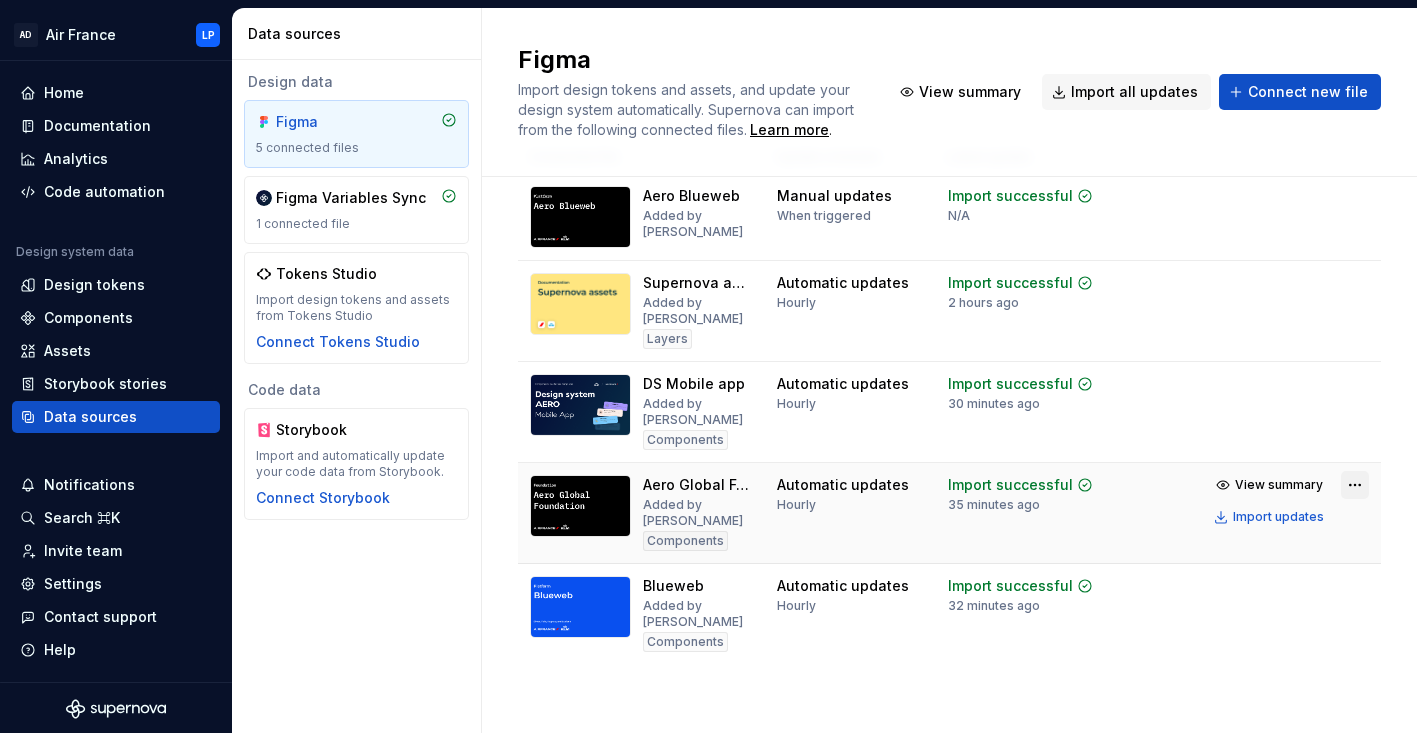 click on "AD Air France LP Home Documentation Analytics Code automation Design system data Design tokens Components Assets Storybook stories Data sources Notifications Search ⌘K Invite team Settings Contact support Help Data sources Design data Figma 5 connected files Figma Variables Sync 1 connected file Tokens Studio Import design tokens and assets from Tokens Studio Connect Tokens Studio Code data Storybook Import and automatically update your code data from Storybook. Connect Storybook Figma Import design tokens and assets, and update your design system automatically. Supernova can import from the following connected files.   Learn more . View summary Import all updates Connect new file Connected file Update schedule Latest update Aero Blueweb Added by [PERSON_NAME]  Manual updates When triggered Import successful N/A View summary Import updates Supernova assets Added by [PERSON_NAME] Layers  Automatic updates Hourly Import successful 2 hours ago View summary Import updates DS Mobile app Components Hourly   *" at bounding box center (708, 366) 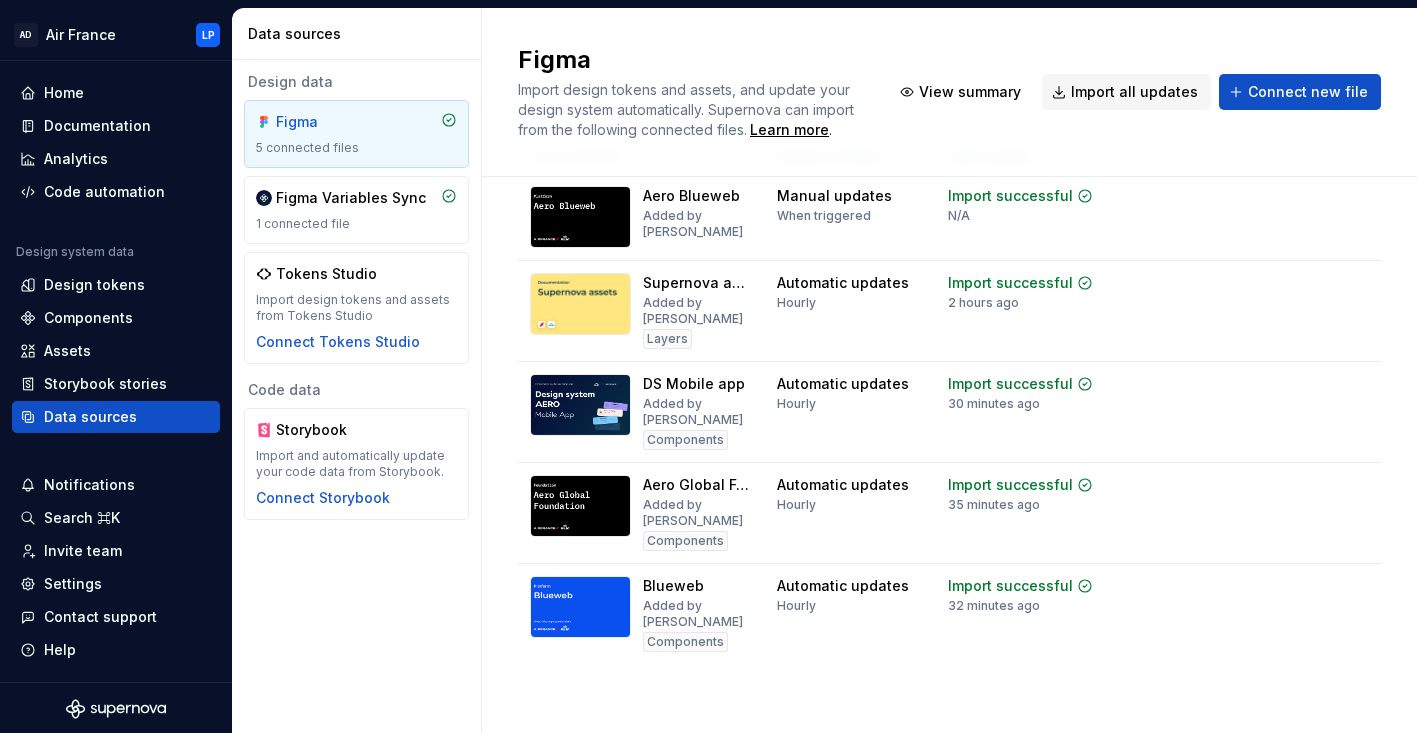 click on "AD Air France LP Home Documentation Analytics Code automation Design system data Design tokens Components Assets Storybook stories Data sources Notifications Search ⌘K Invite team Settings Contact support Help Data sources Design data Figma 5 connected files Figma Variables Sync 1 connected file Tokens Studio Import design tokens and assets from Tokens Studio Connect Tokens Studio Code data Storybook Import and automatically update your code data from Storybook. Connect Storybook Figma Import design tokens and assets, and update your design system automatically. Supernova can import from the following connected files.   Learn more . View summary Import all updates Connect new file Connected file Update schedule Latest update Aero Blueweb Added by [PERSON_NAME]  Manual updates When triggered Import successful N/A View summary Import updates Supernova assets Added by [PERSON_NAME] Layers  Automatic updates Hourly Import successful 2 hours ago View summary Import updates DS Mobile app Components Hourly   *" at bounding box center [708, 366] 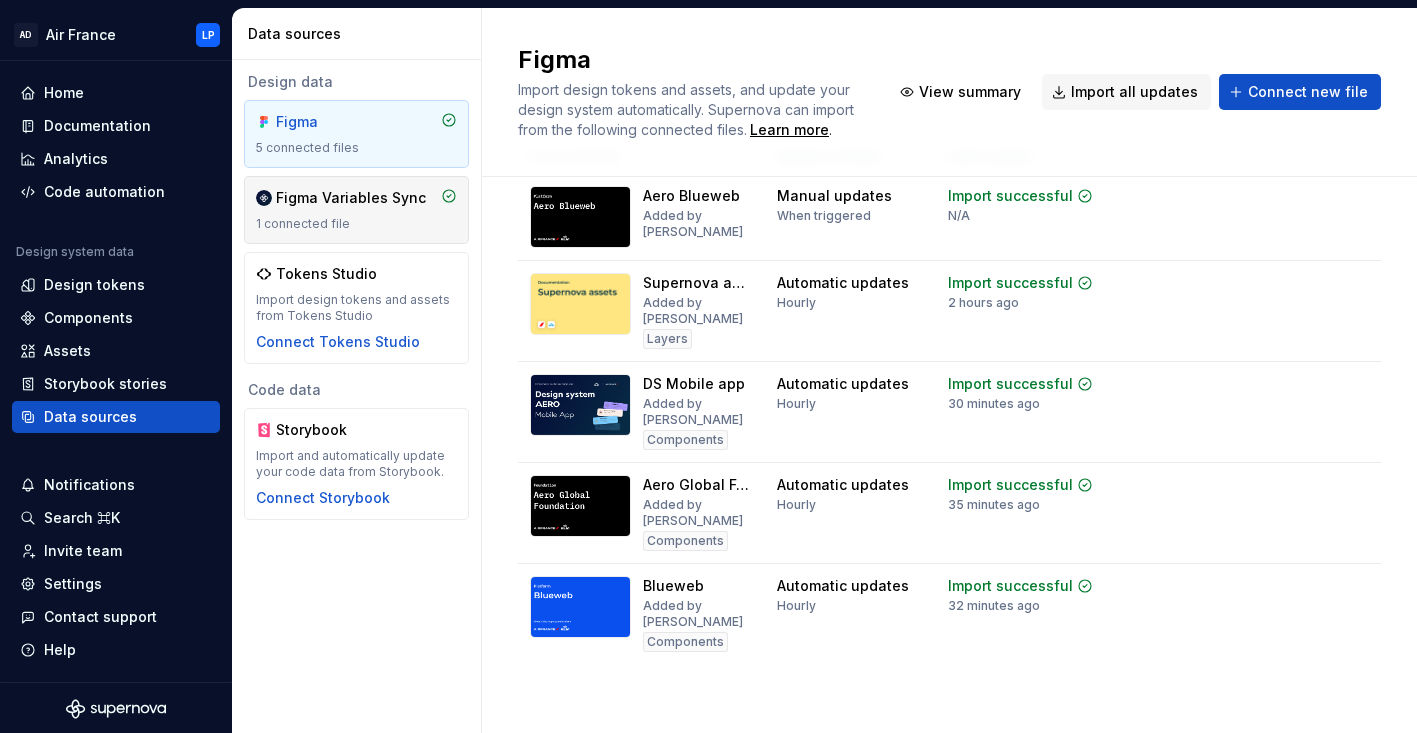 click on "Figma Variables Sync" at bounding box center [351, 198] 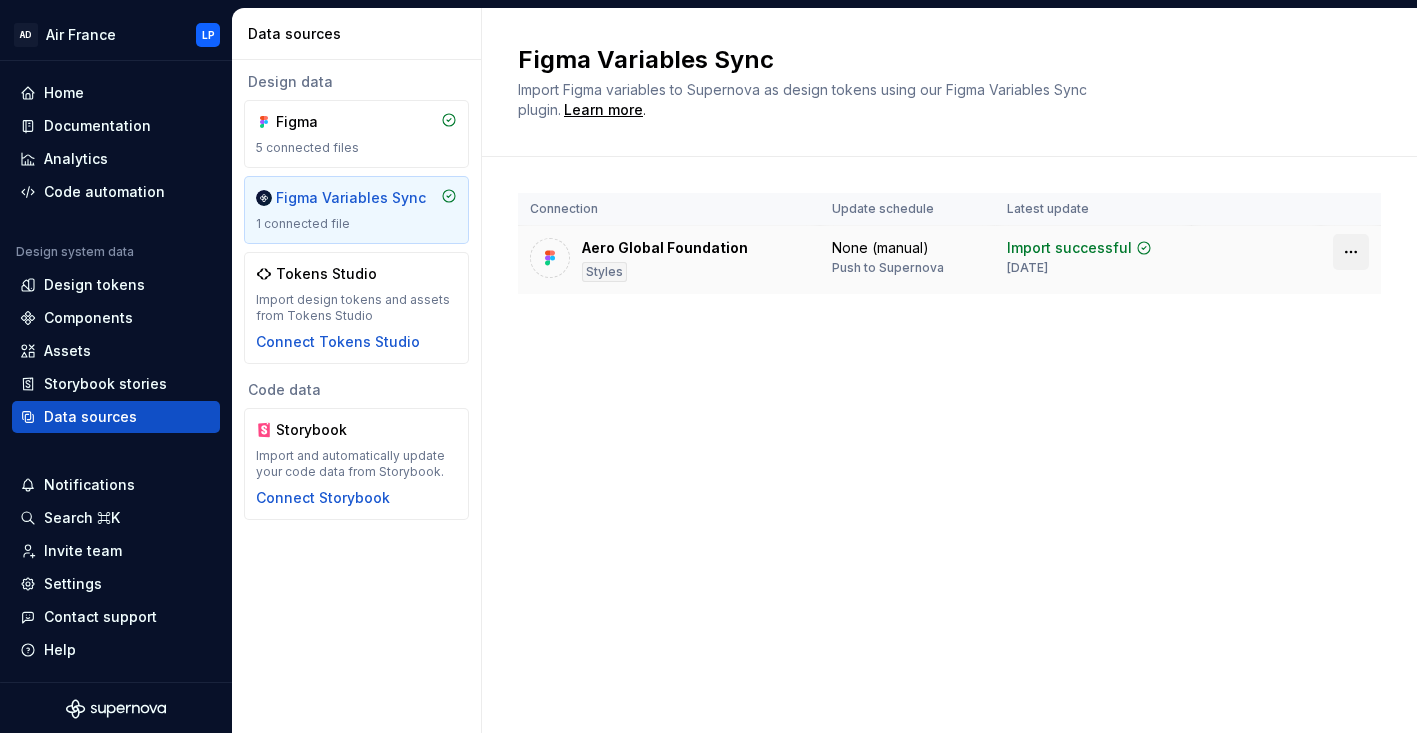 click on "AD Air France LP Home Documentation Analytics Code automation Design system data Design tokens Components Assets Storybook stories Data sources Notifications Search ⌘K Invite team Settings Contact support Help Data sources Design data Figma 5 connected files Figma Variables Sync 1 connected file Tokens Studio Import design tokens and assets from Tokens Studio Connect Tokens Studio Code data Storybook Import and automatically update your code data from Storybook. Connect Storybook Figma Variables Sync Import Figma variables to Supernova as design tokens using our Figma Variables Sync plugin.   Learn more . Connection Update schedule Latest update Aero Global Foundation Styles None (manual) Push to Supernova Import successful [DATE]   *" at bounding box center (708, 366) 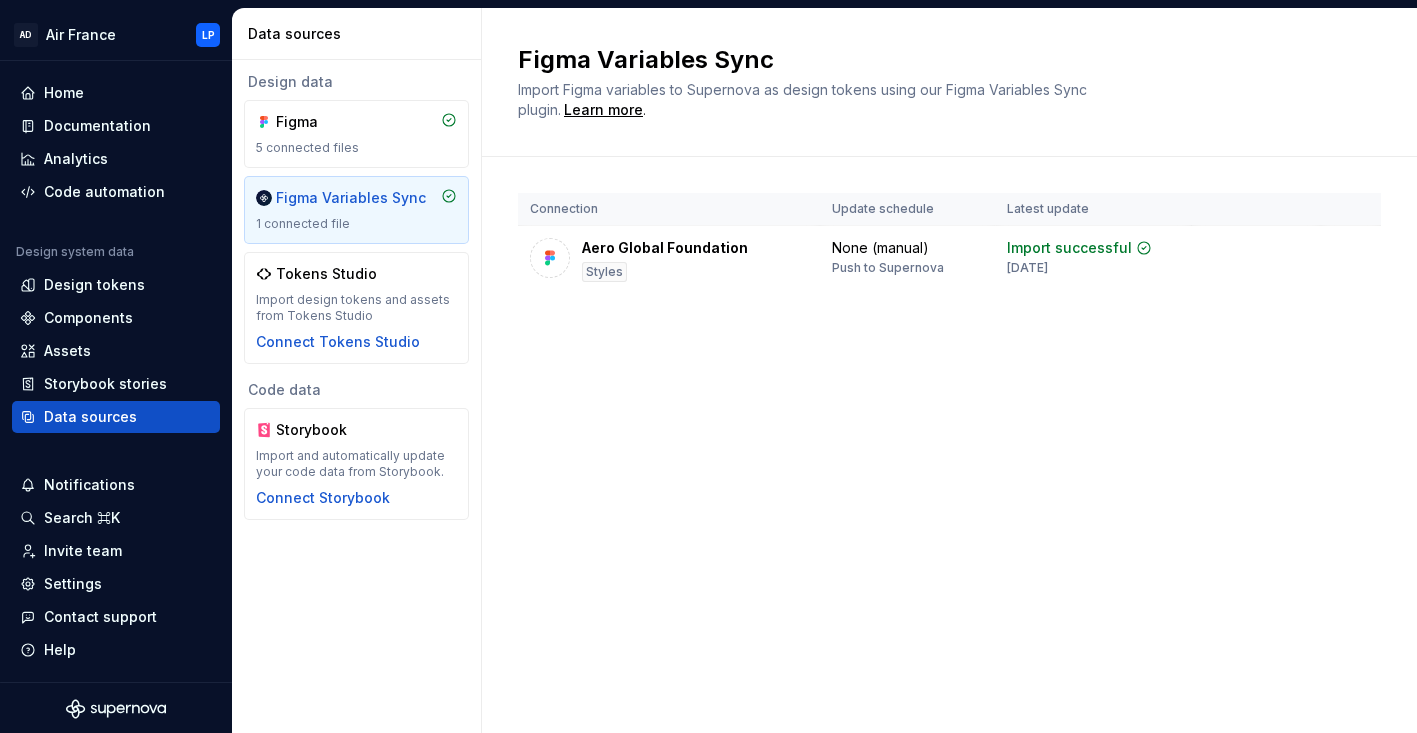 click on "AD Air France LP Home Documentation Analytics Code automation Design system data Design tokens Components Assets Storybook stories Data sources Notifications Search ⌘K Invite team Settings Contact support Help Data sources Design data Figma 5 connected files Figma Variables Sync 1 connected file Tokens Studio Import design tokens and assets from Tokens Studio Connect Tokens Studio Code data Storybook Import and automatically update your code data from Storybook. Connect Storybook Figma Variables Sync Import Figma variables to Supernova as design tokens using our Figma Variables Sync plugin.   Learn more . Connection Update schedule Latest update Aero Global Foundation Styles None (manual) Push to Supernova Import successful [DATE]   *" at bounding box center (708, 366) 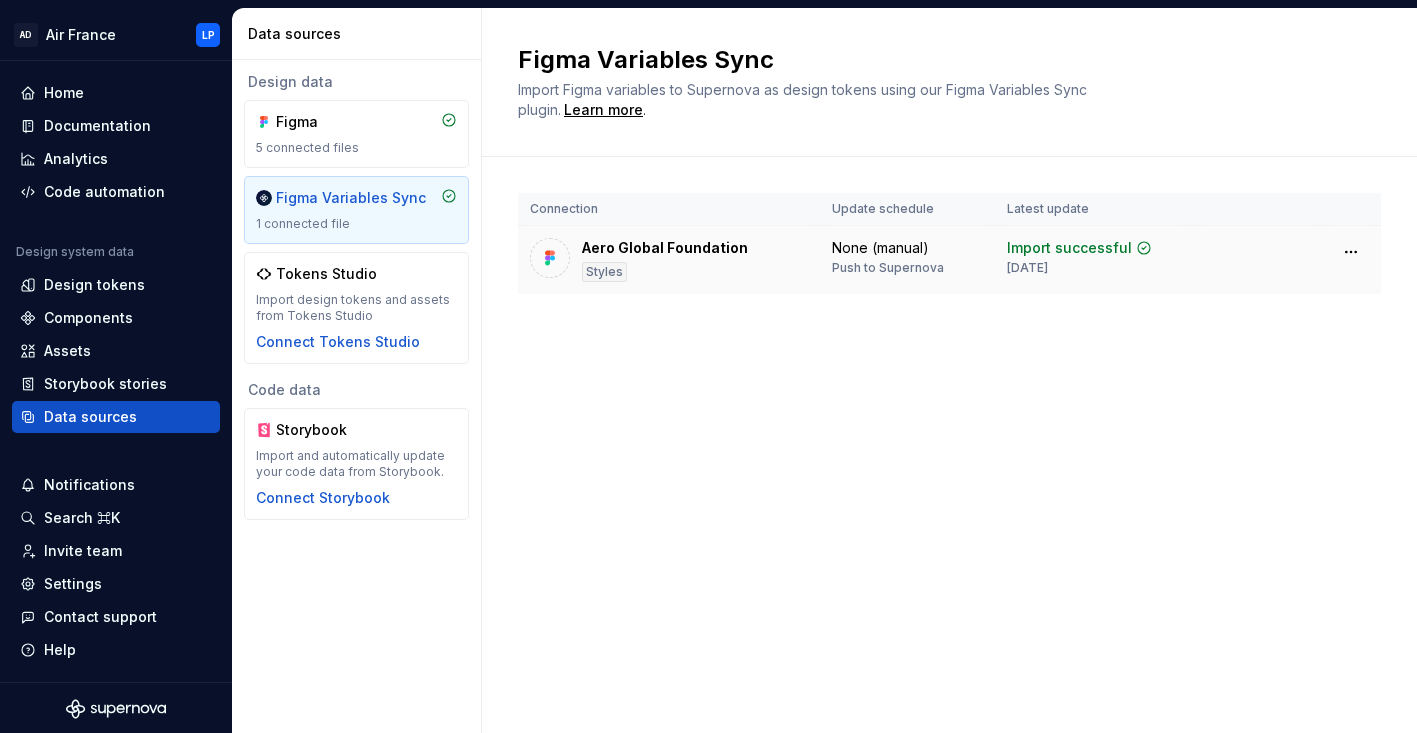 click on "Aero Global Foundation" at bounding box center [665, 248] 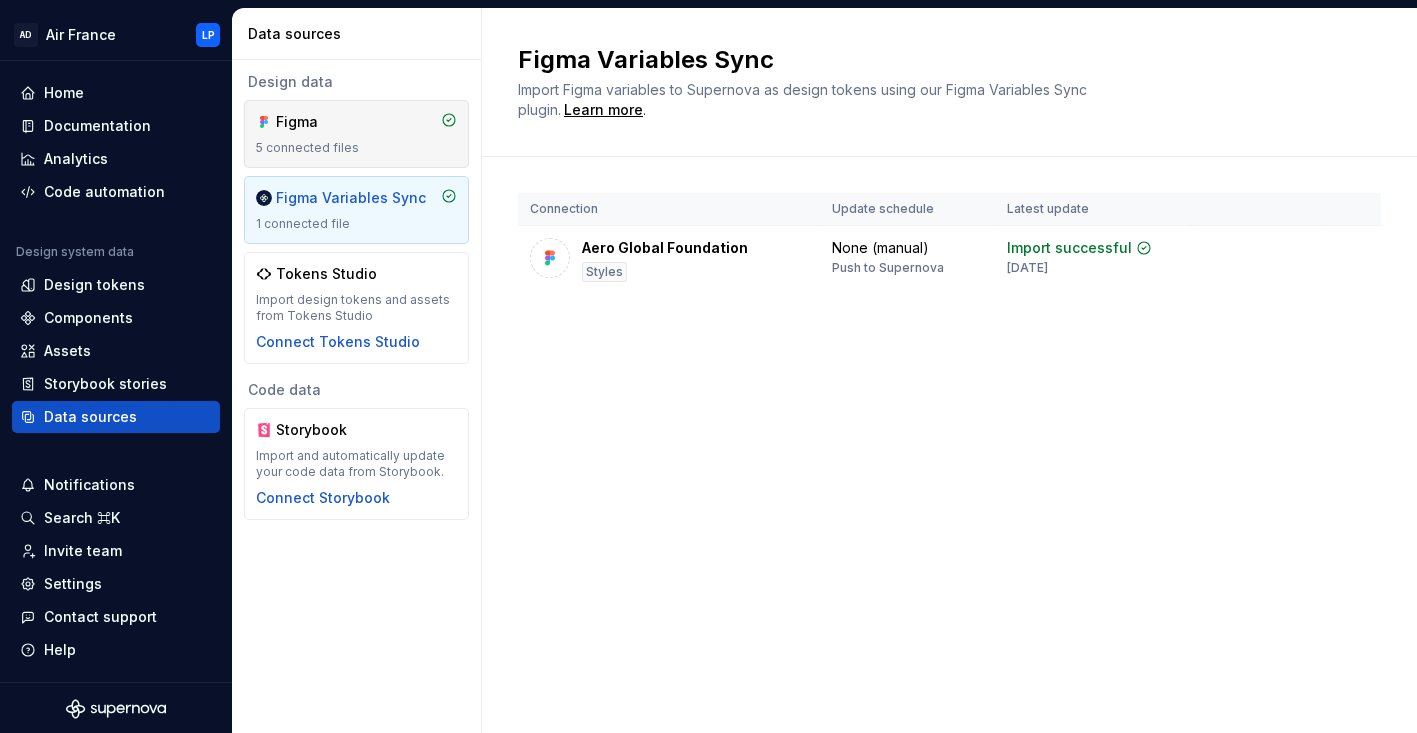 click on "Figma" at bounding box center (324, 122) 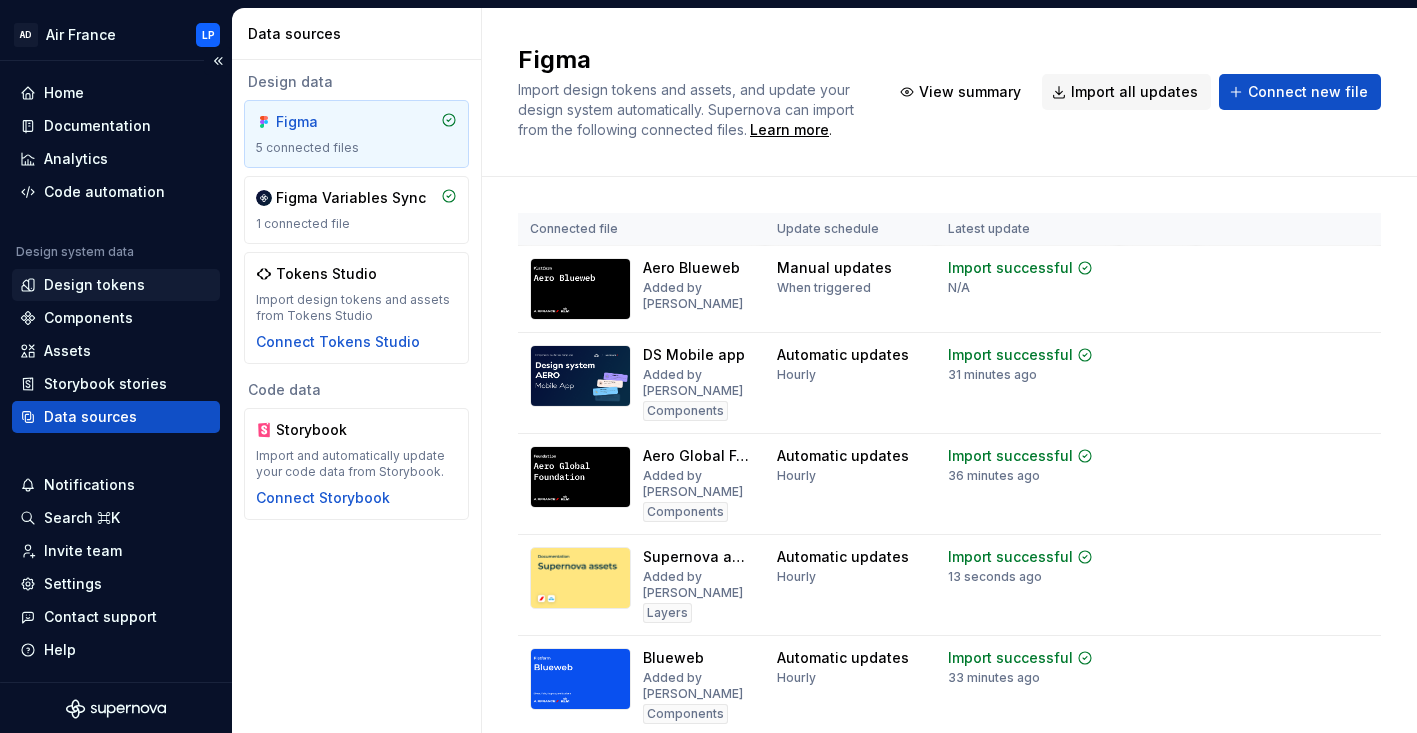 click on "Design tokens" at bounding box center (94, 285) 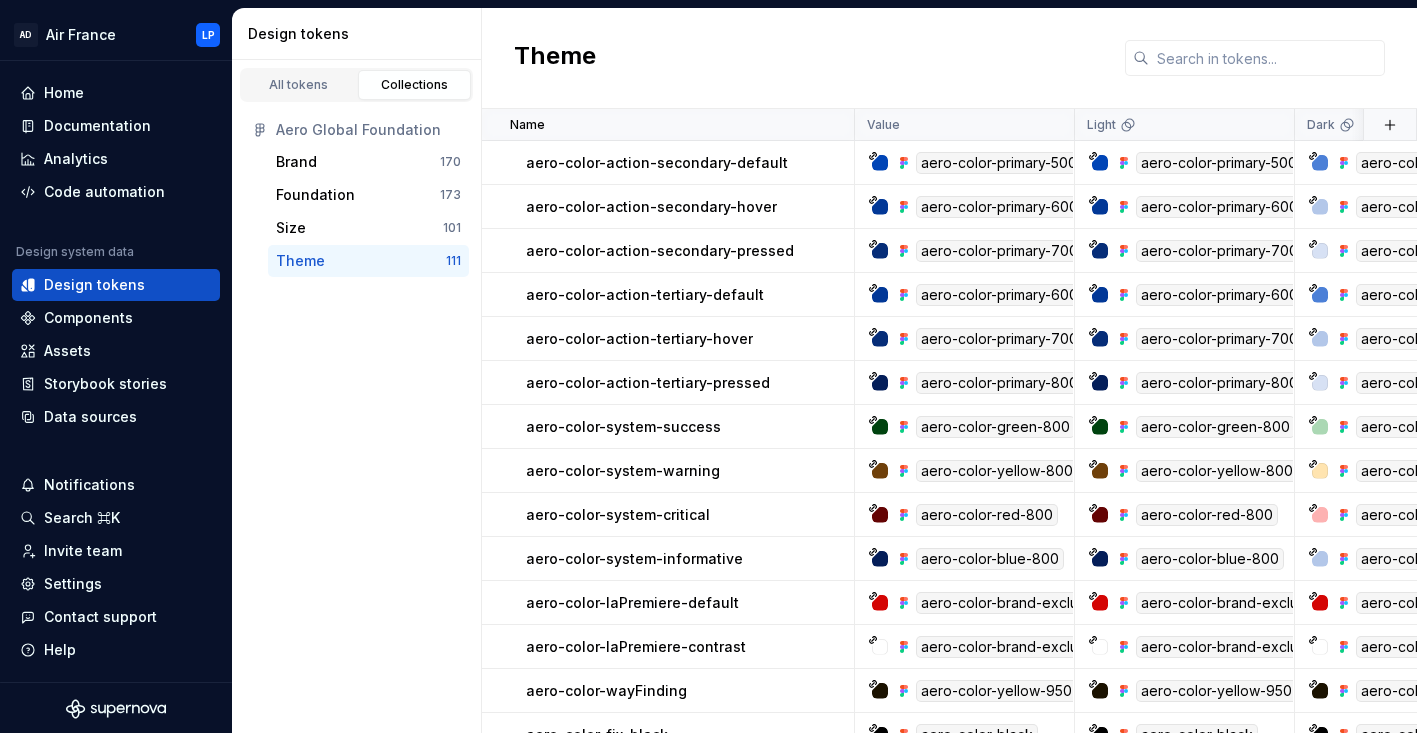 scroll, scrollTop: 1172, scrollLeft: 0, axis: vertical 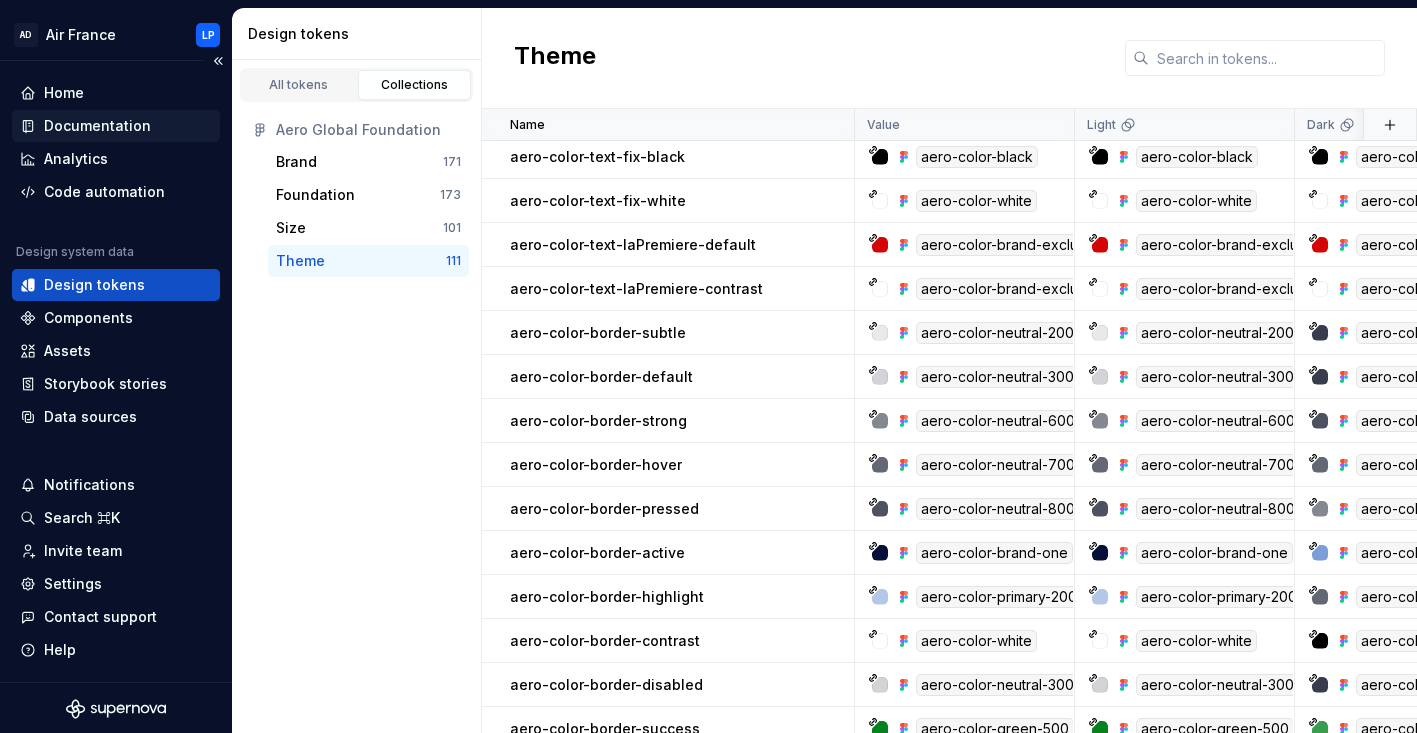 click on "Documentation" at bounding box center [97, 126] 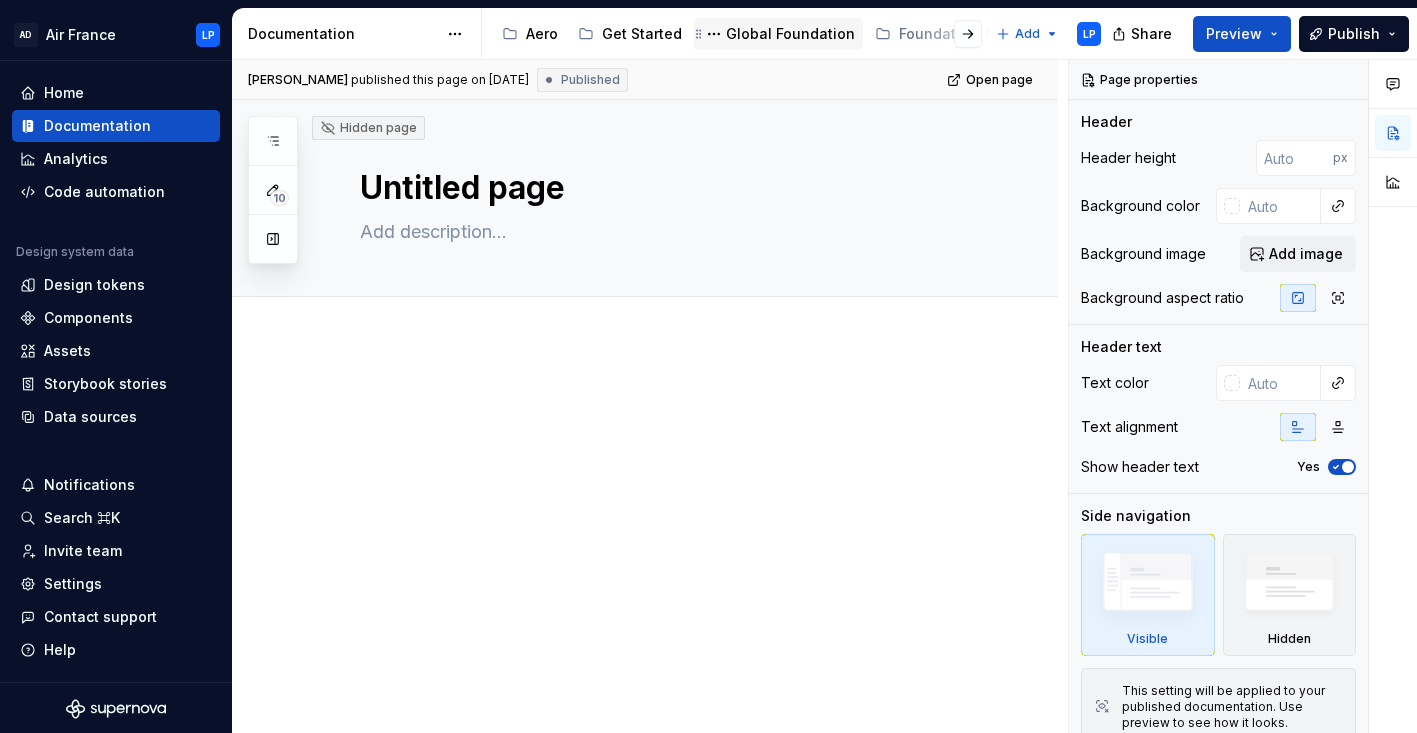click on "Global Foundation" at bounding box center (790, 34) 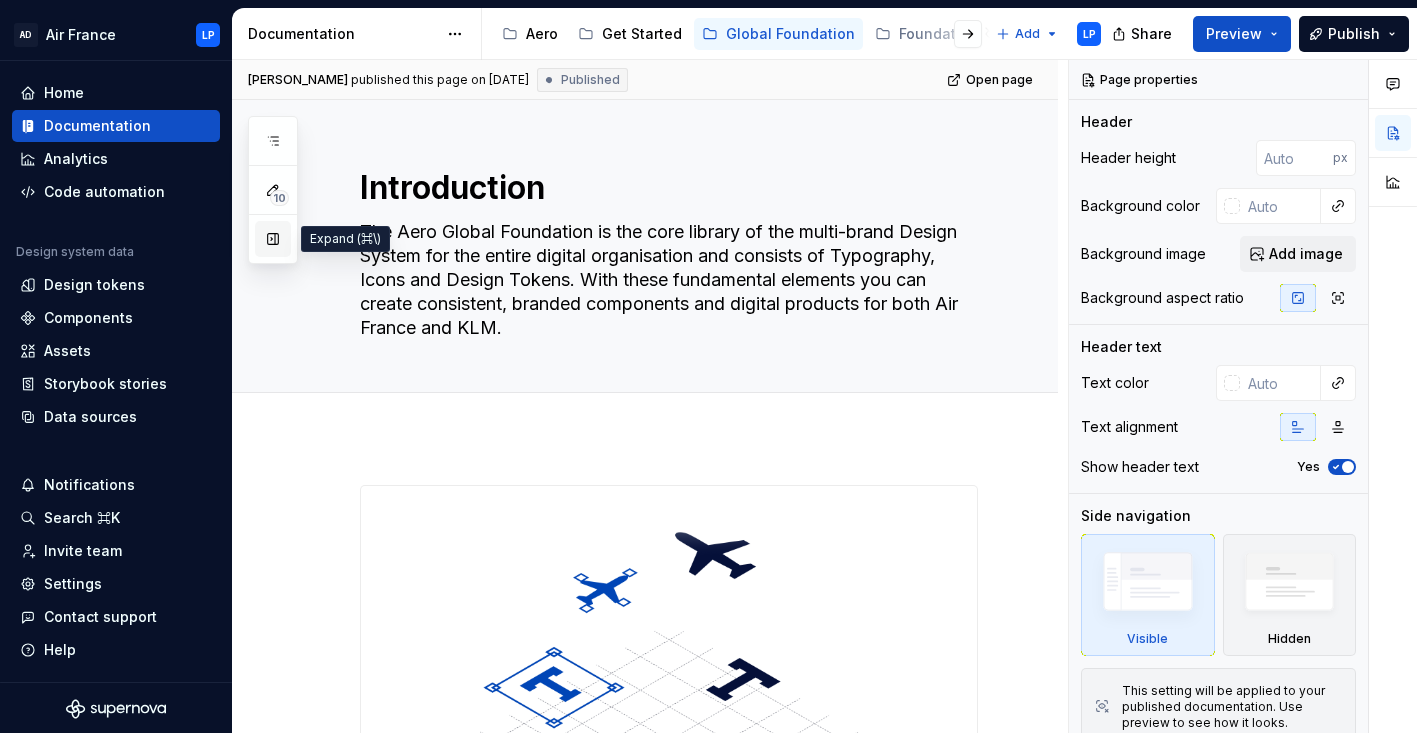 click at bounding box center (273, 239) 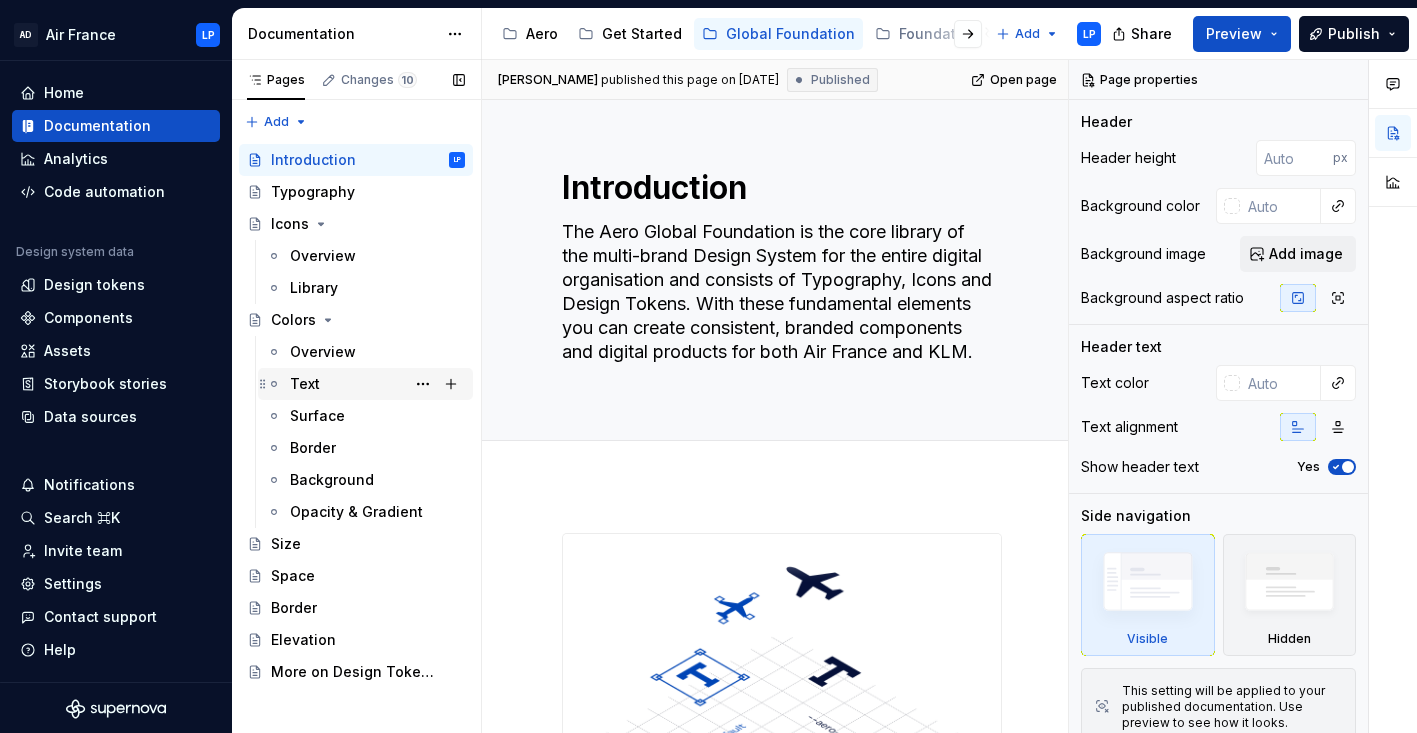 click on "Text" at bounding box center [305, 384] 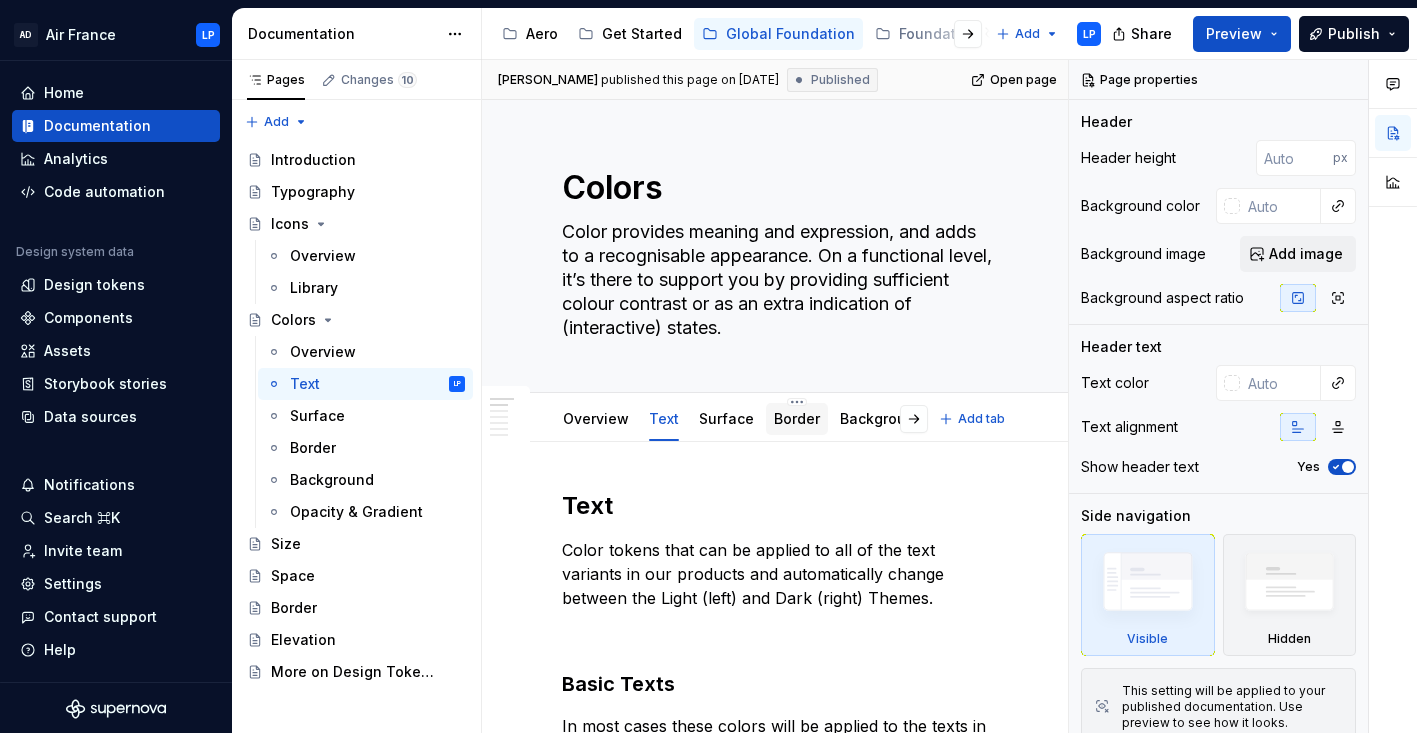 scroll, scrollTop: 0, scrollLeft: 0, axis: both 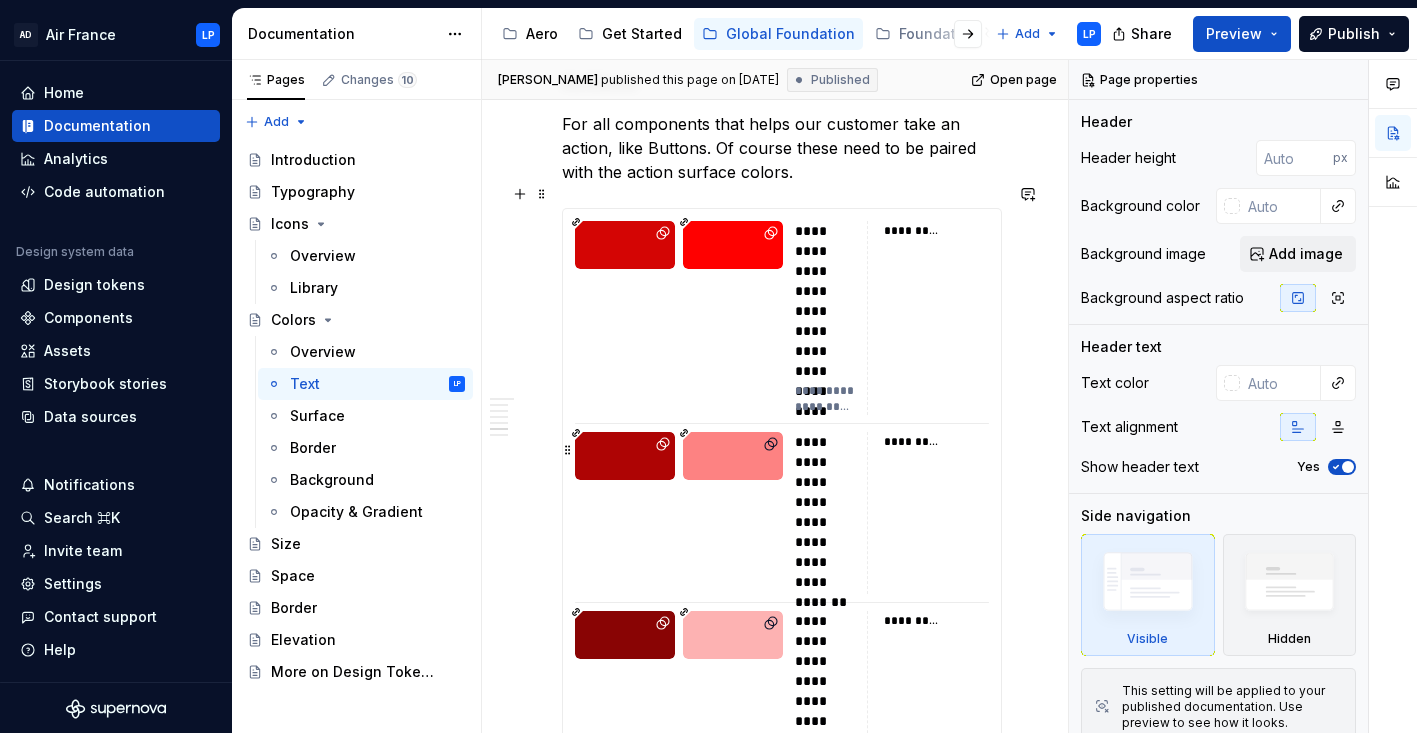 click at bounding box center (733, 318) 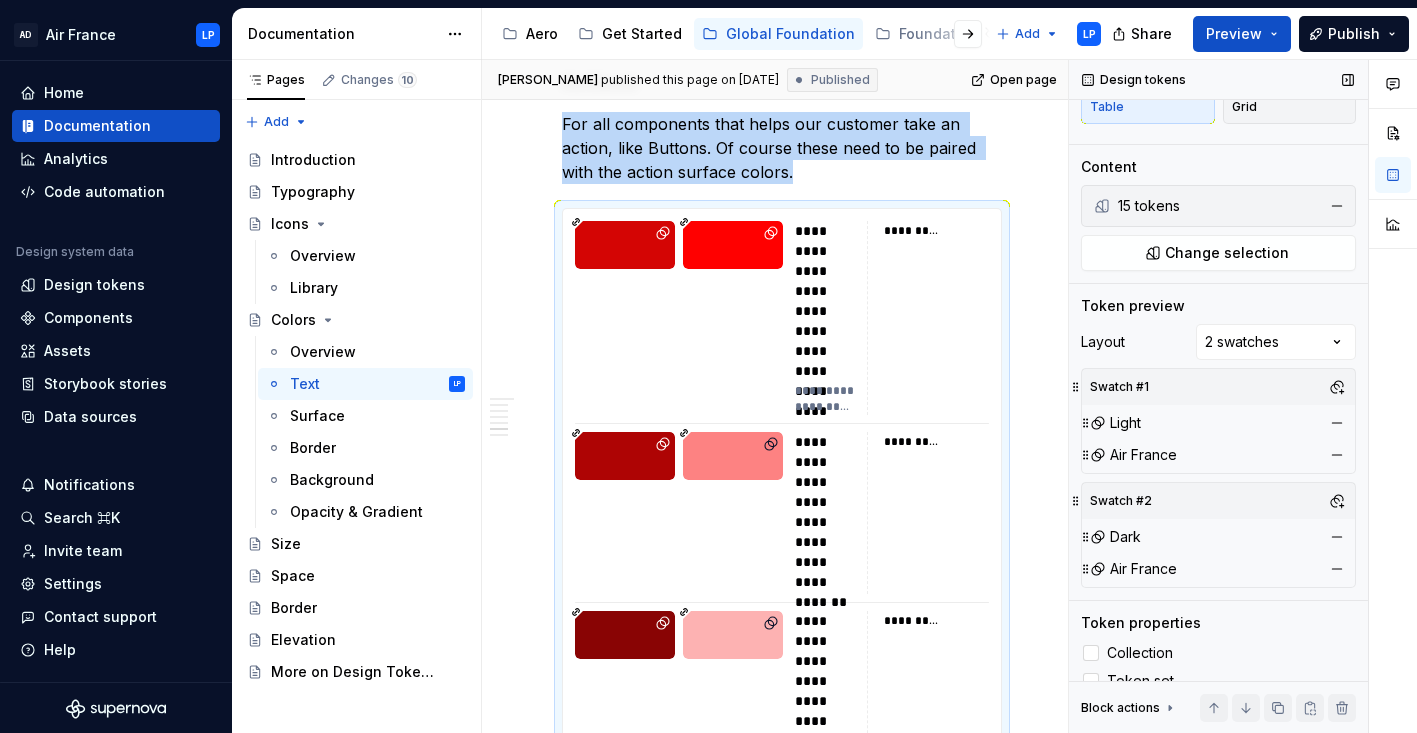 scroll, scrollTop: 164, scrollLeft: 0, axis: vertical 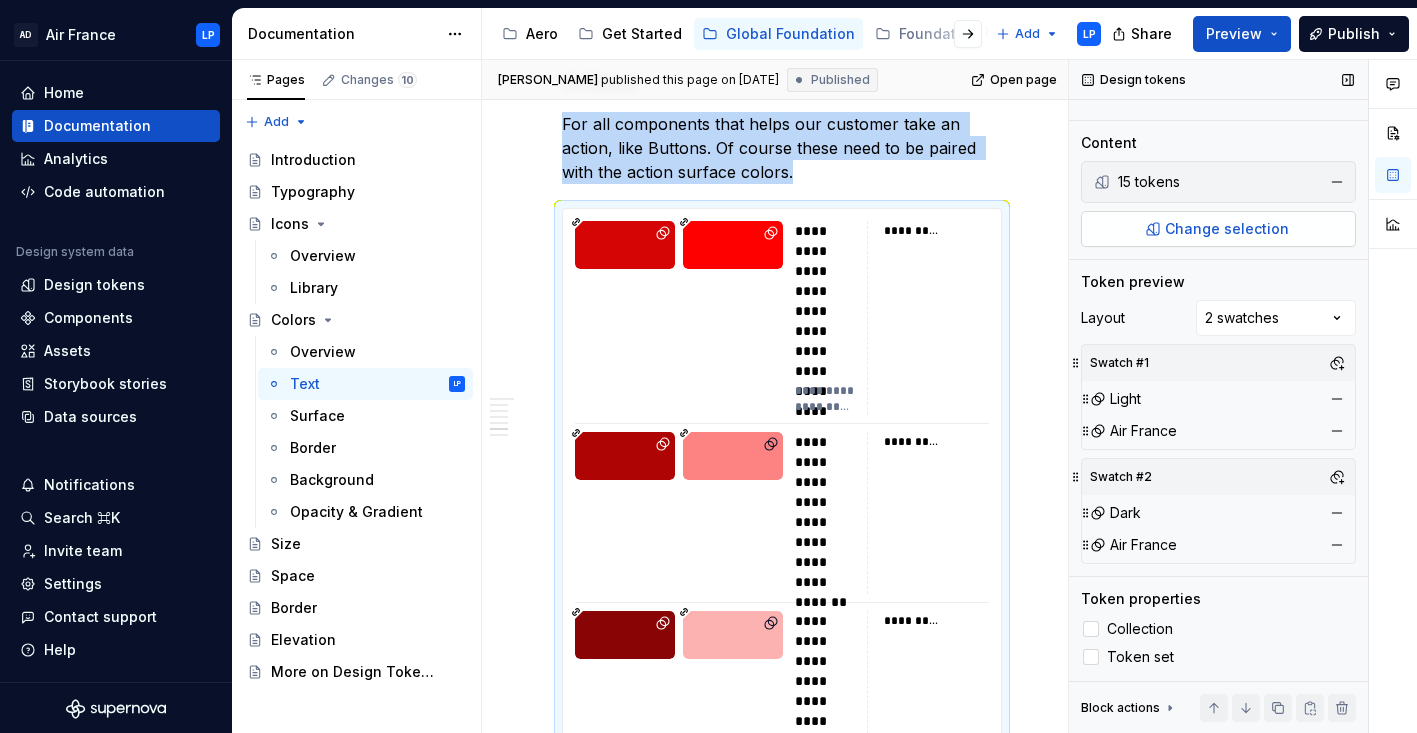 click on "Change selection" at bounding box center [1218, 229] 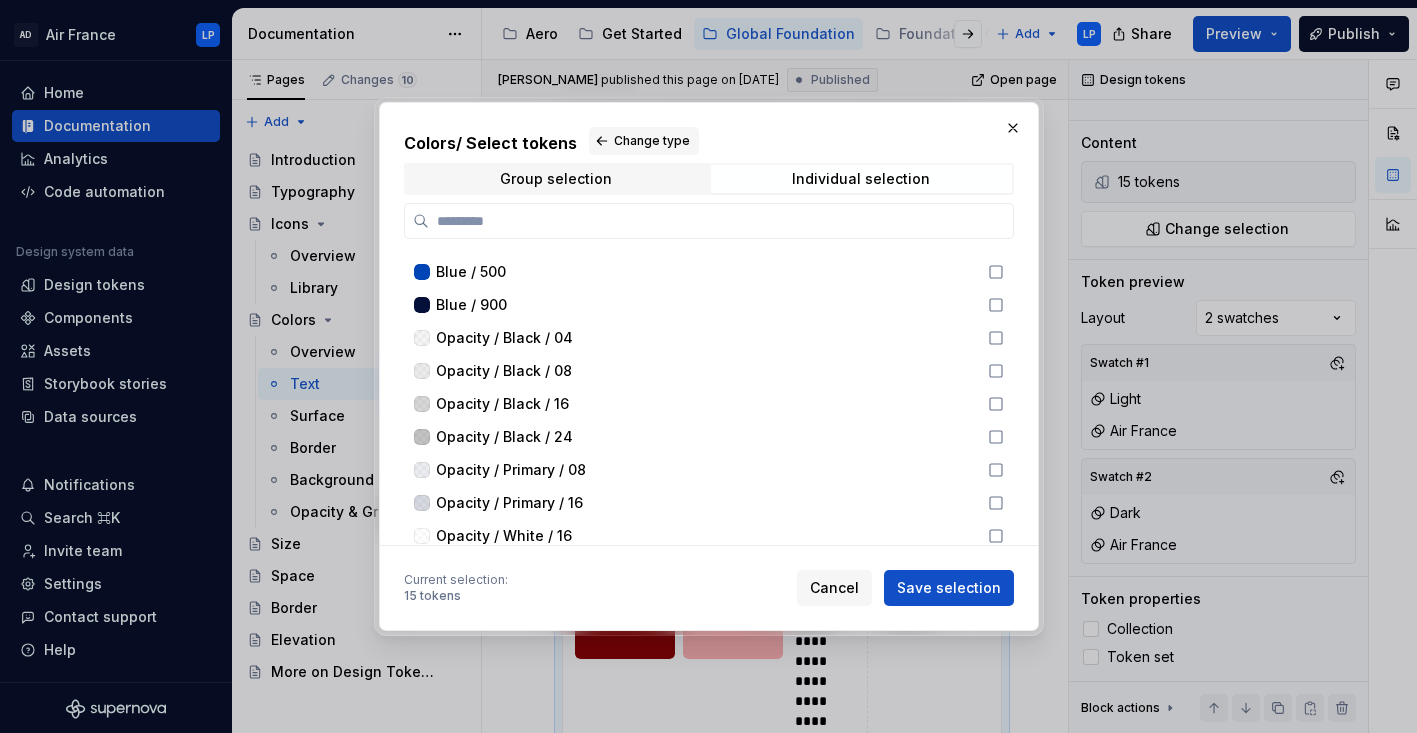 scroll, scrollTop: 773, scrollLeft: 0, axis: vertical 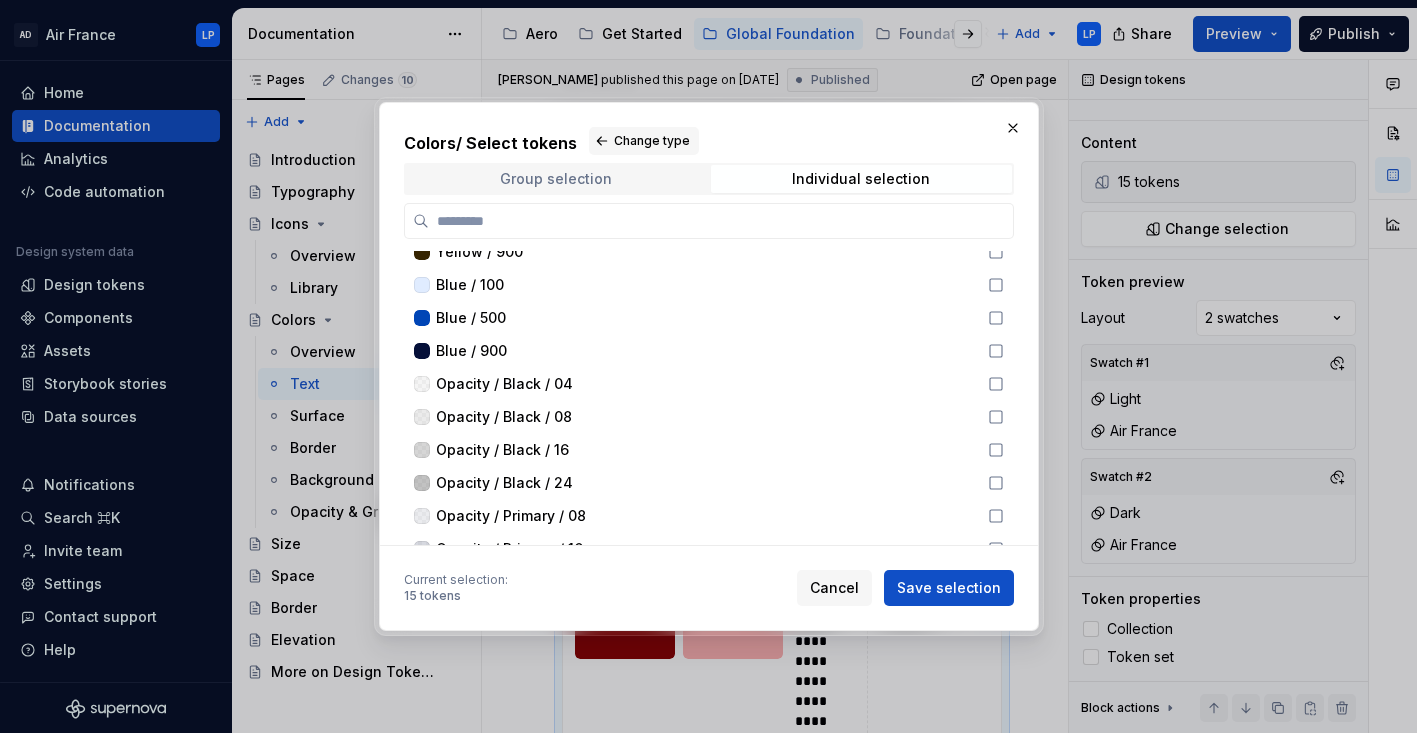 click on "Group selection" at bounding box center (556, 179) 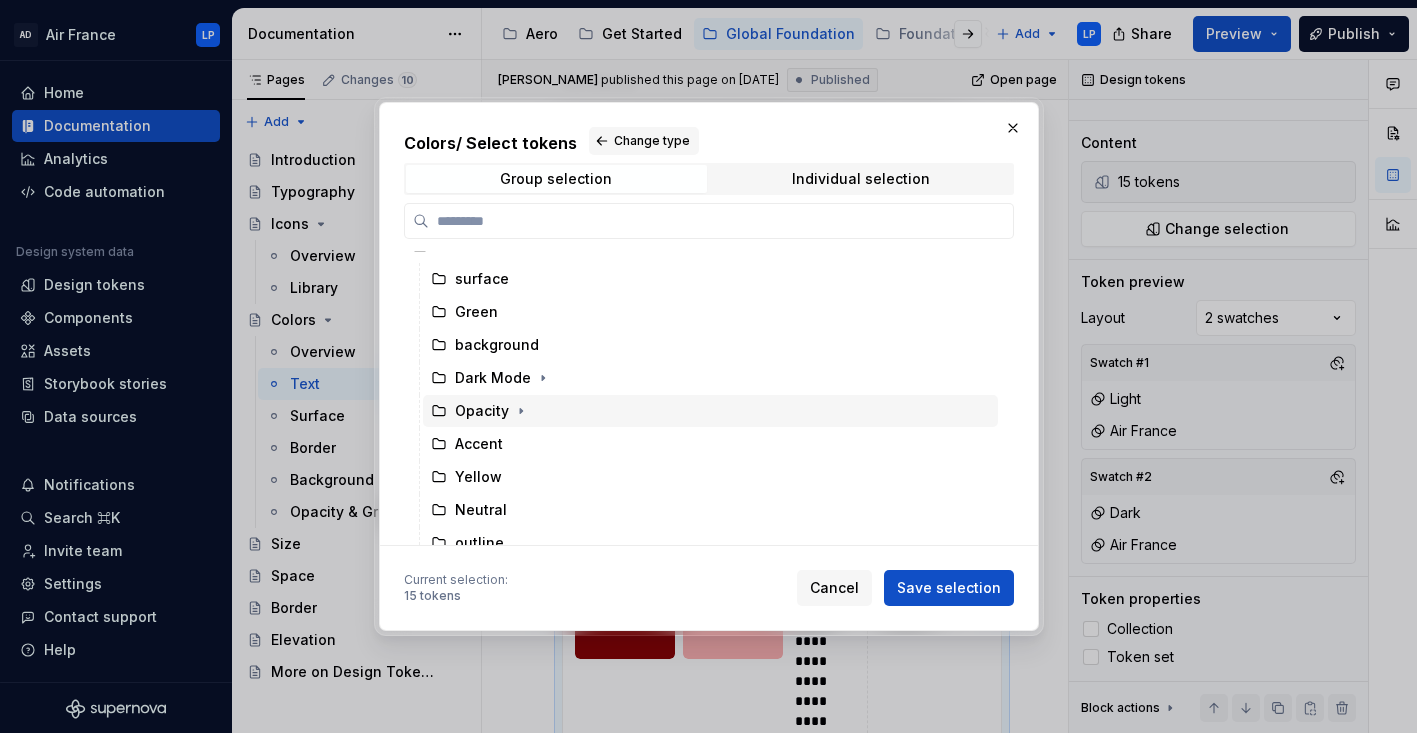 scroll, scrollTop: 0, scrollLeft: 0, axis: both 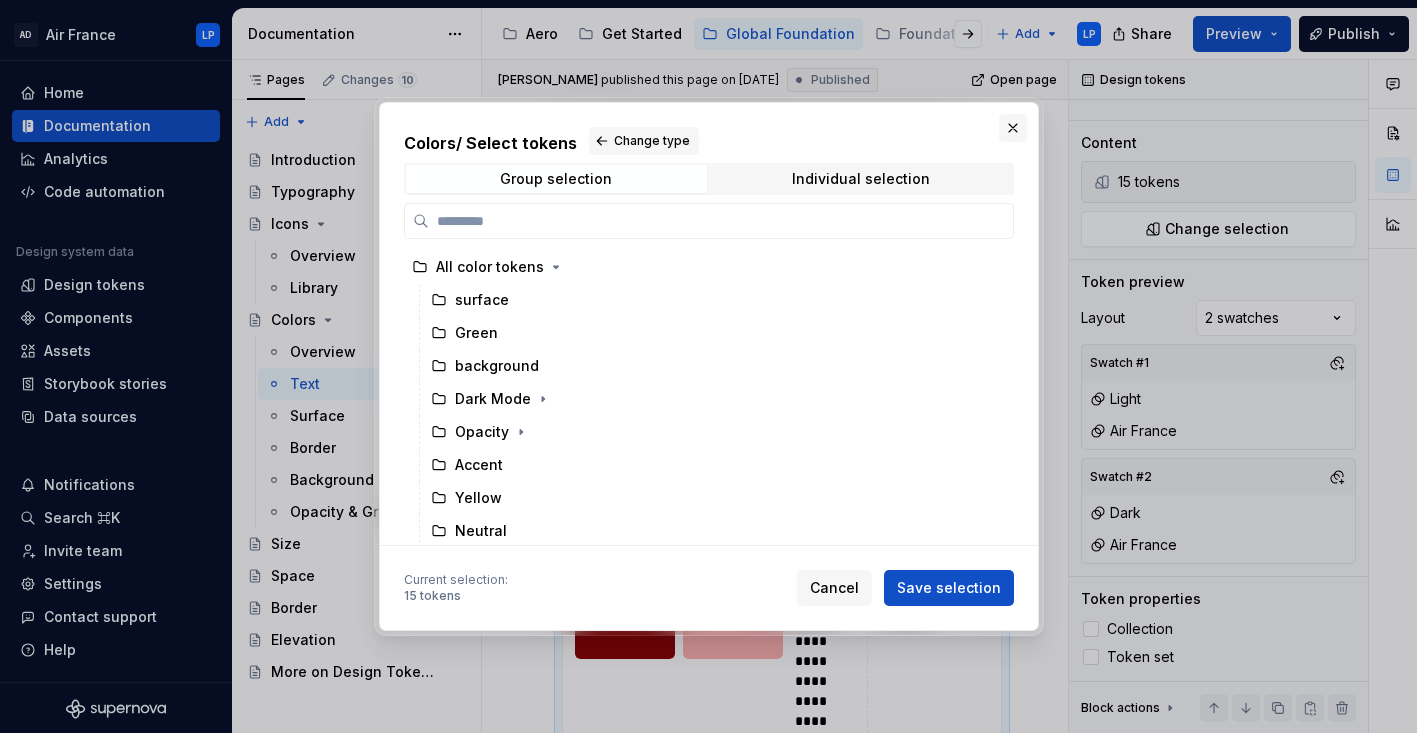 click at bounding box center [1013, 128] 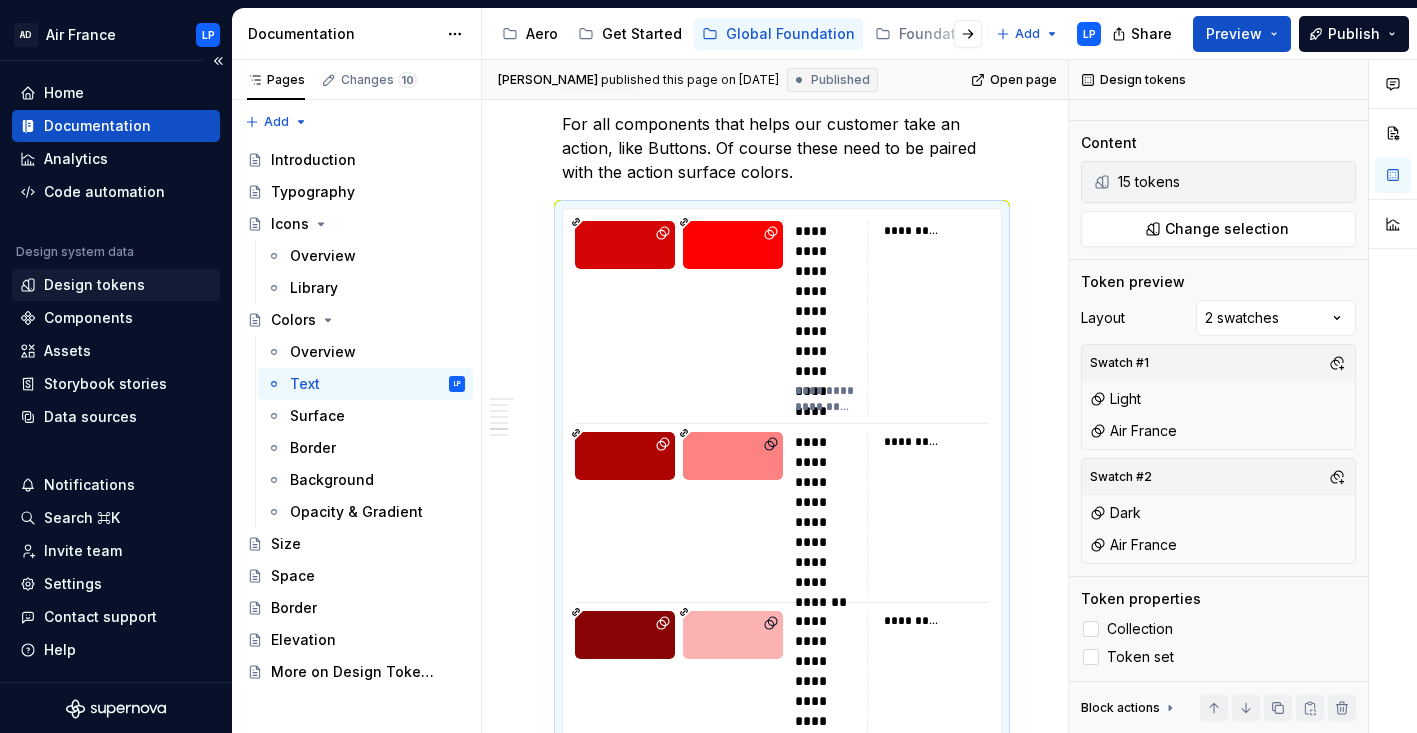 click on "Design tokens" at bounding box center (94, 285) 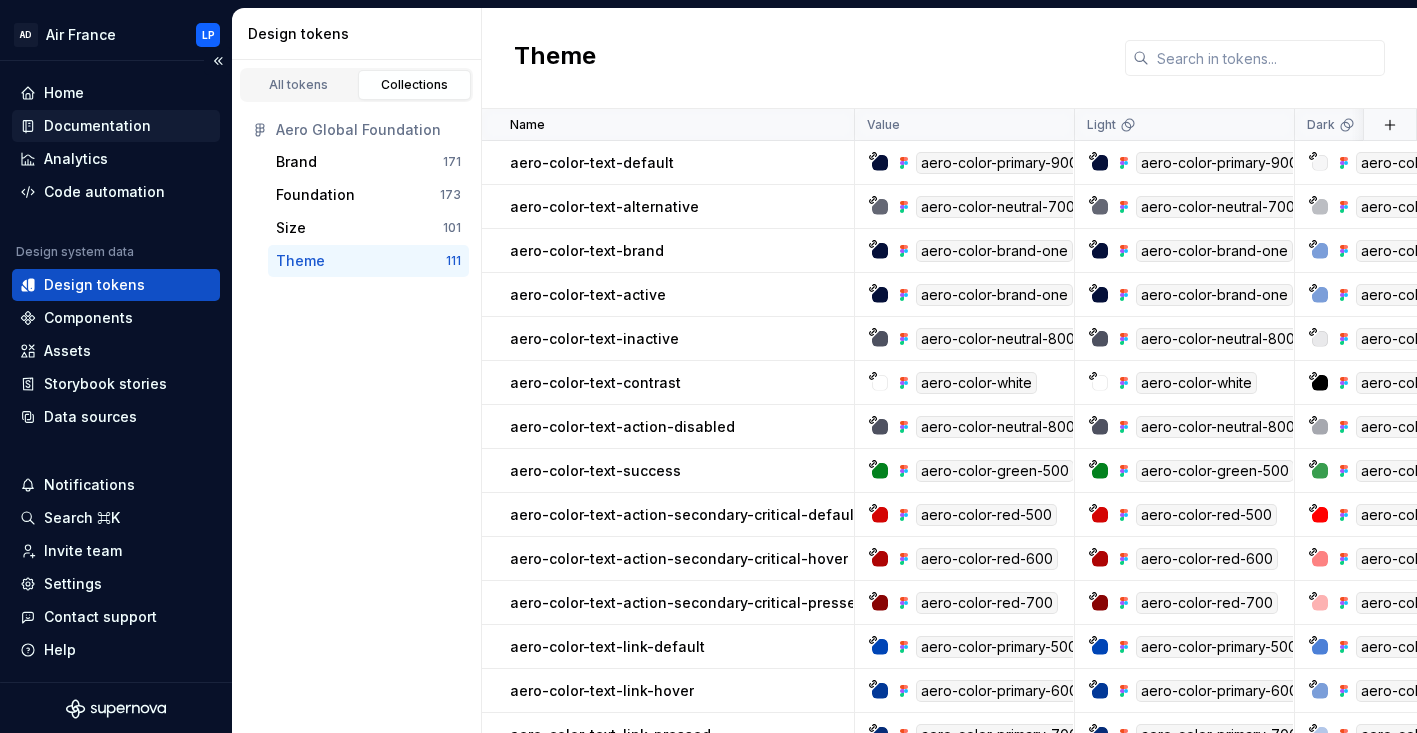 click on "Documentation" at bounding box center (97, 126) 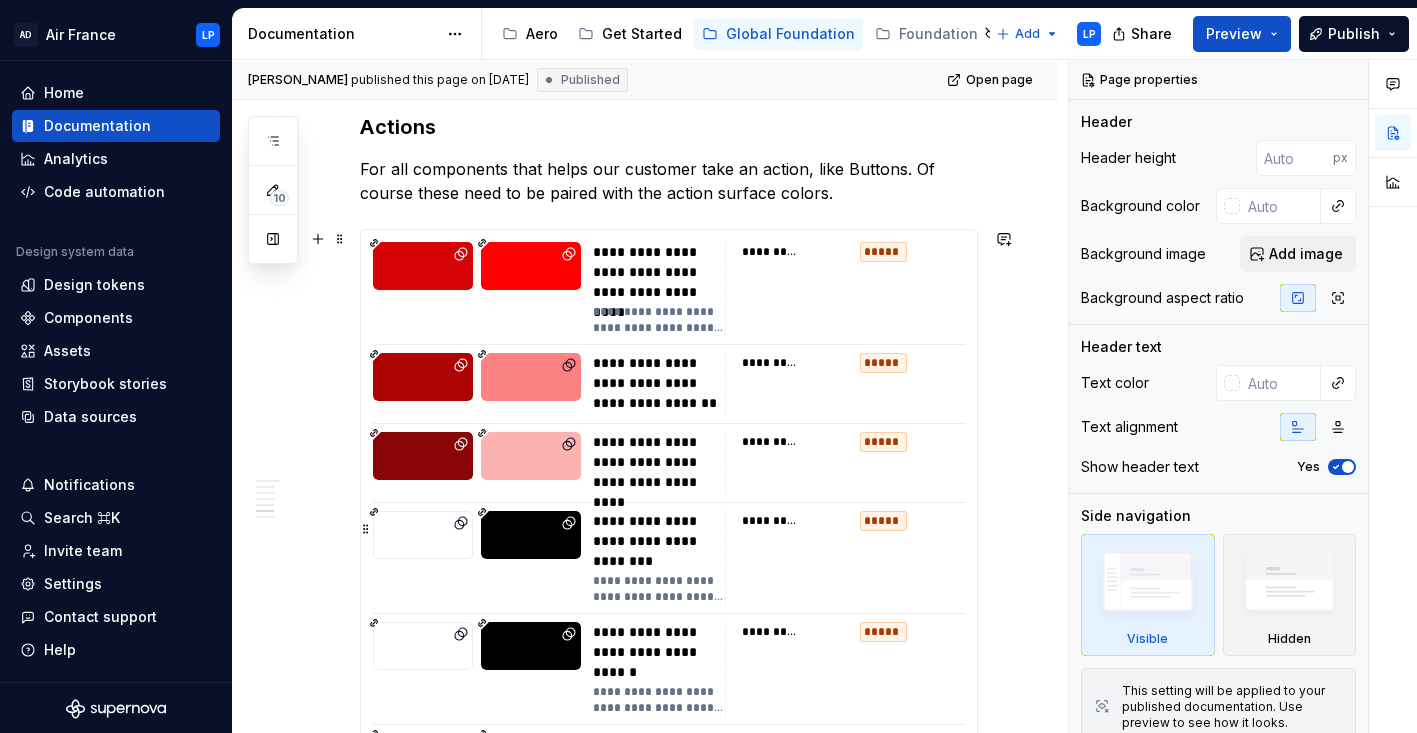 scroll, scrollTop: 3369, scrollLeft: 0, axis: vertical 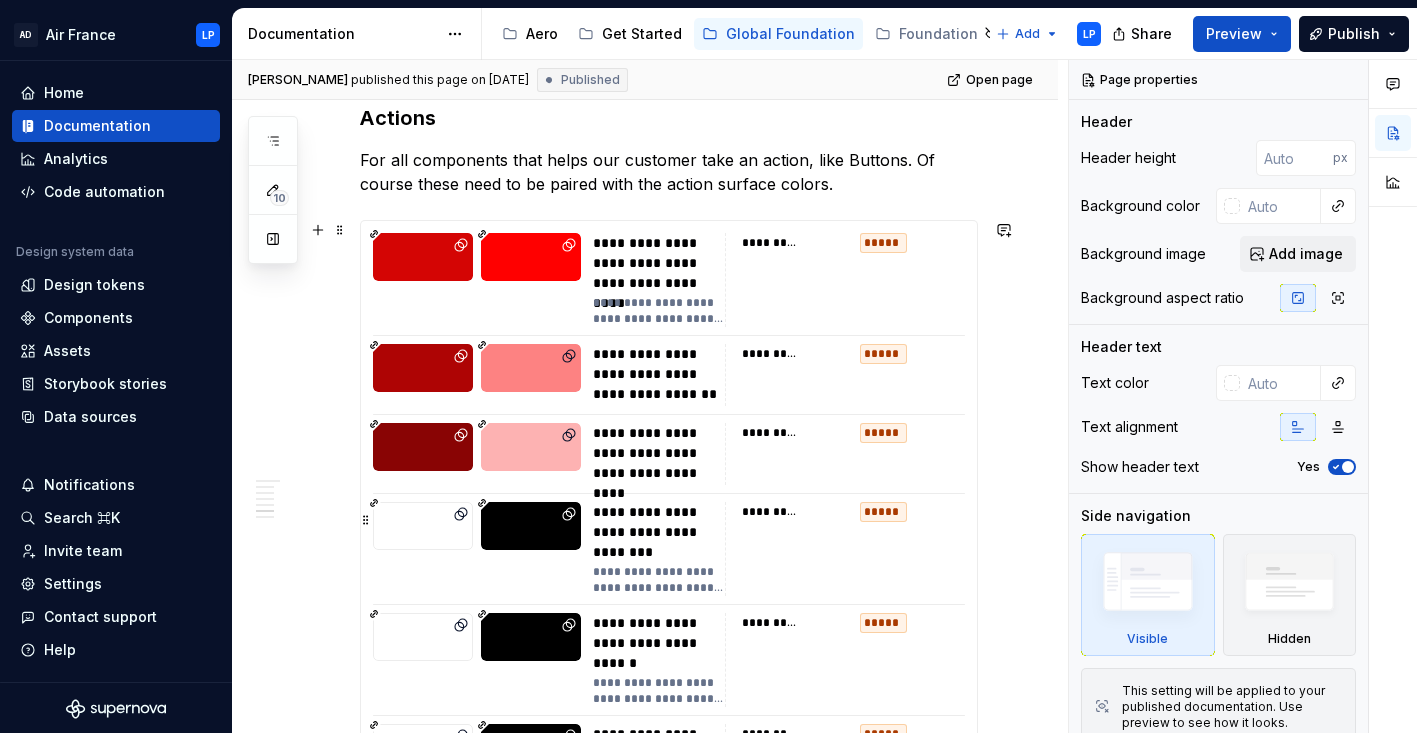 click on "**********" at bounding box center [658, 453] 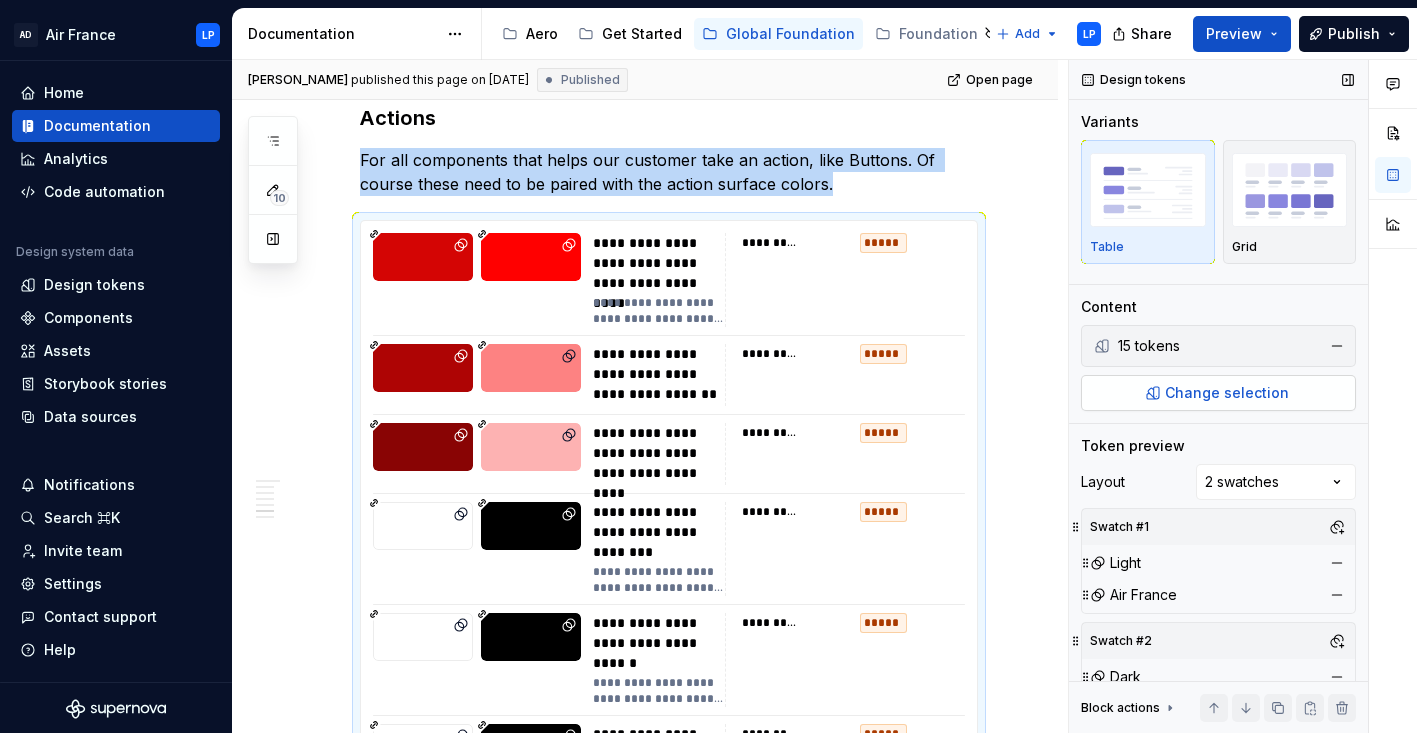 click on "Change selection" at bounding box center [1227, 393] 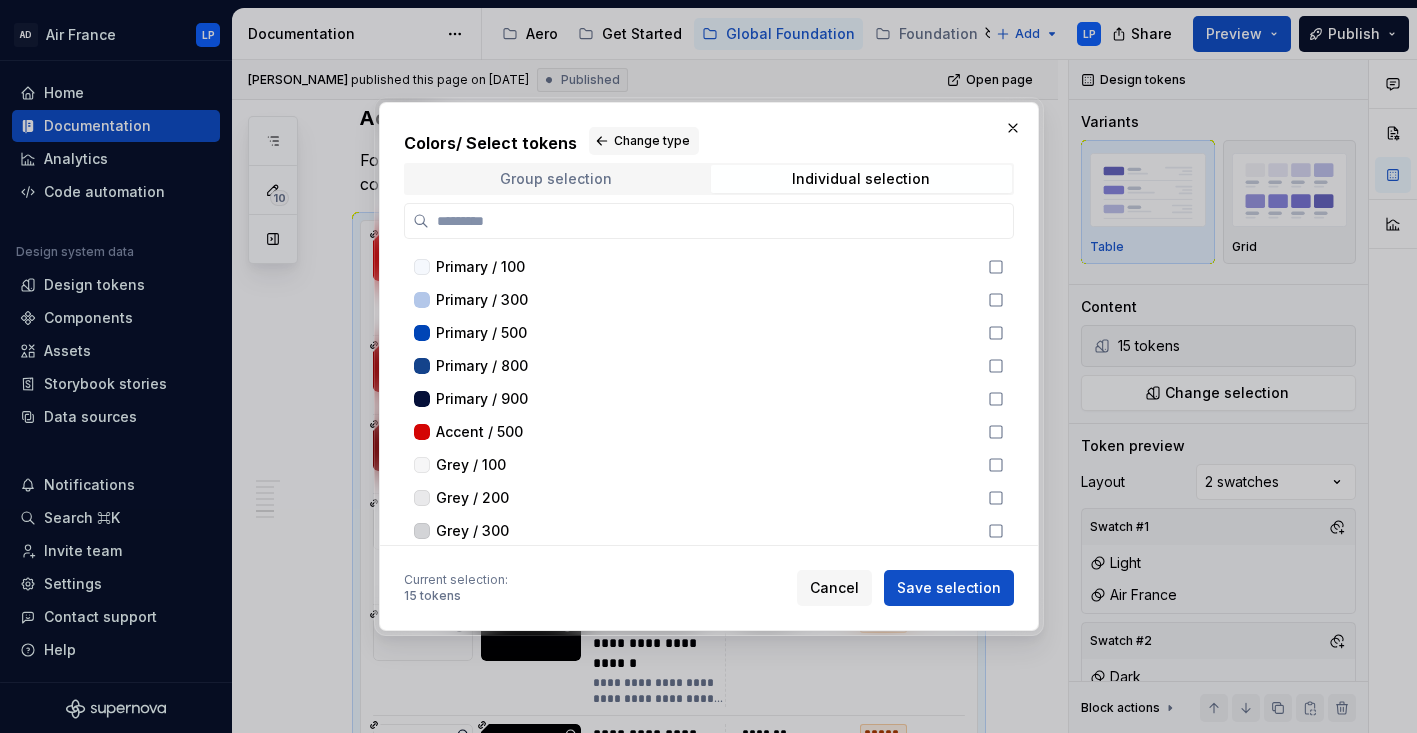 click on "Group selection" at bounding box center (556, 179) 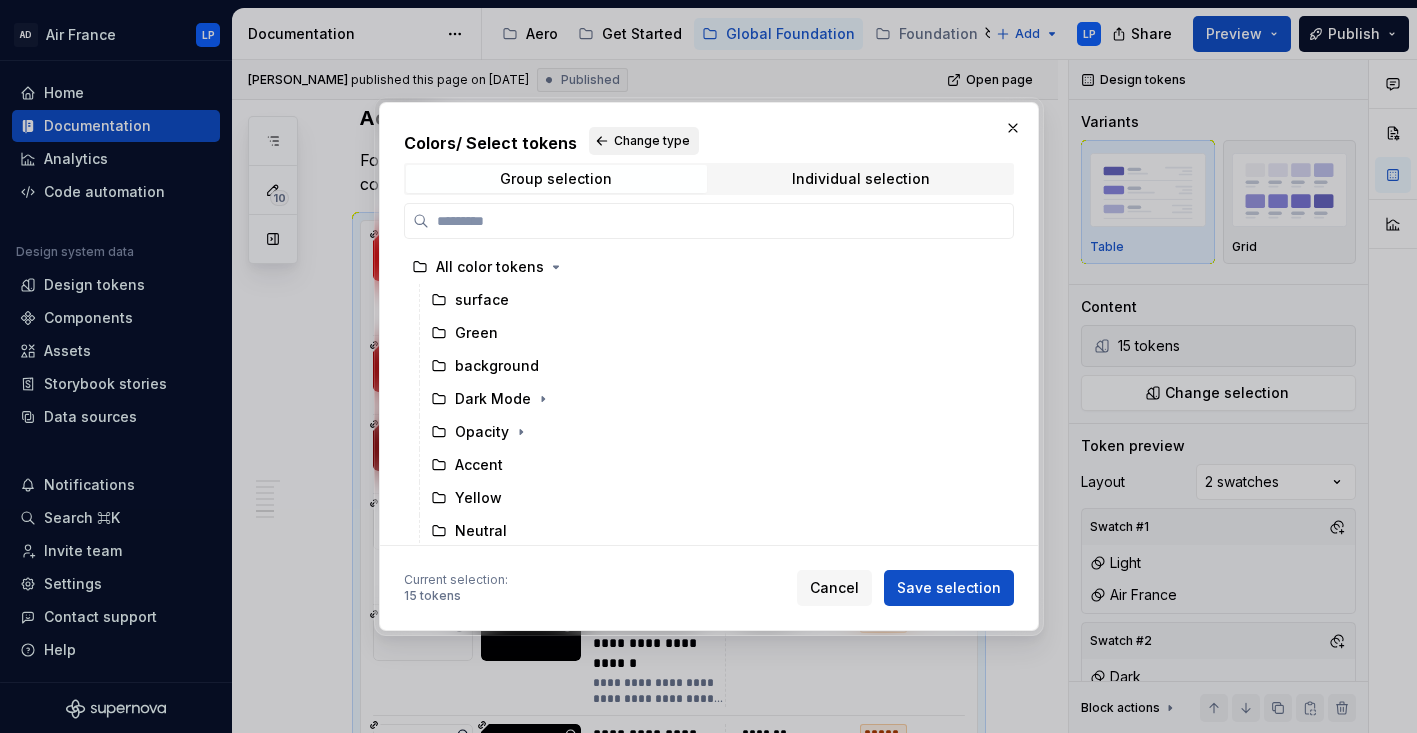 click on "Change type" at bounding box center (652, 141) 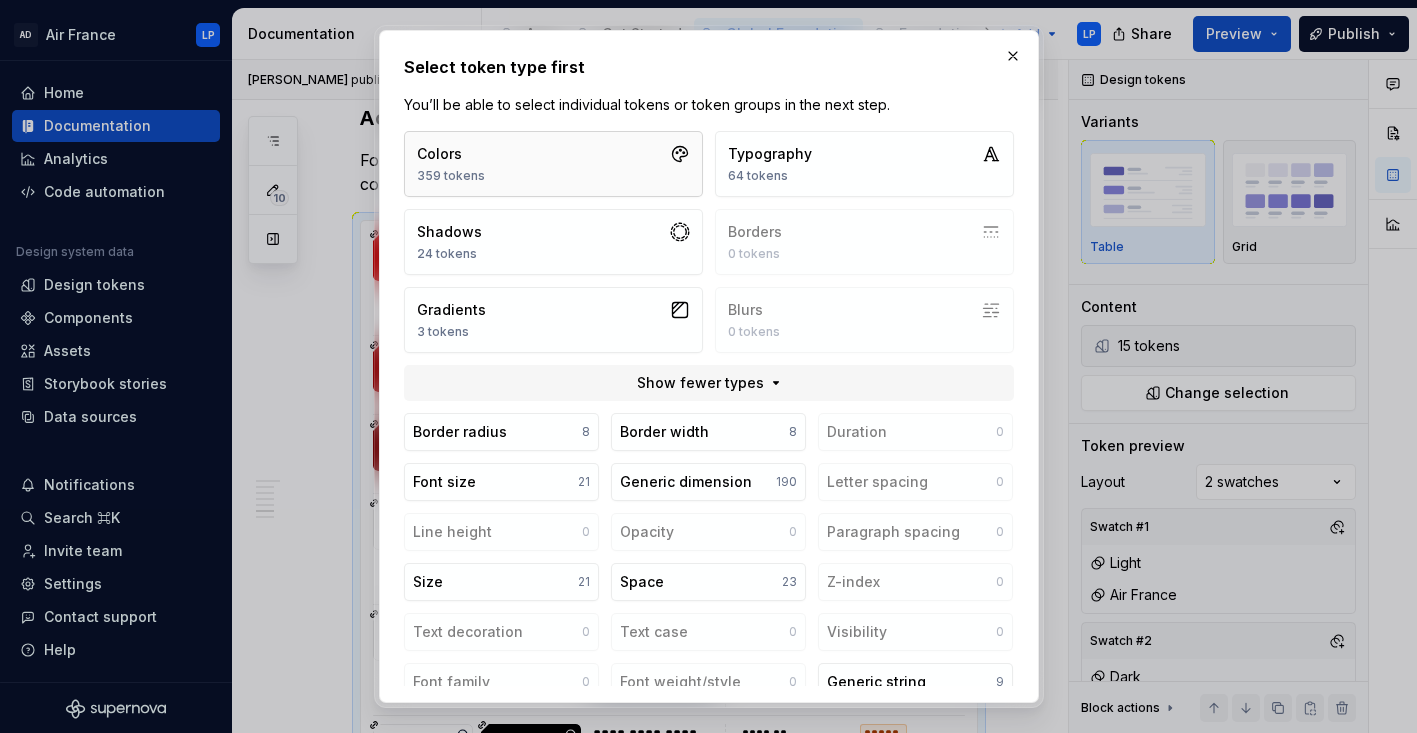 click on "Colors 359 tokens" at bounding box center (553, 164) 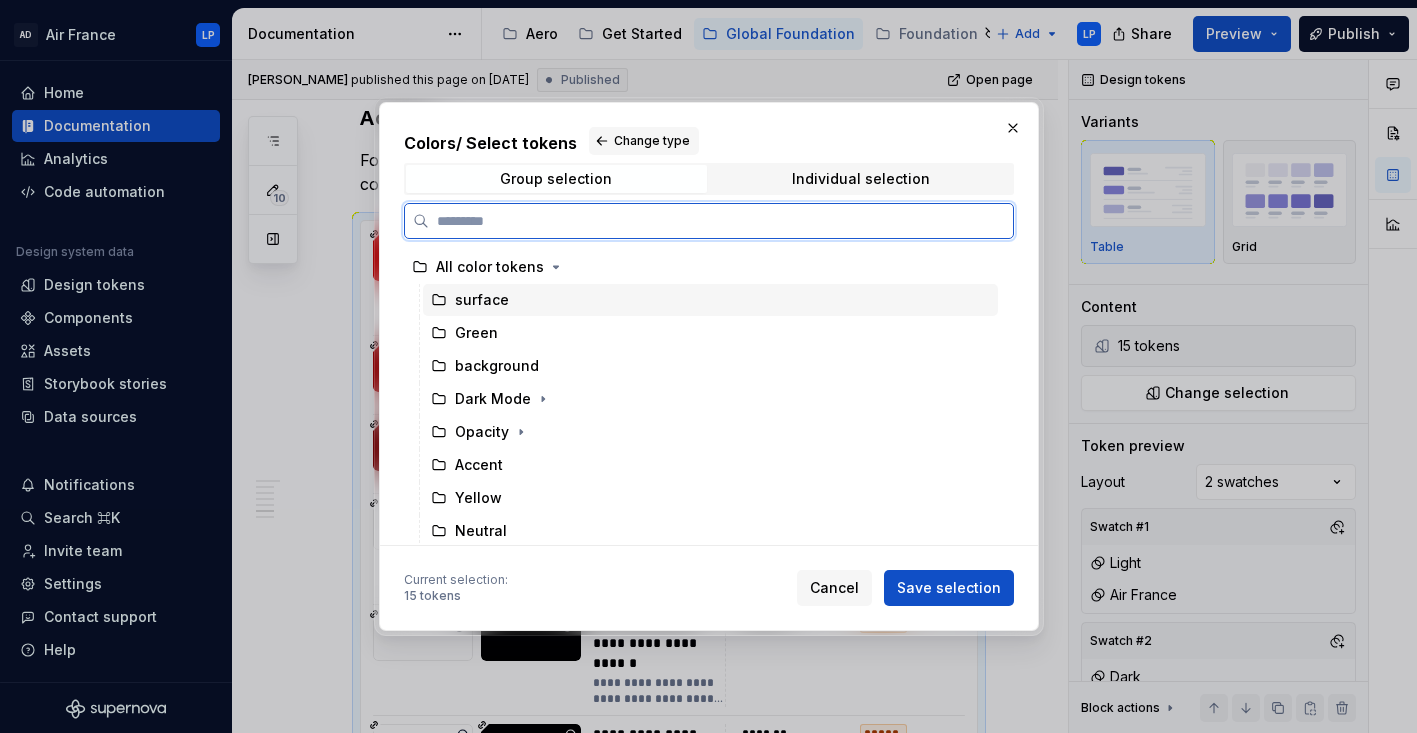 click on "surface" at bounding box center (482, 300) 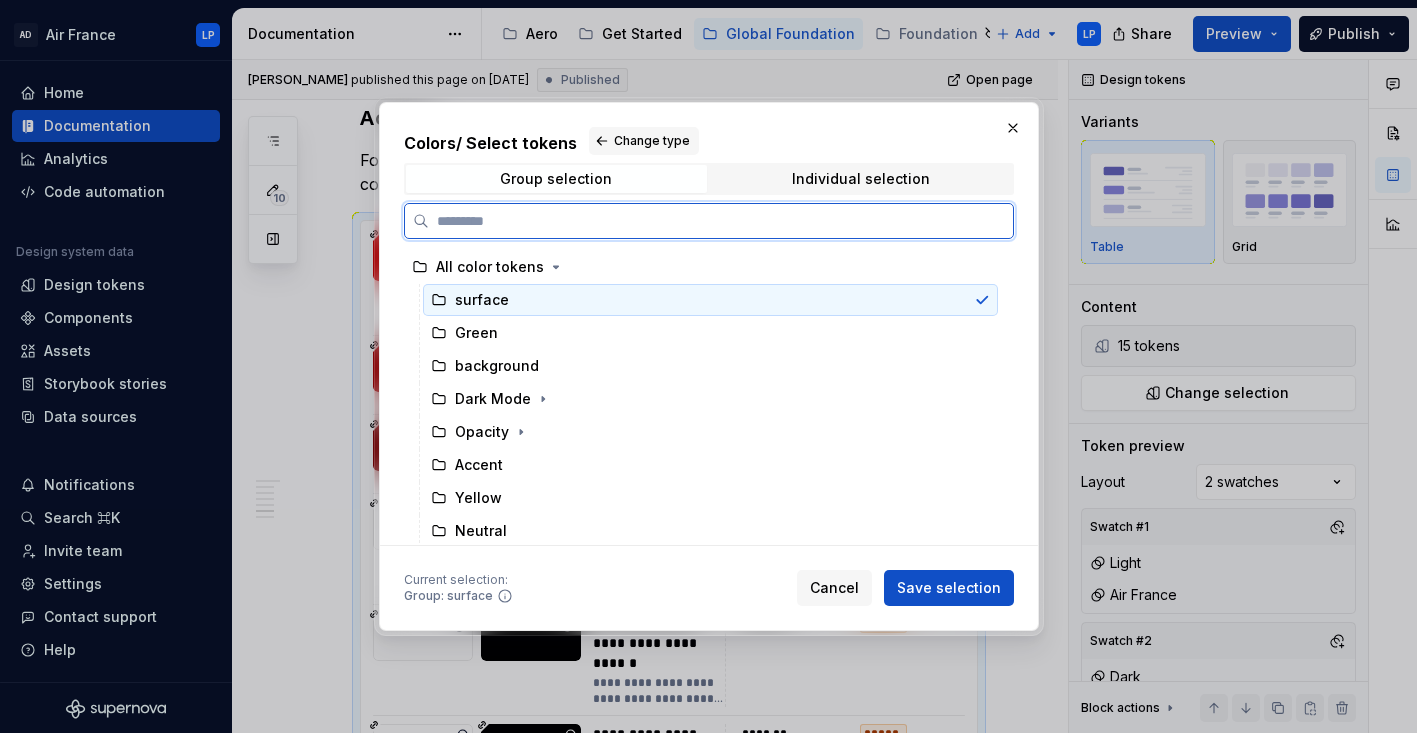 click on "surface" at bounding box center [482, 300] 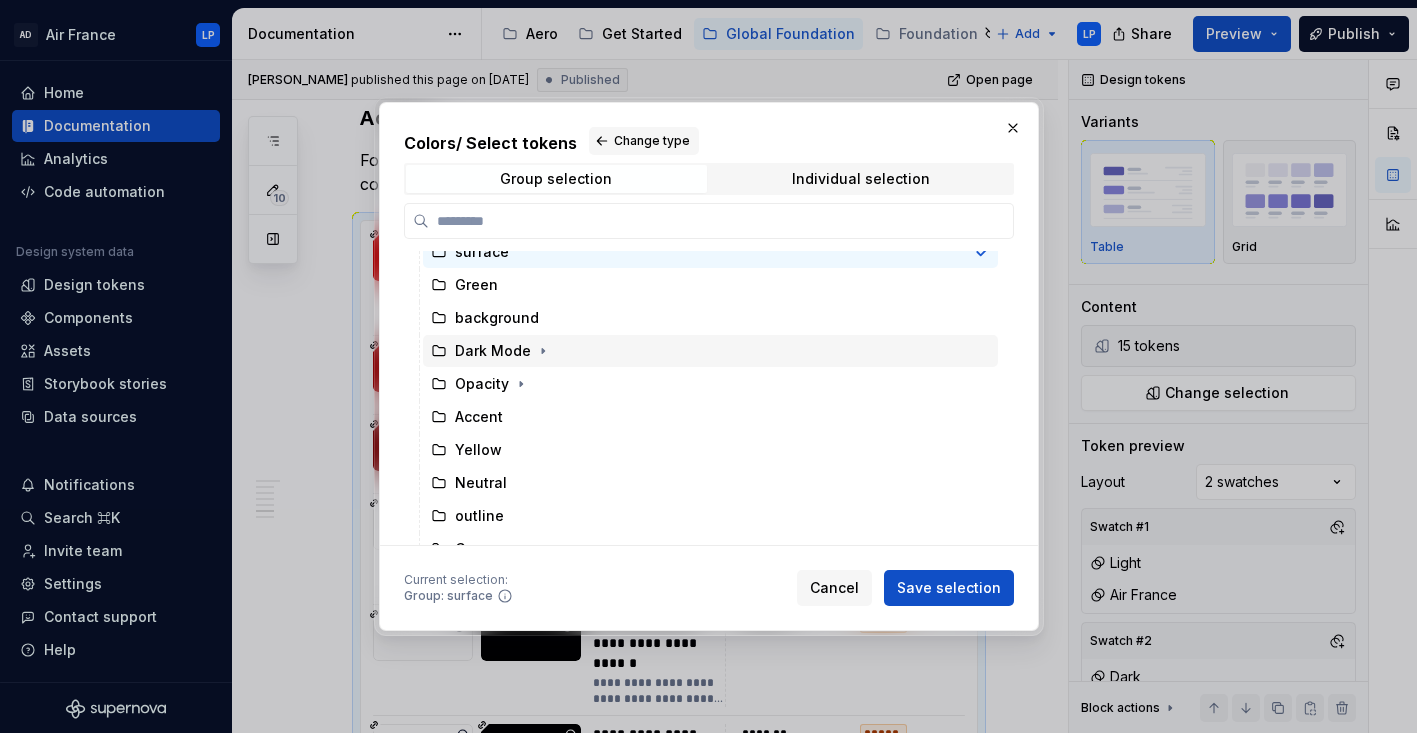 scroll, scrollTop: 49, scrollLeft: 0, axis: vertical 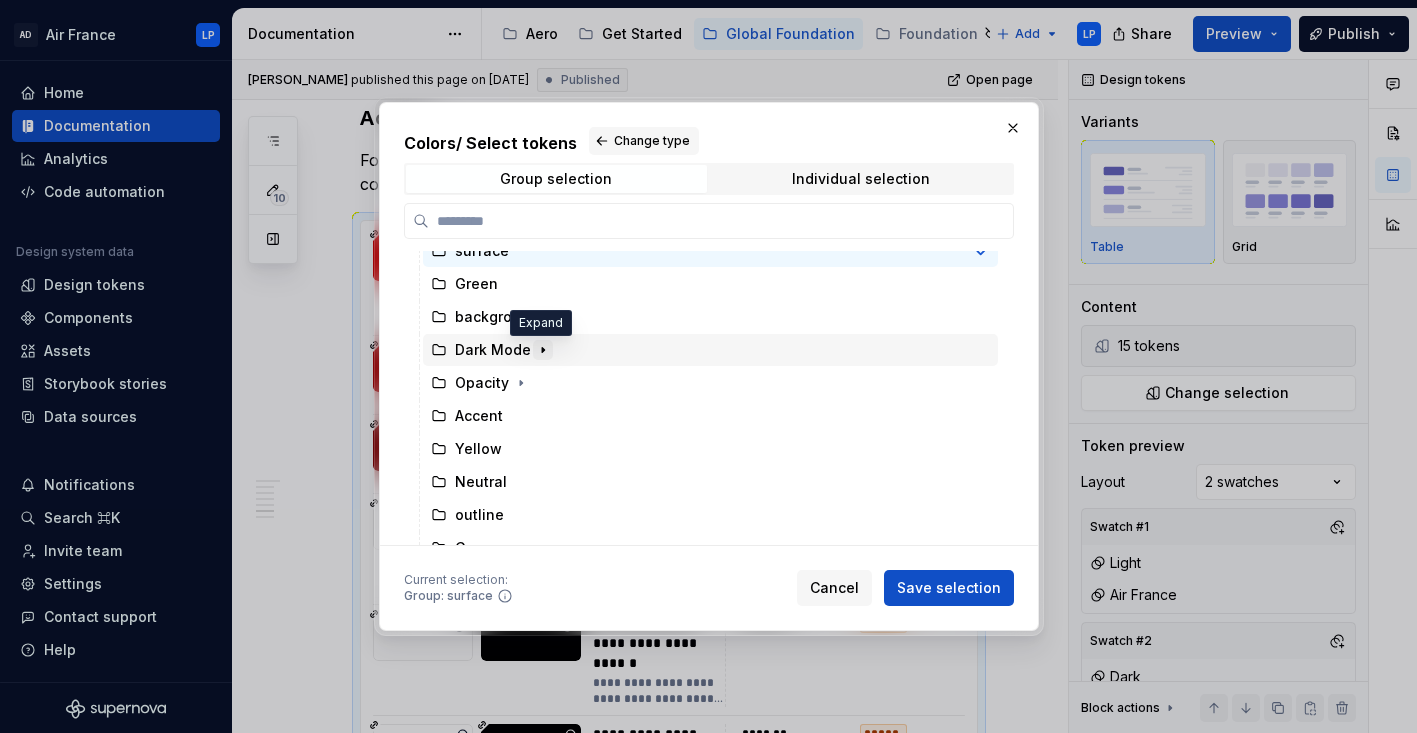 click 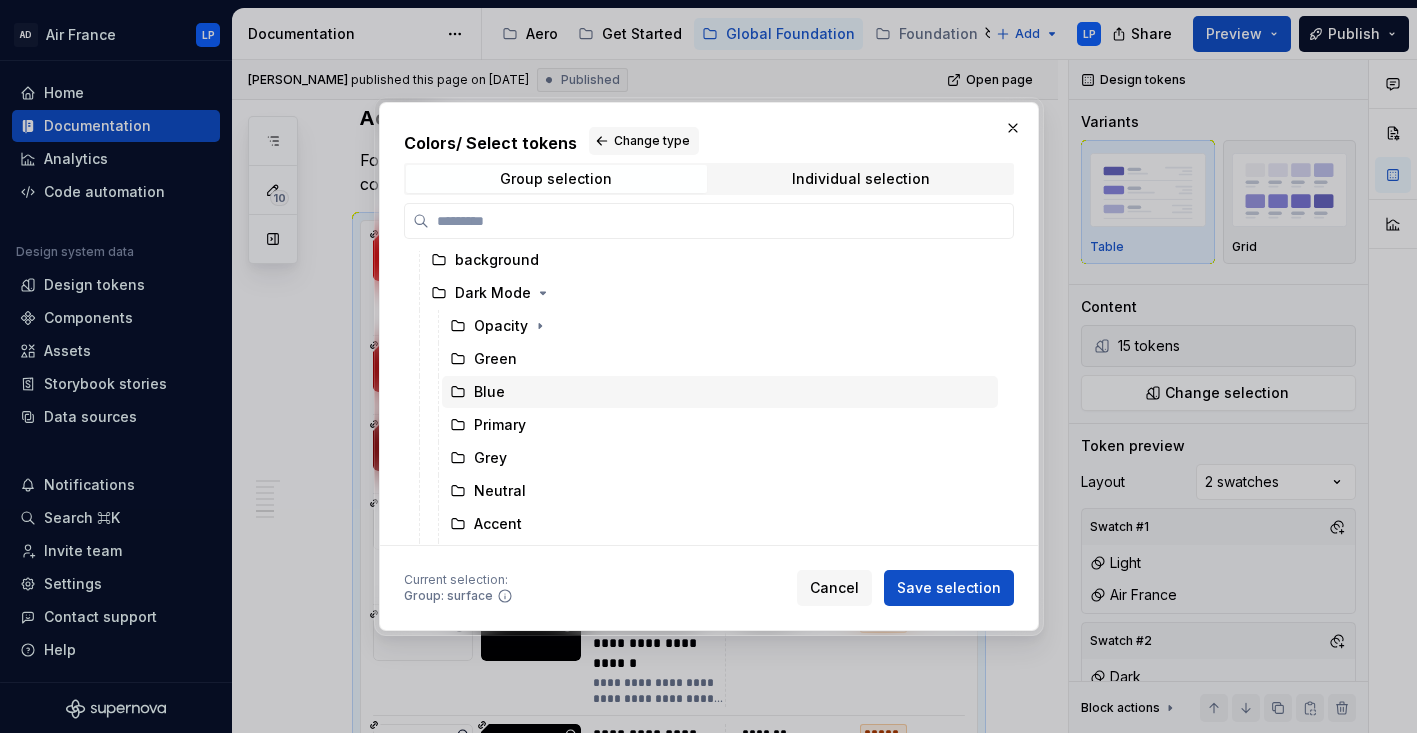 scroll, scrollTop: 48, scrollLeft: 0, axis: vertical 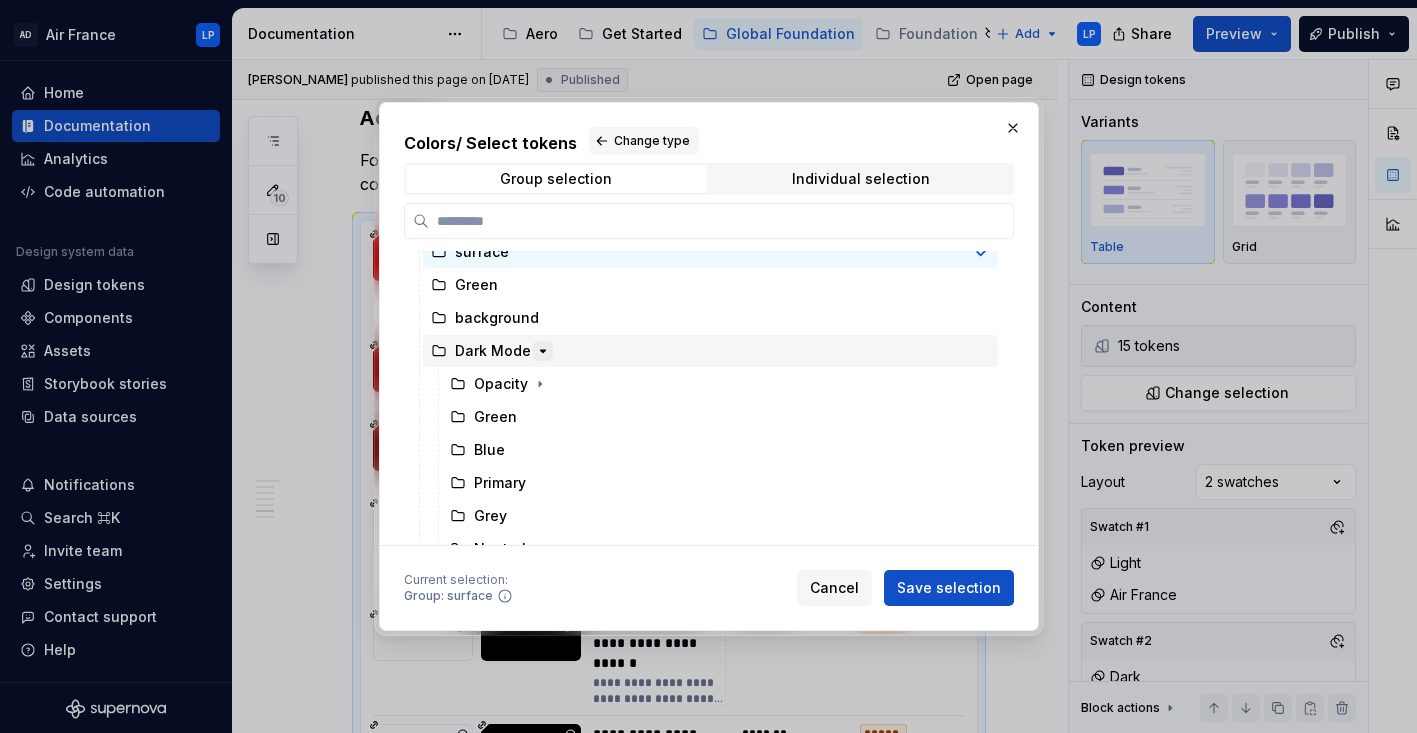 click 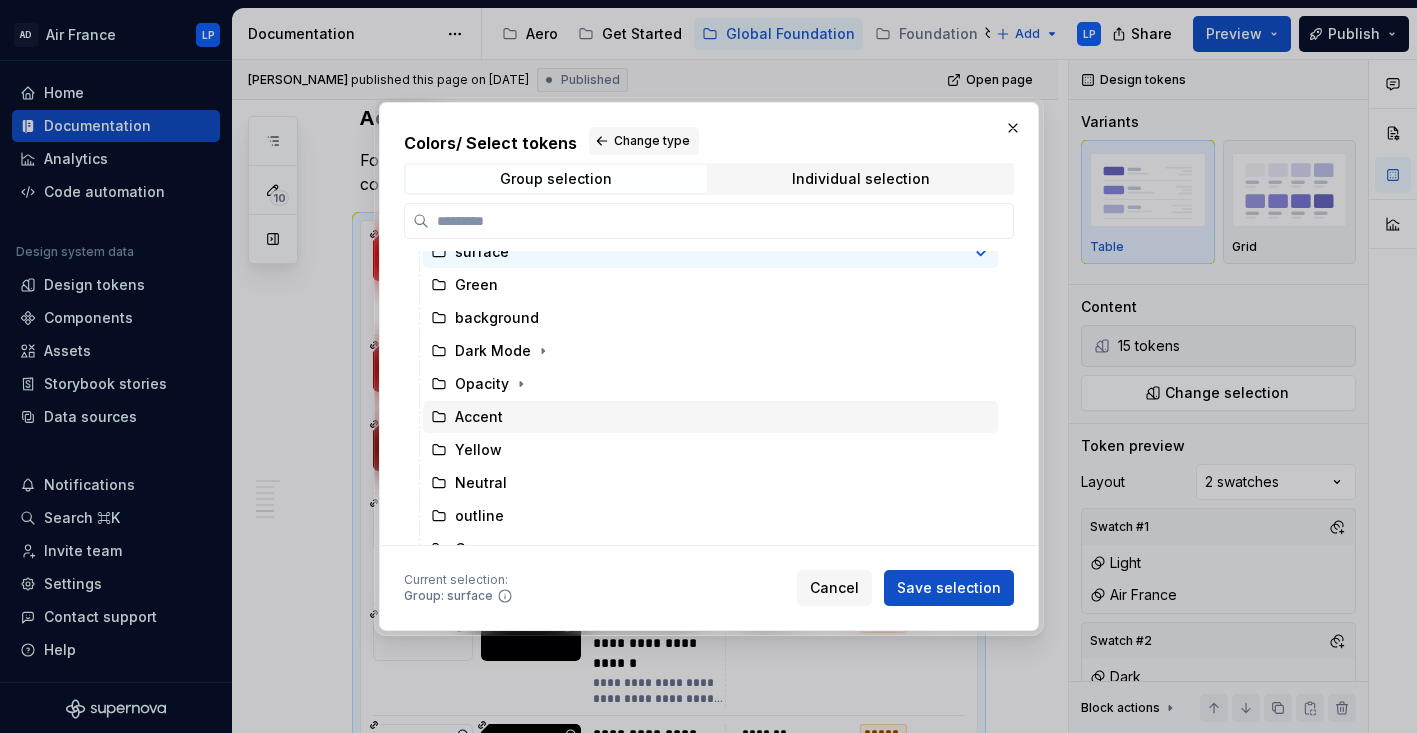 scroll, scrollTop: 0, scrollLeft: 0, axis: both 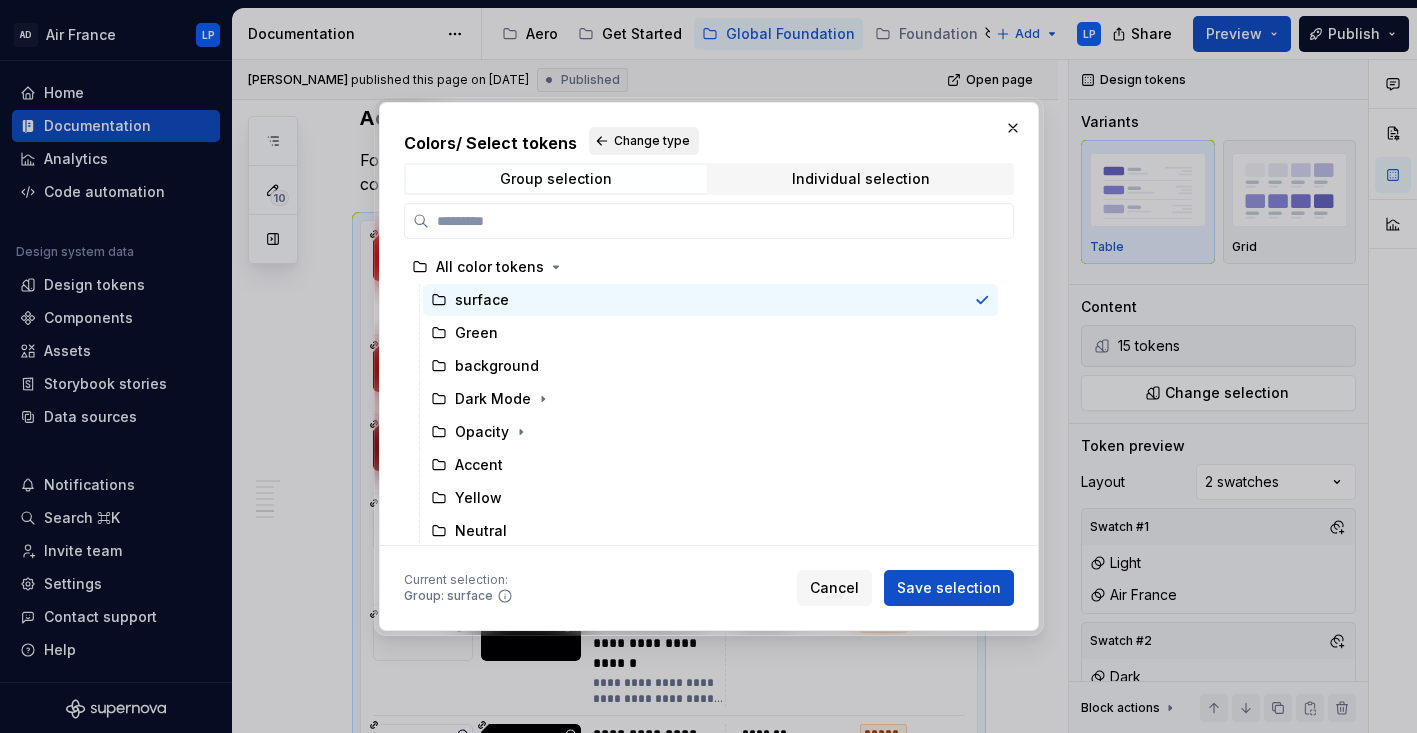 click on "Change type" at bounding box center [644, 141] 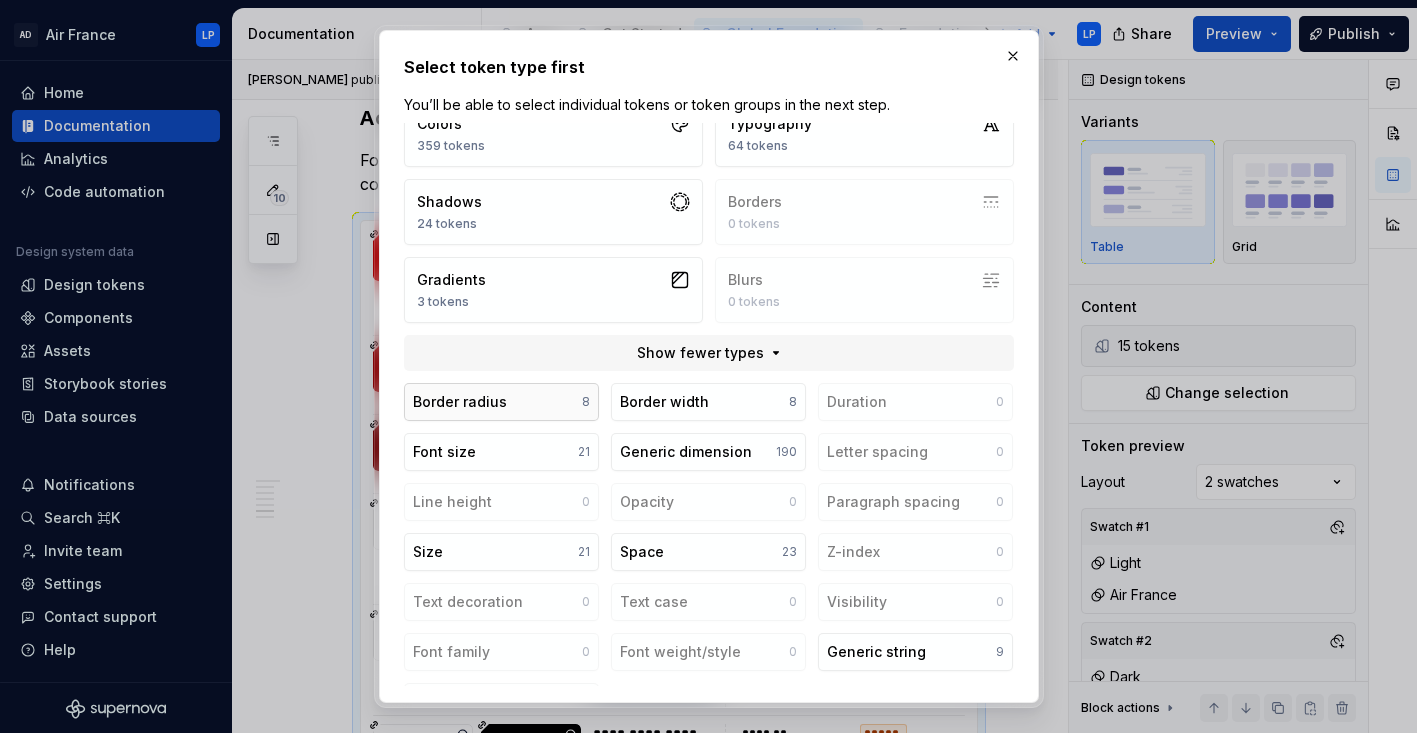 scroll, scrollTop: 9, scrollLeft: 0, axis: vertical 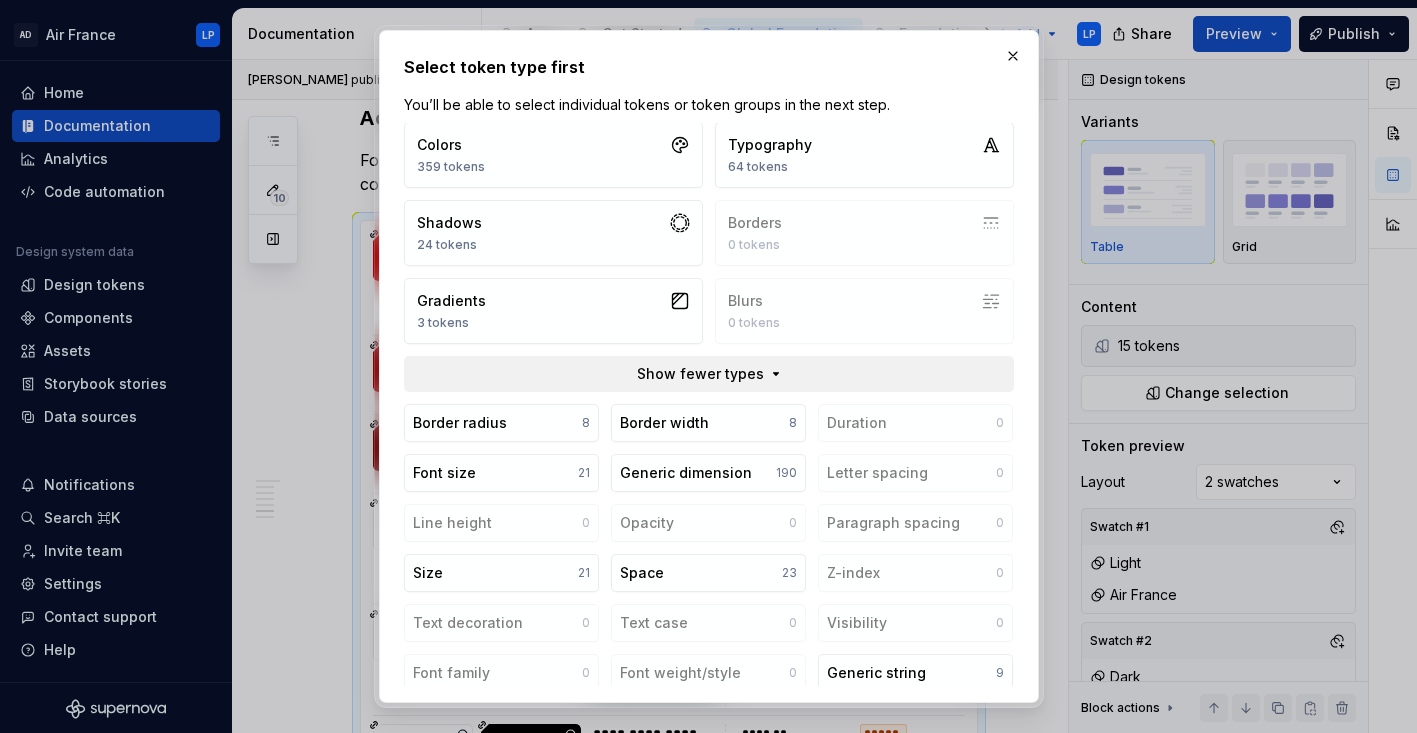 click on "Show fewer types" at bounding box center [700, 374] 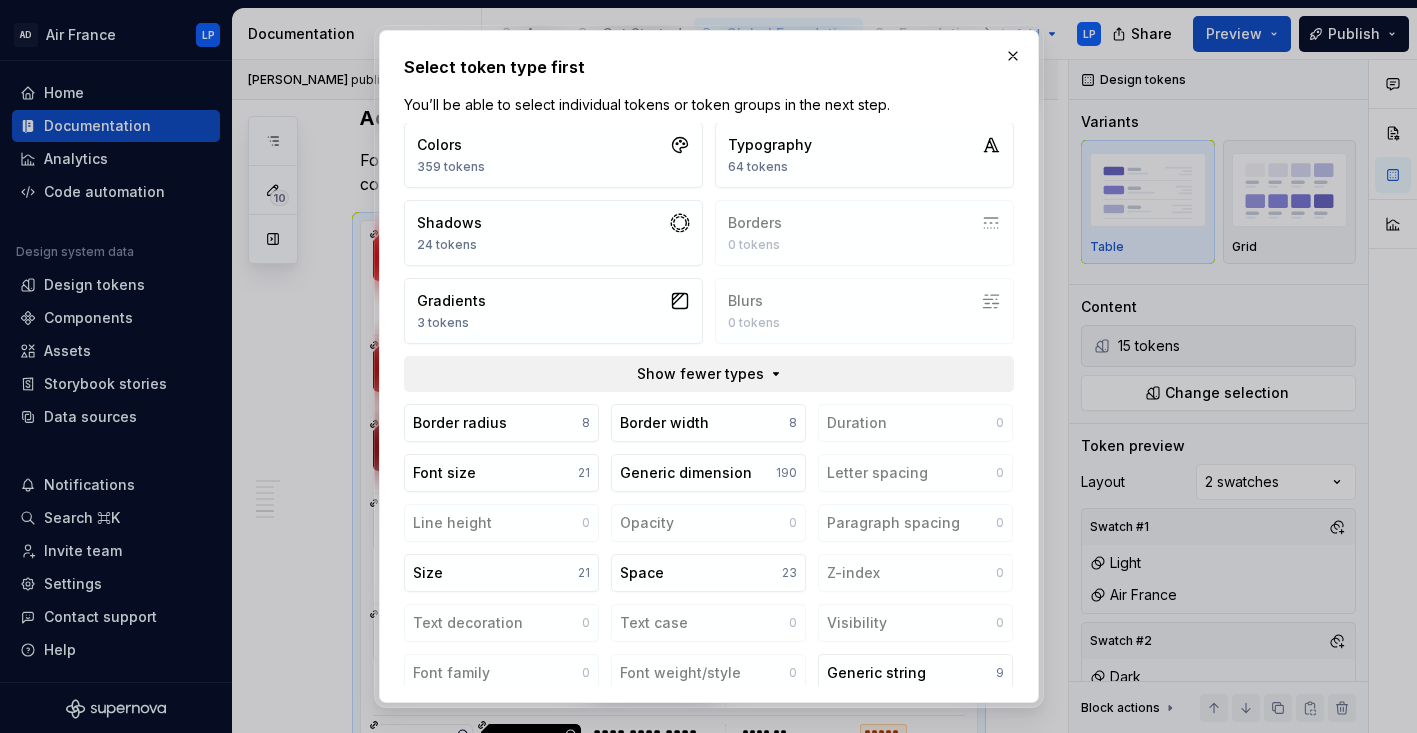 scroll, scrollTop: 0, scrollLeft: 0, axis: both 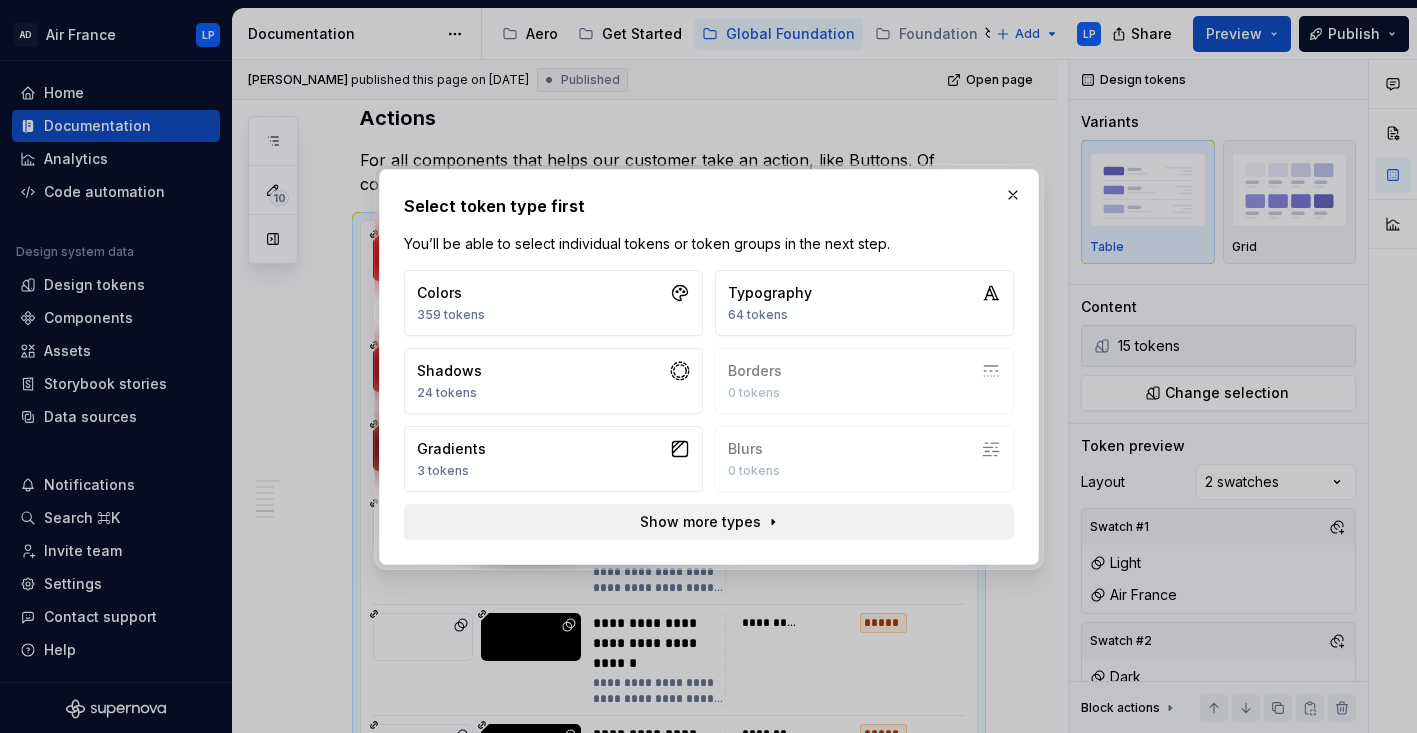 click on "Show more types" at bounding box center (700, 522) 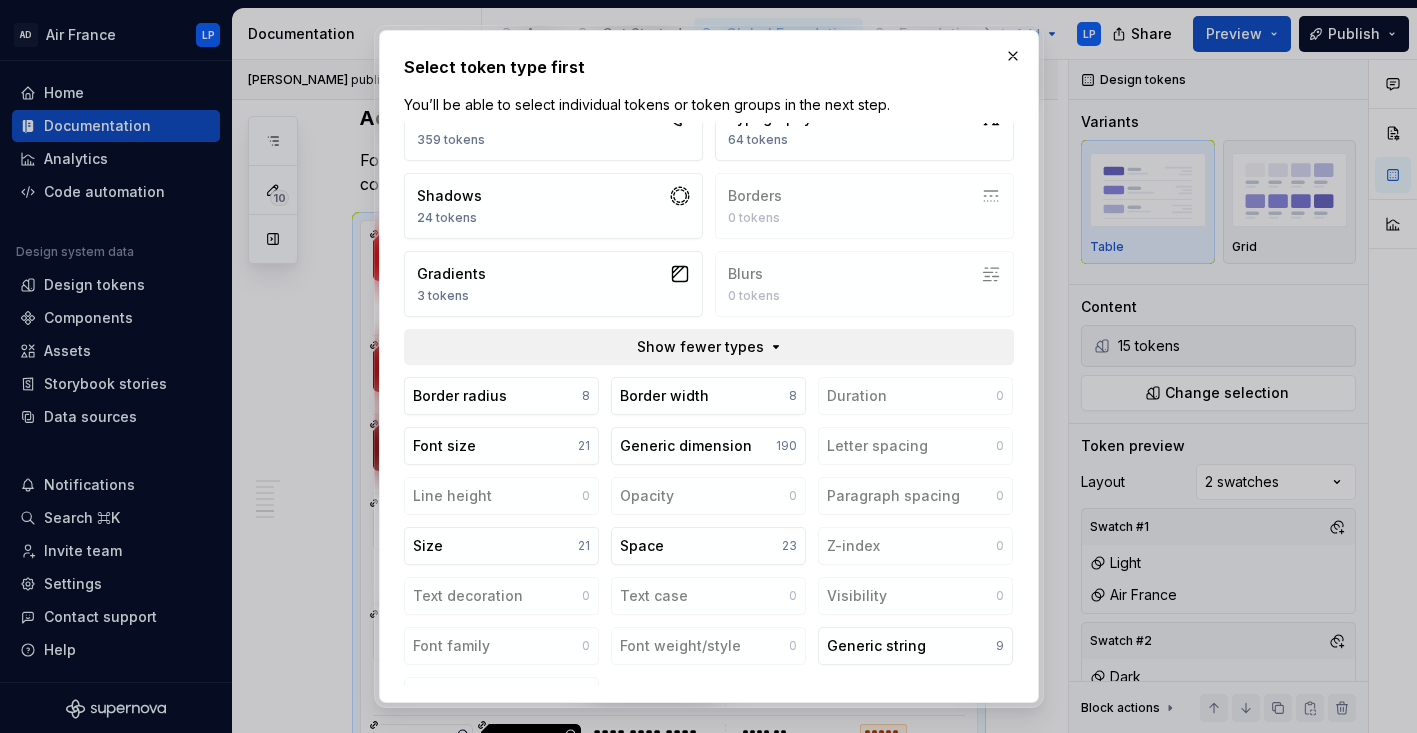 scroll, scrollTop: 0, scrollLeft: 0, axis: both 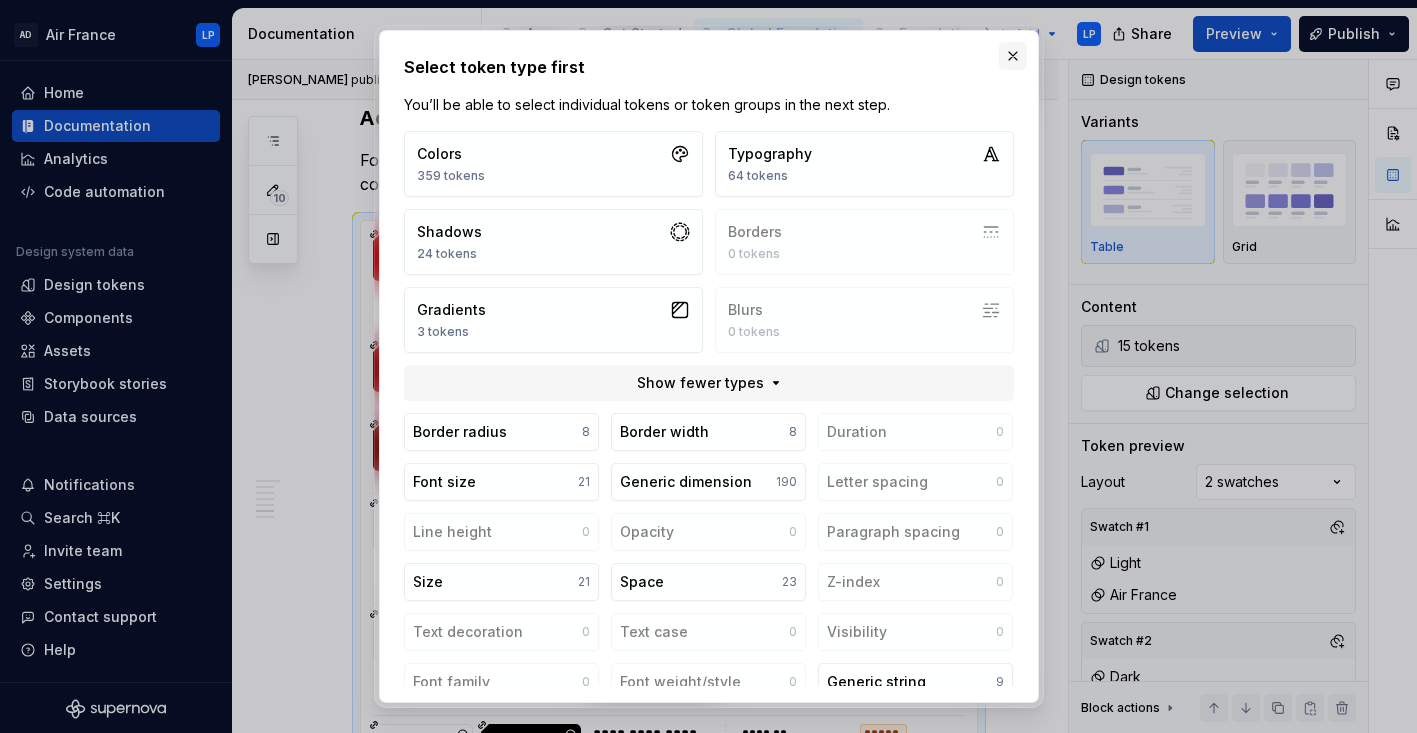 click at bounding box center [1013, 56] 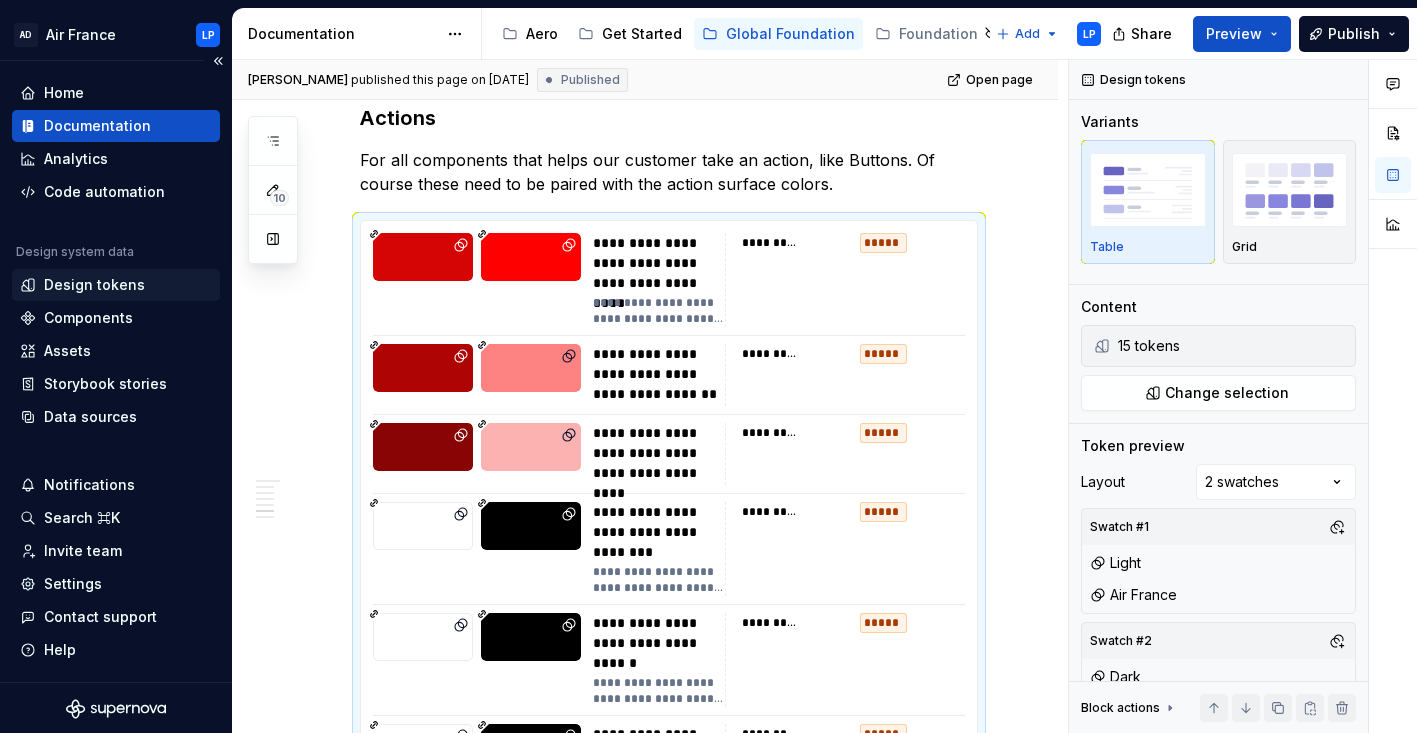 click on "Design tokens" at bounding box center (94, 285) 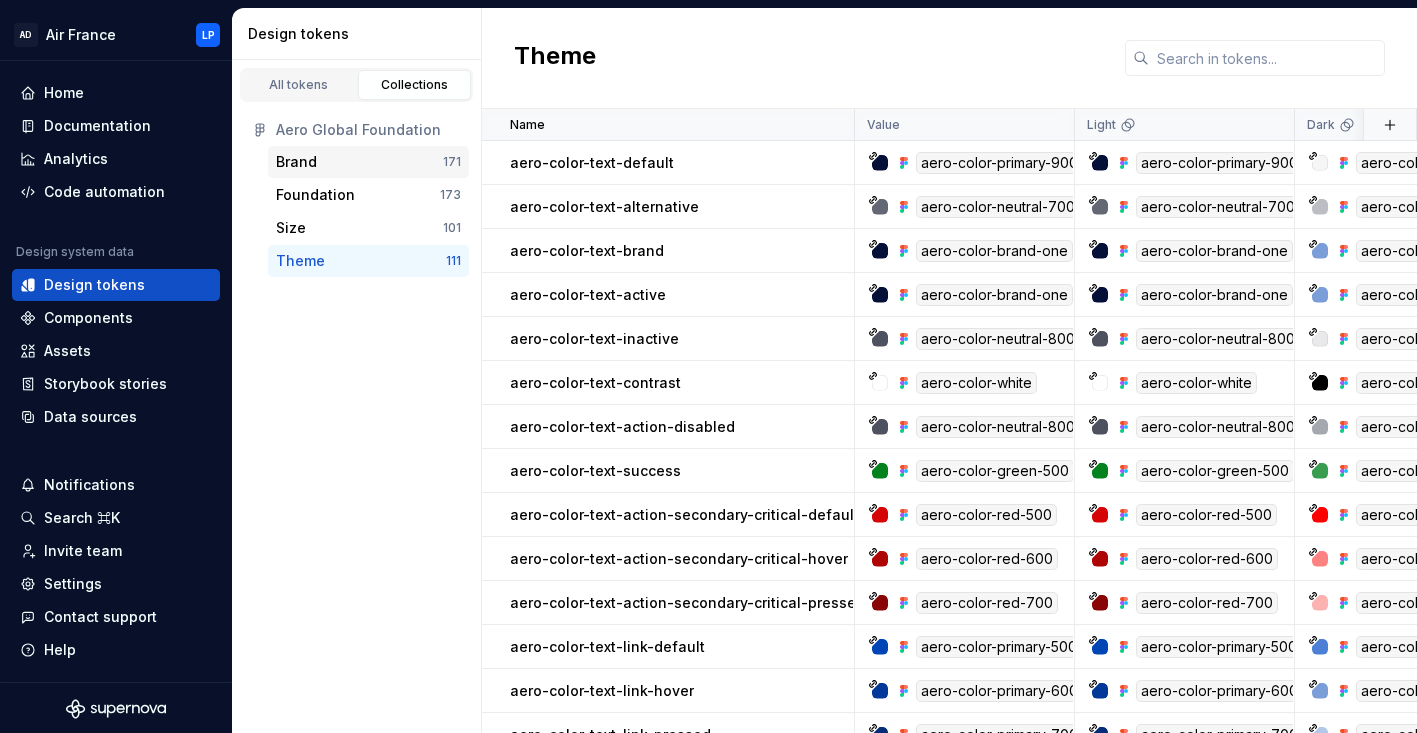 click on "Brand" at bounding box center [359, 162] 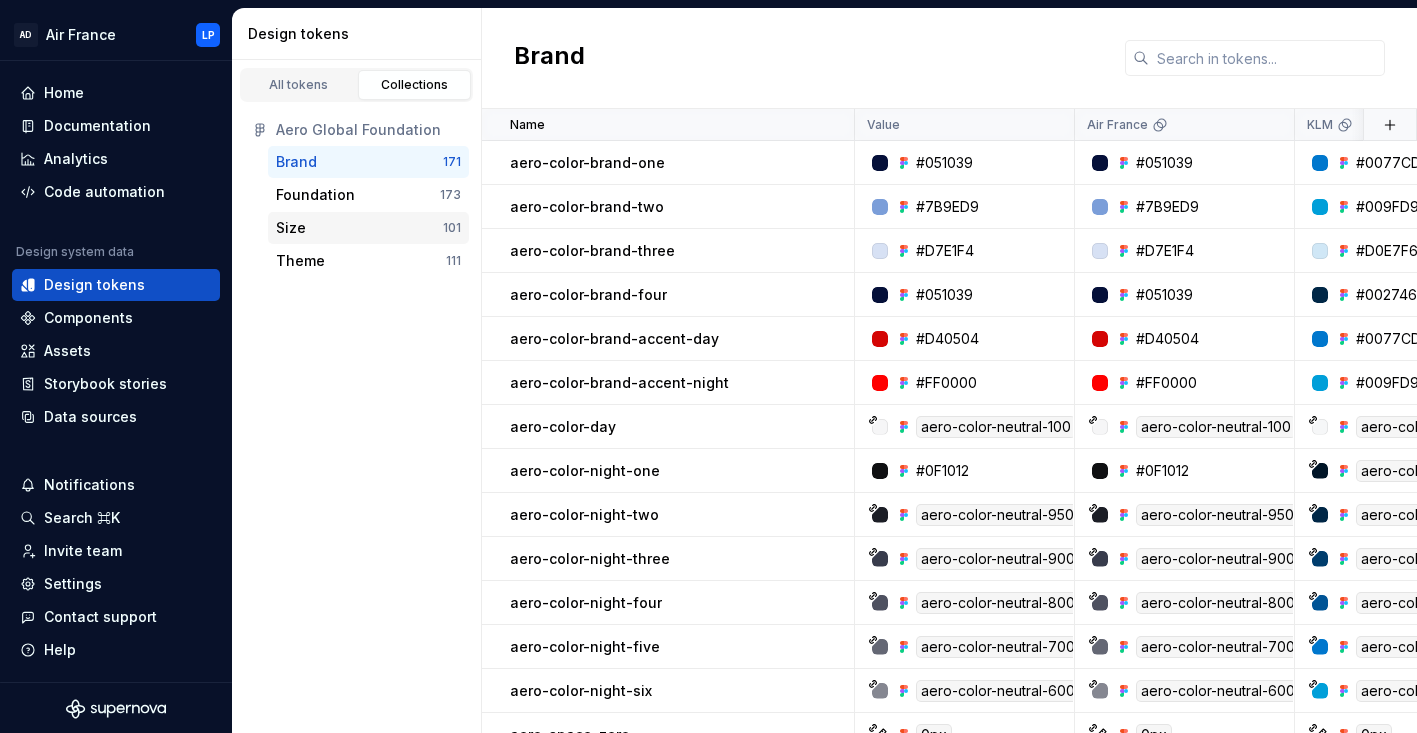 click on "Size" at bounding box center (359, 228) 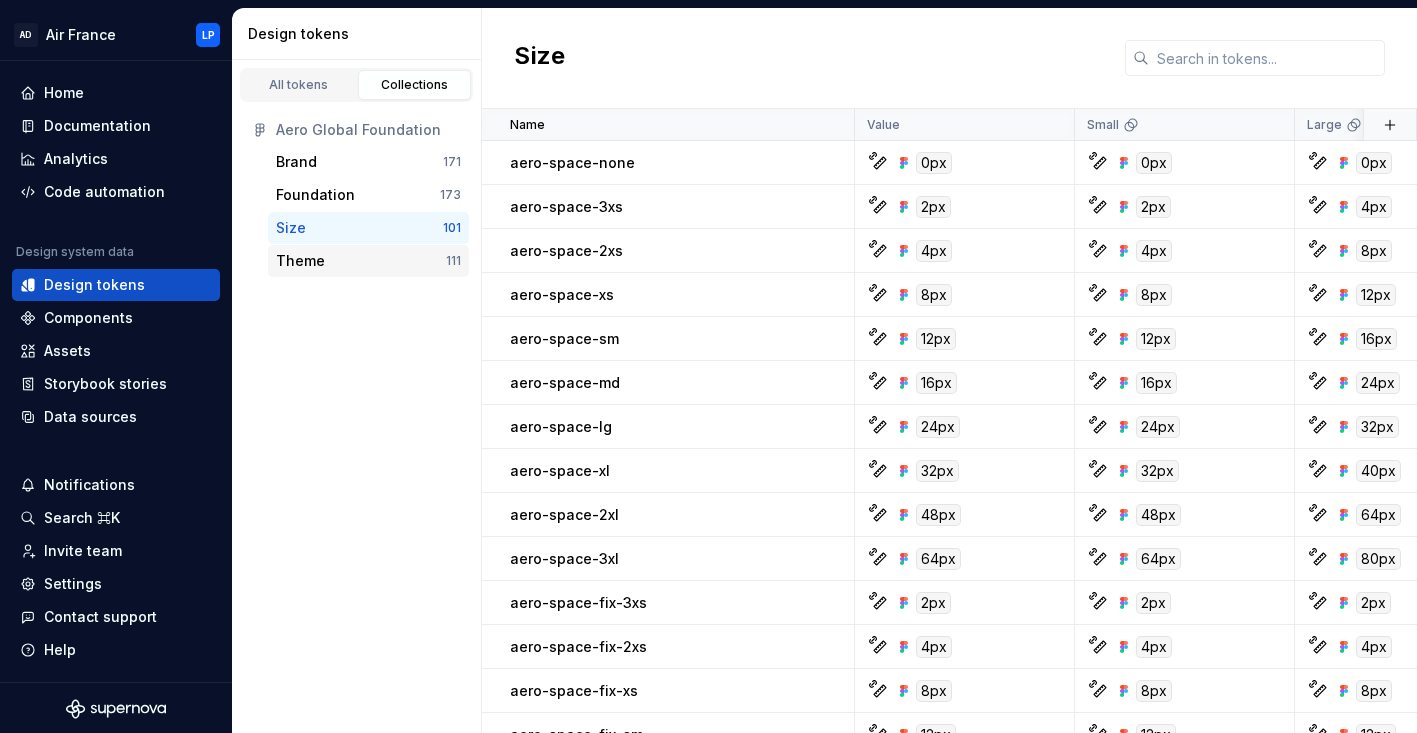 click on "Theme" at bounding box center (300, 261) 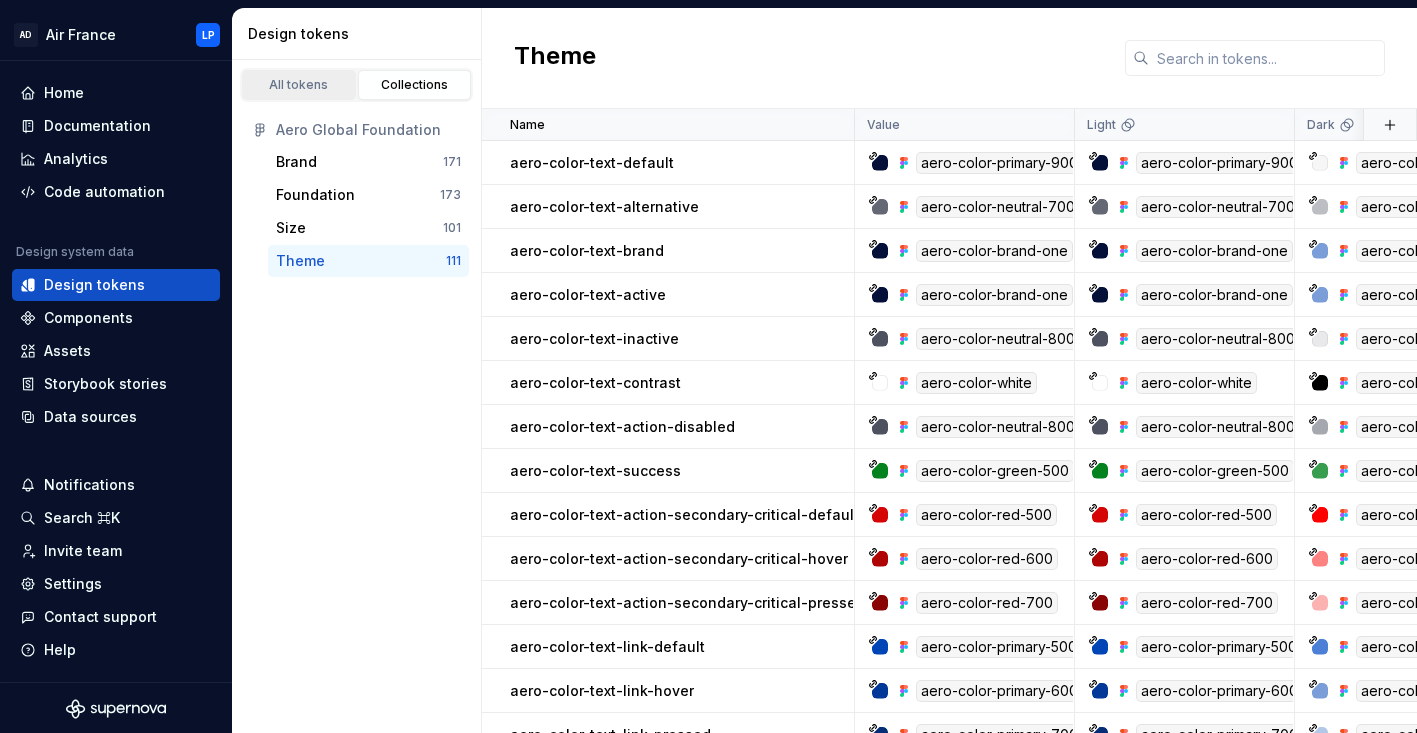 click on "All tokens" at bounding box center [299, 85] 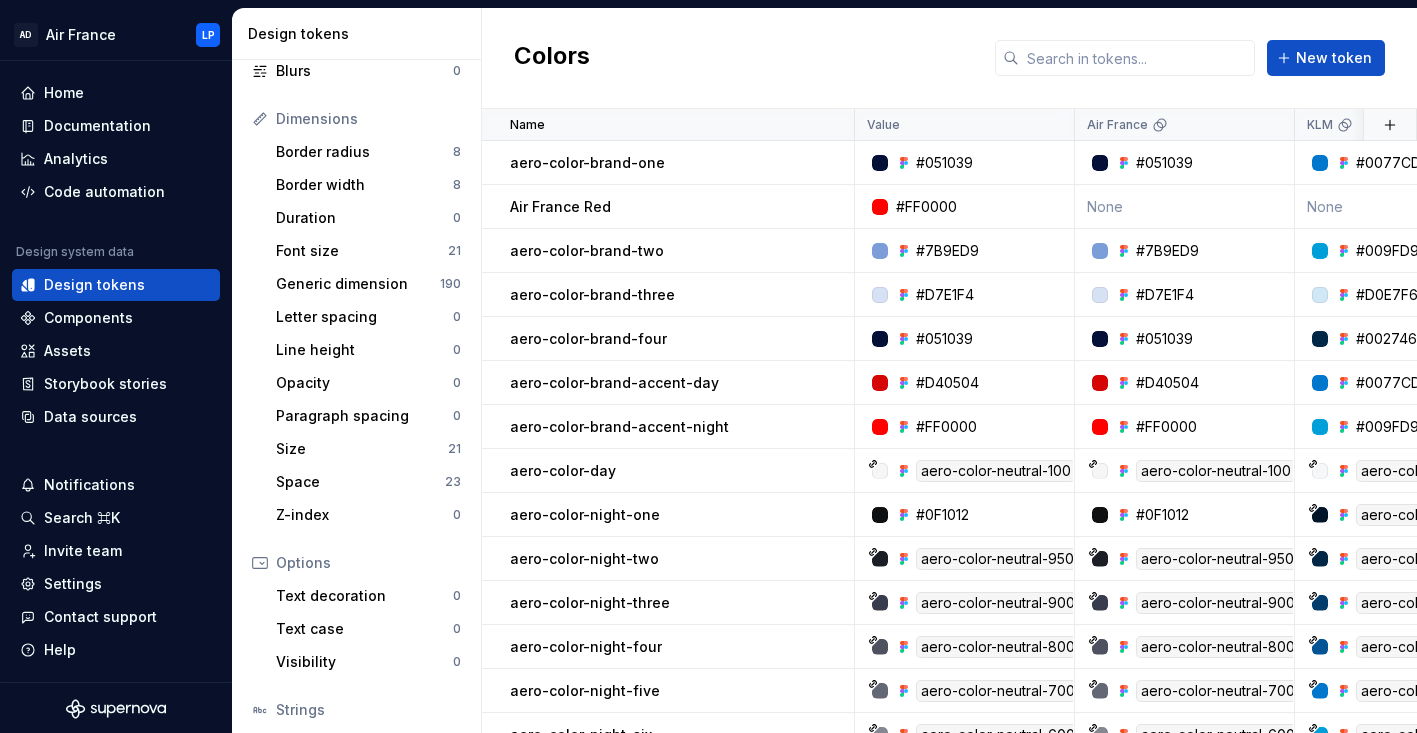 scroll, scrollTop: 0, scrollLeft: 0, axis: both 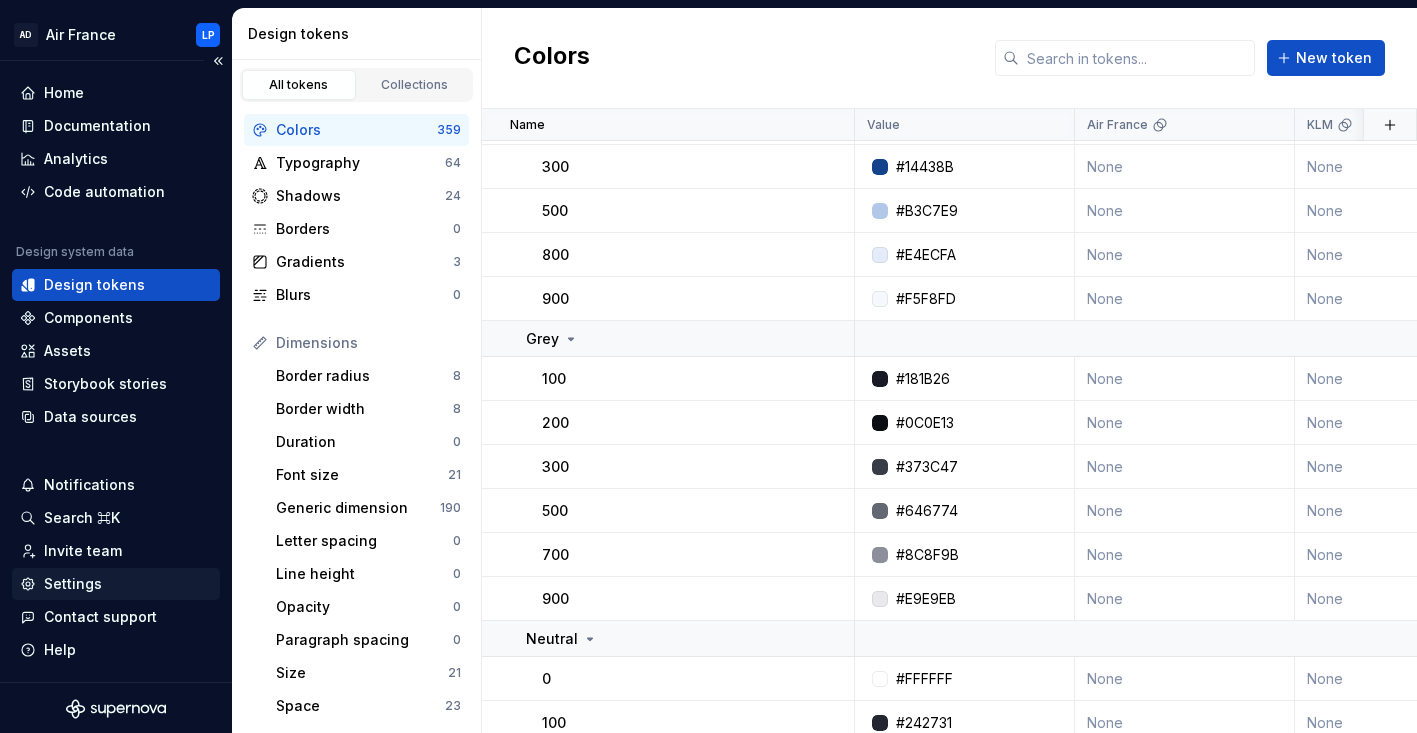 click on "Settings" at bounding box center [73, 584] 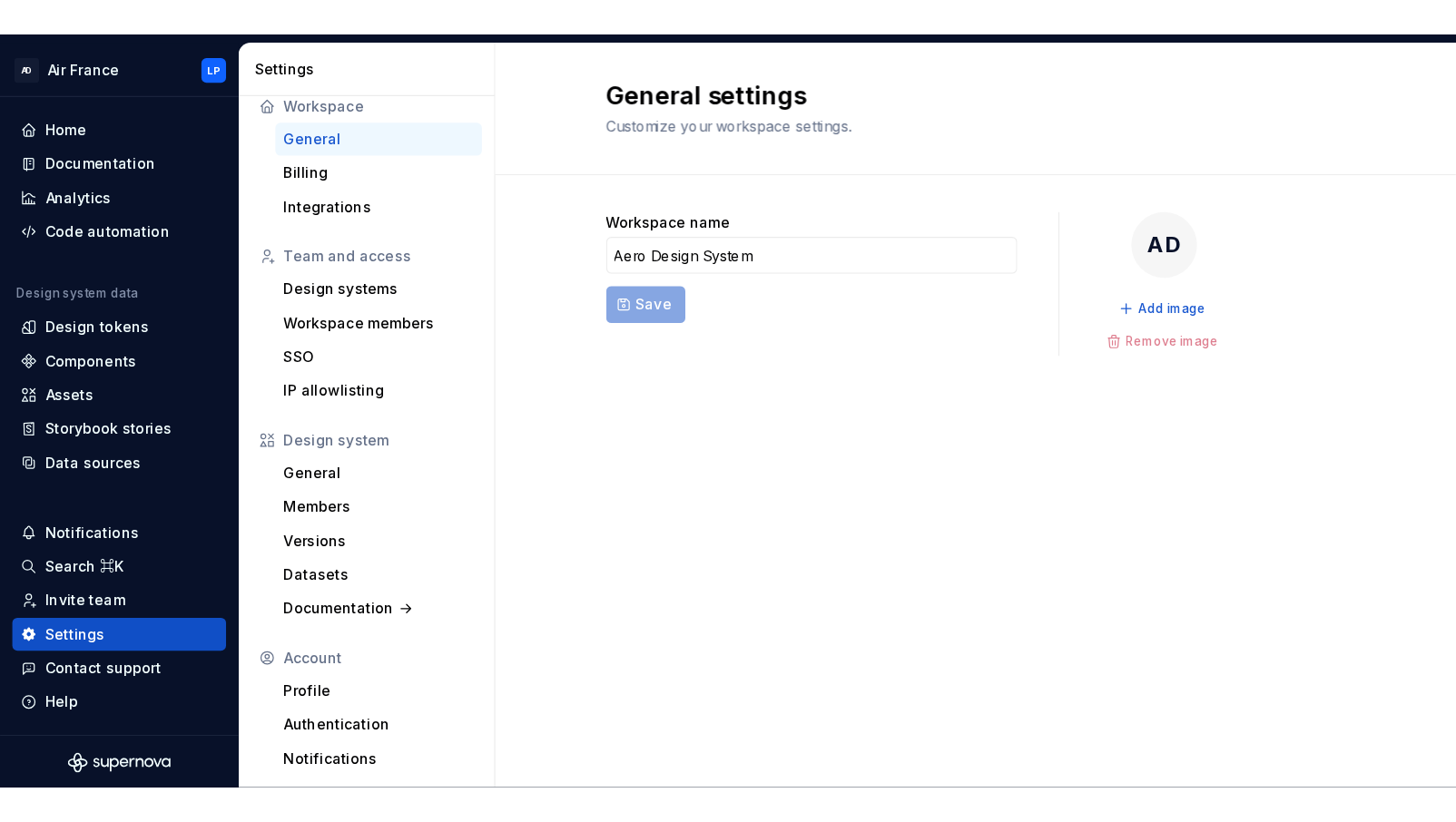 scroll, scrollTop: 0, scrollLeft: 0, axis: both 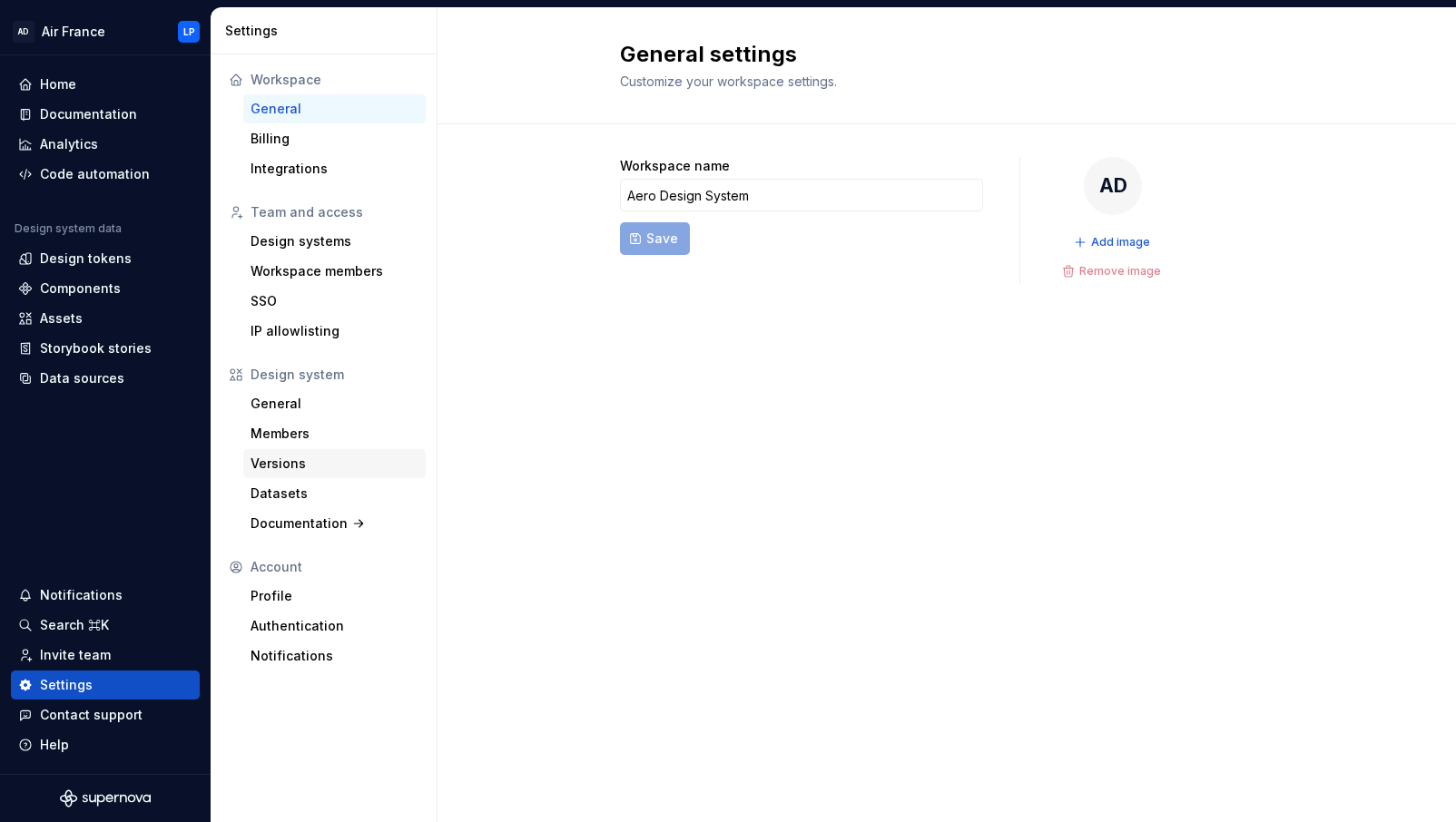 click on "Versions" at bounding box center [334, 464] 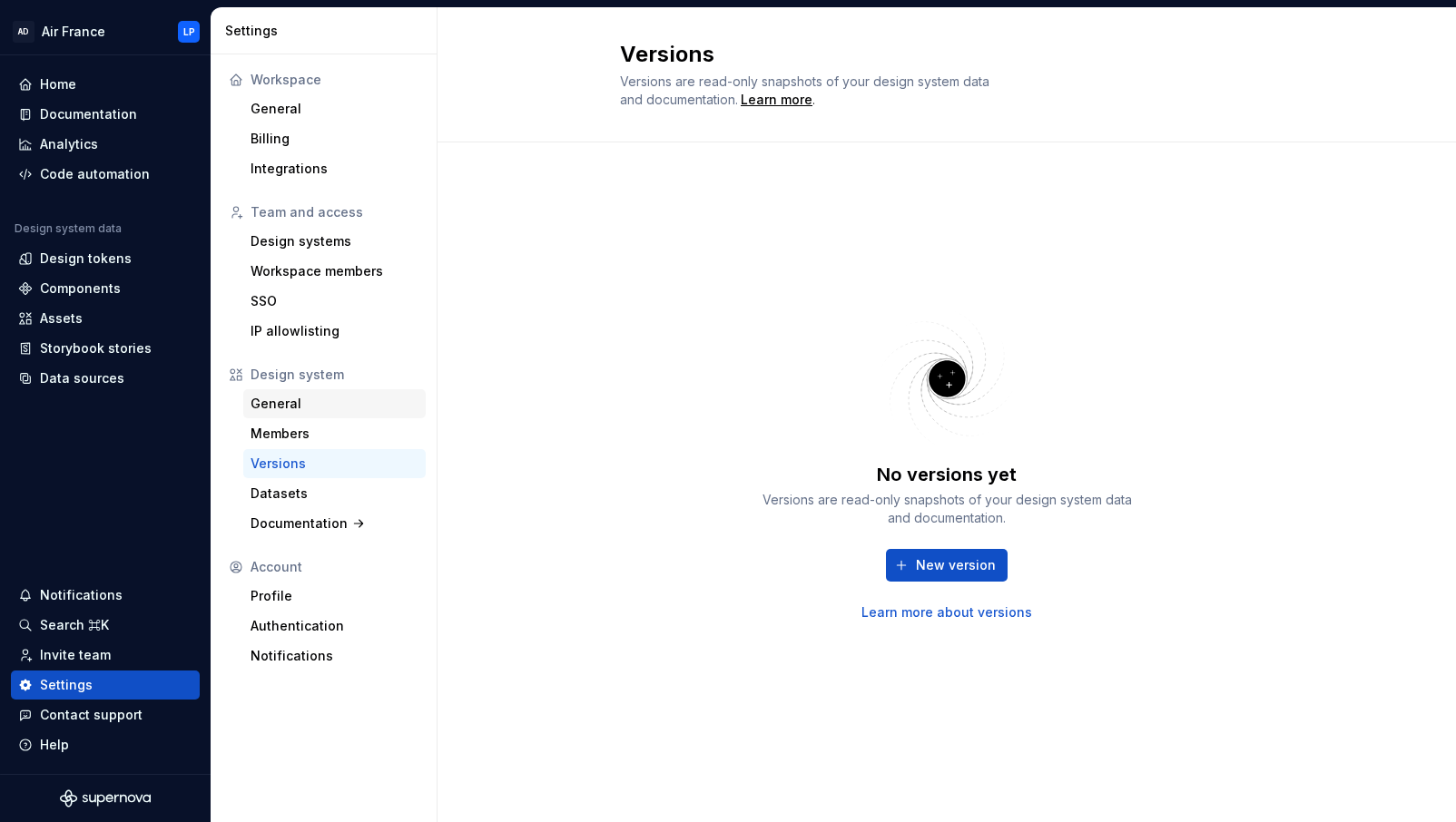 click on "General" at bounding box center [334, 404] 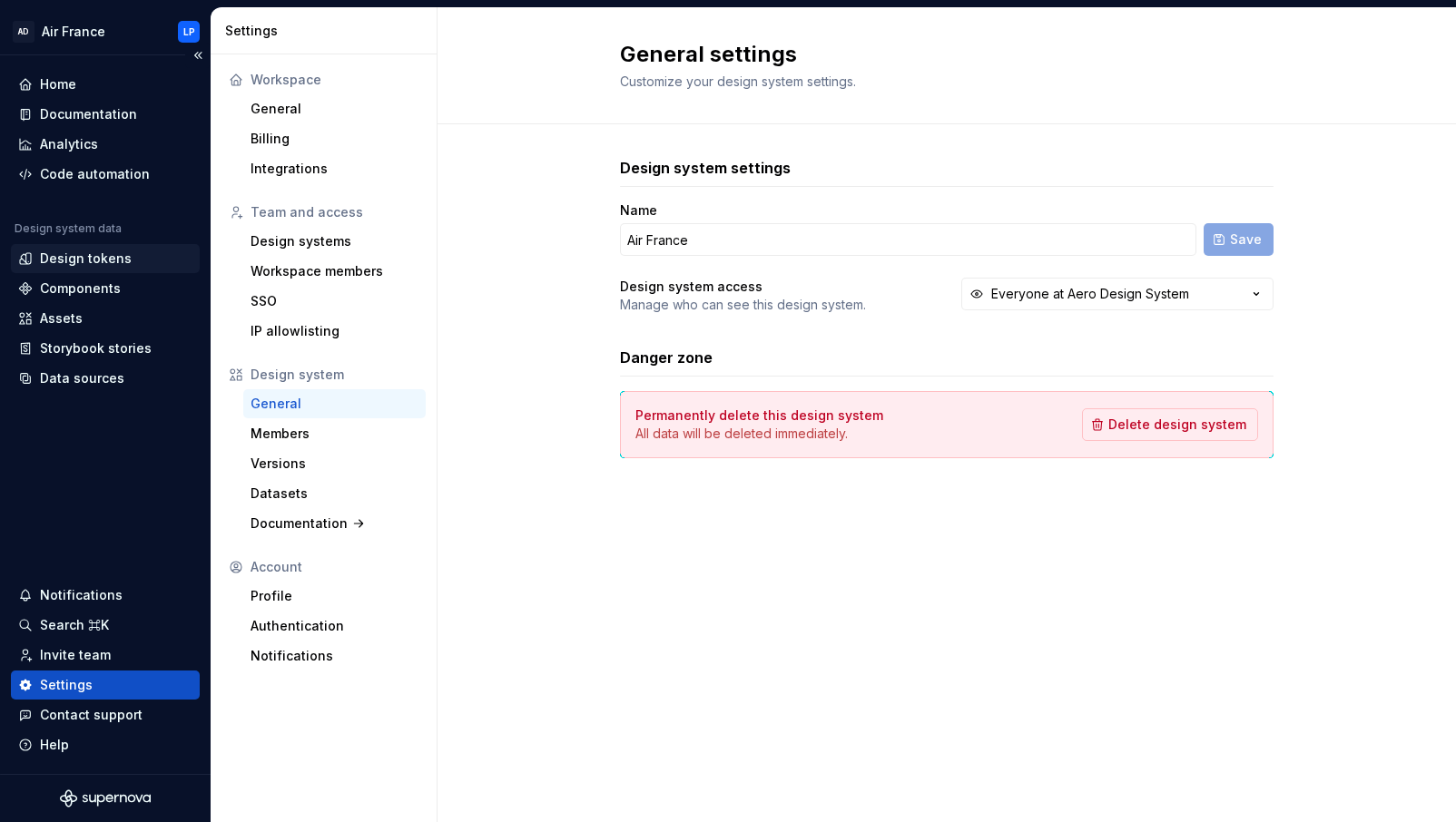 click on "Design tokens" at bounding box center (85, 259) 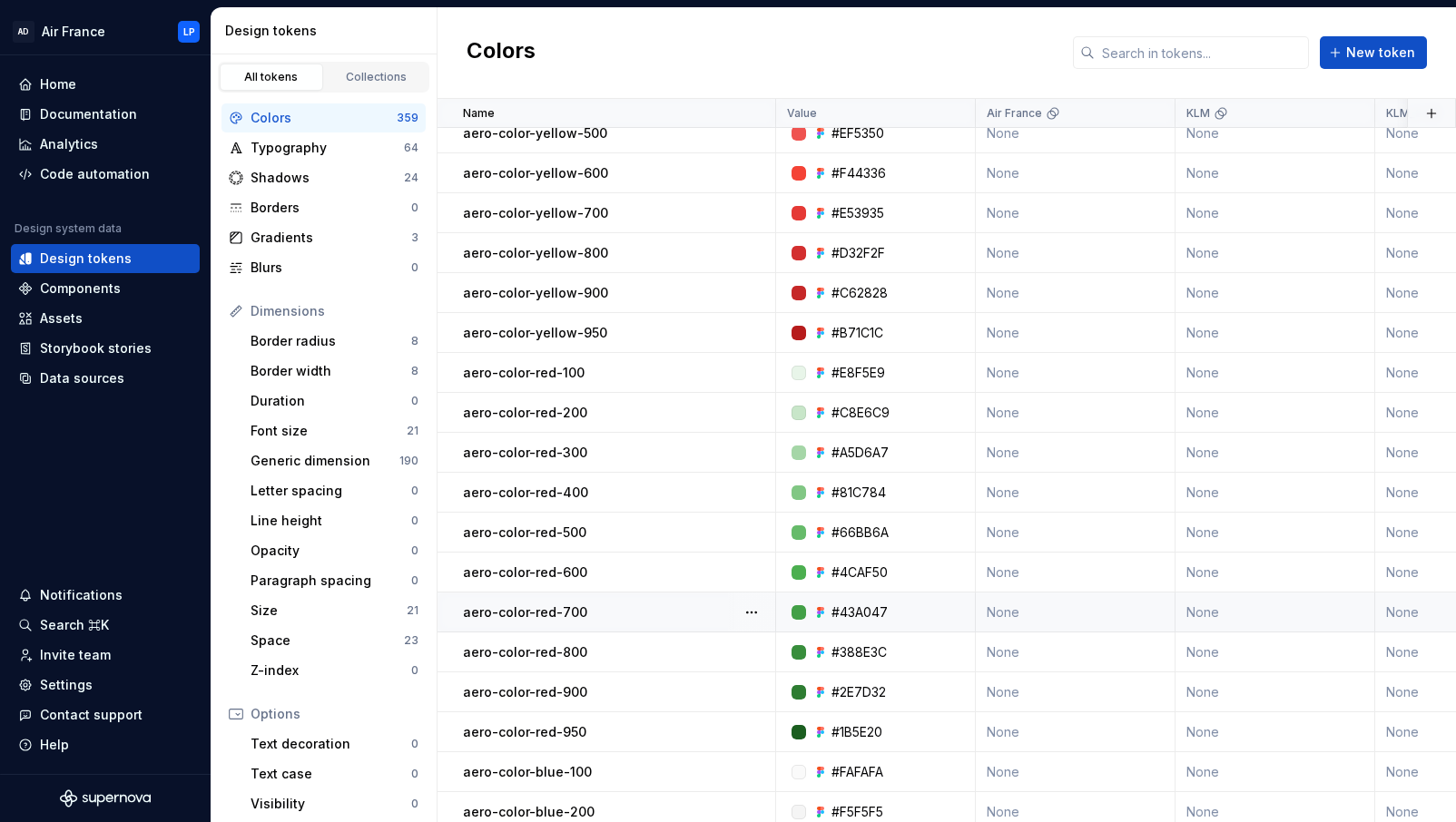 scroll, scrollTop: 9227, scrollLeft: 0, axis: vertical 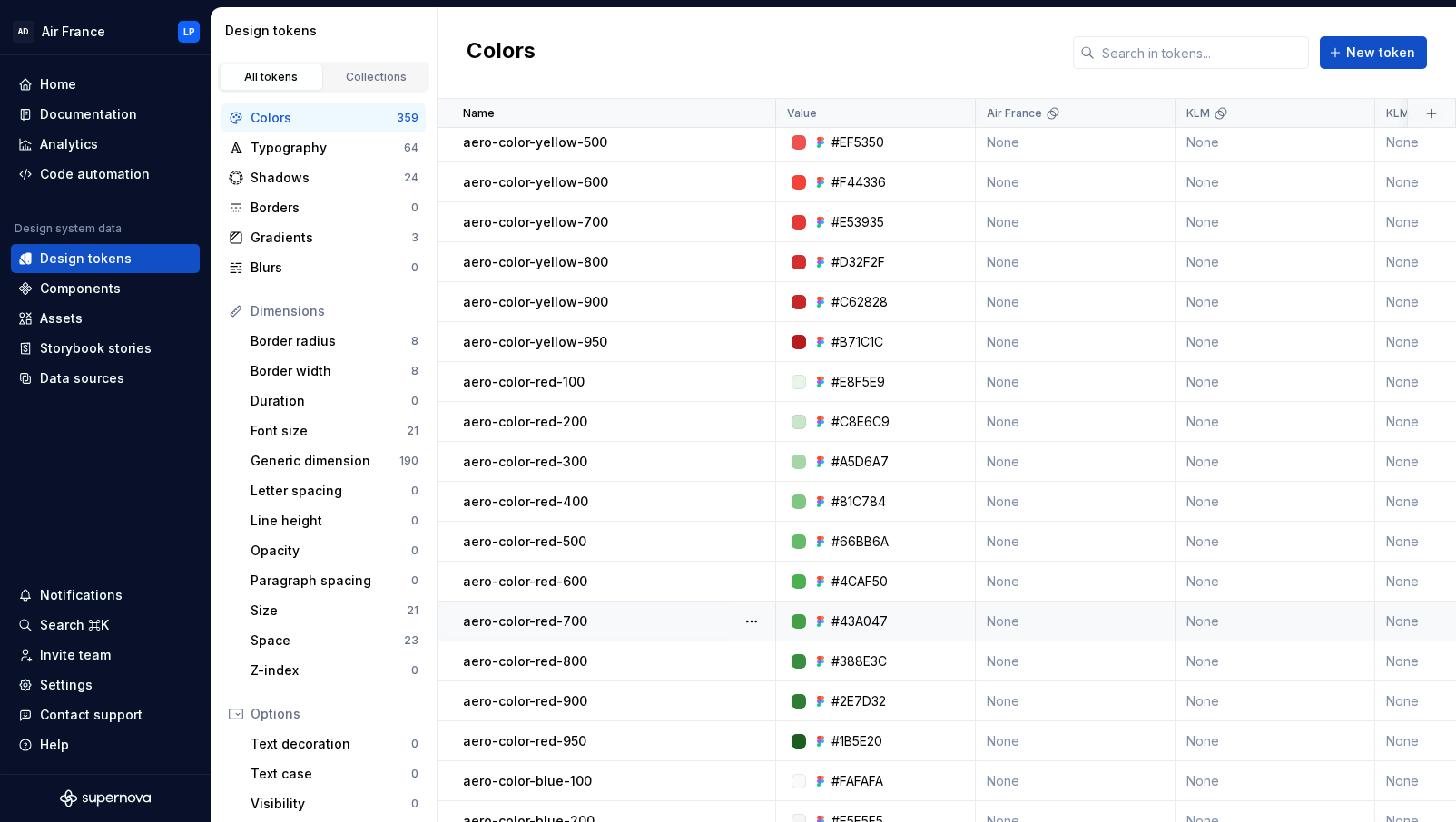 click on "aero-color-red-100" at bounding box center (618, 382) 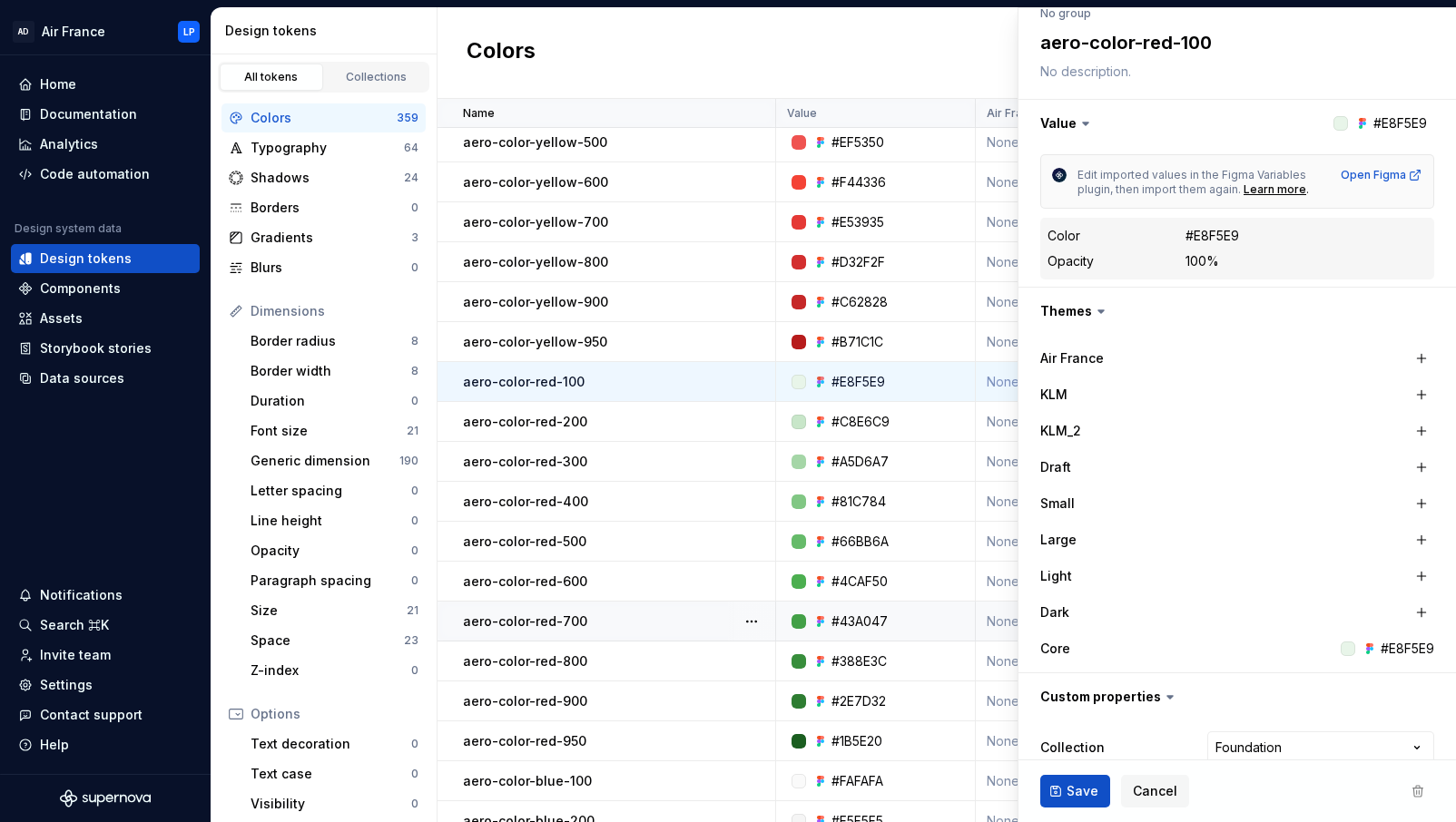 scroll, scrollTop: 279, scrollLeft: 0, axis: vertical 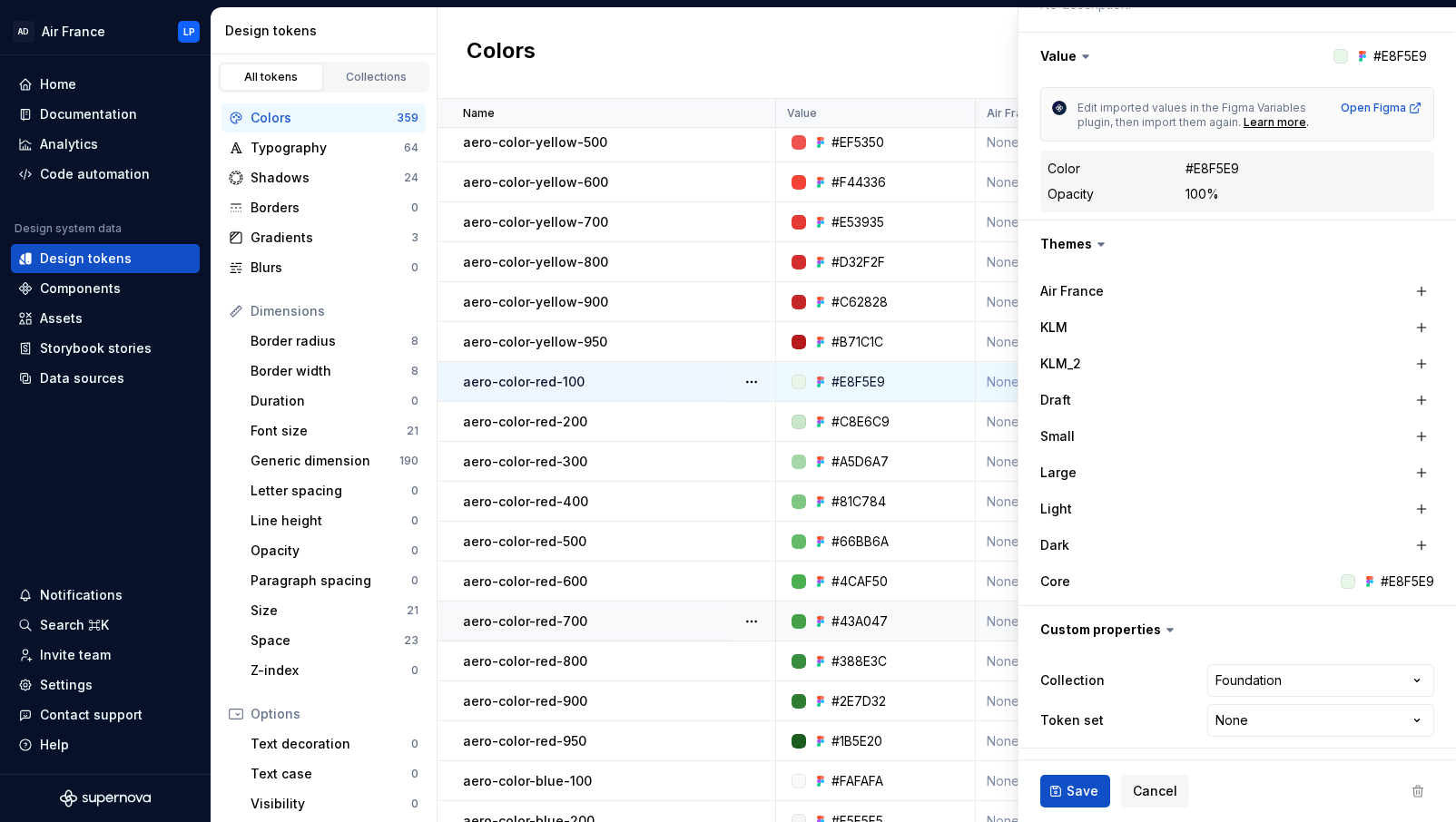click on "aero-color-red-100" at bounding box center (618, 382) 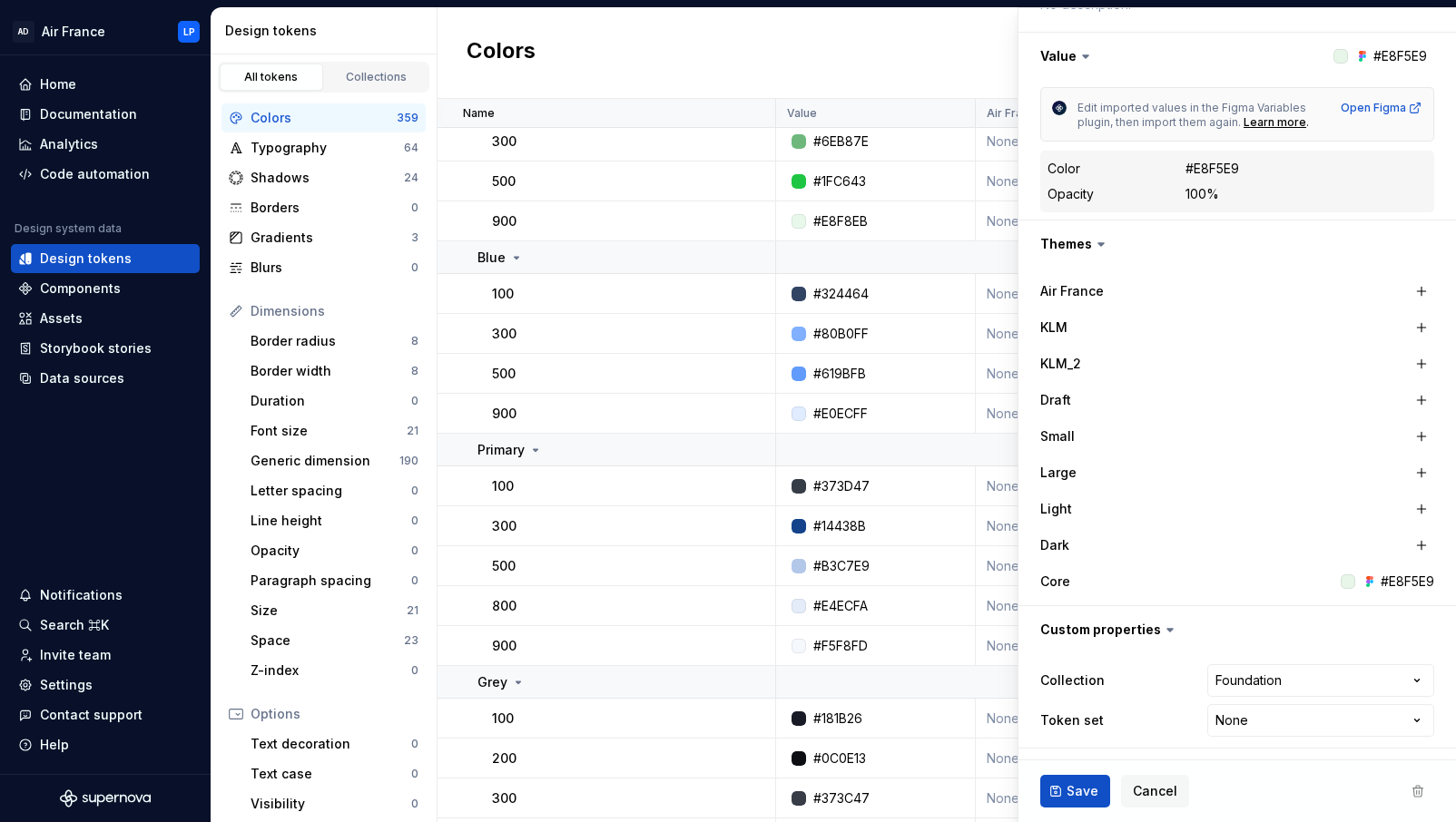 scroll, scrollTop: 11539, scrollLeft: 0, axis: vertical 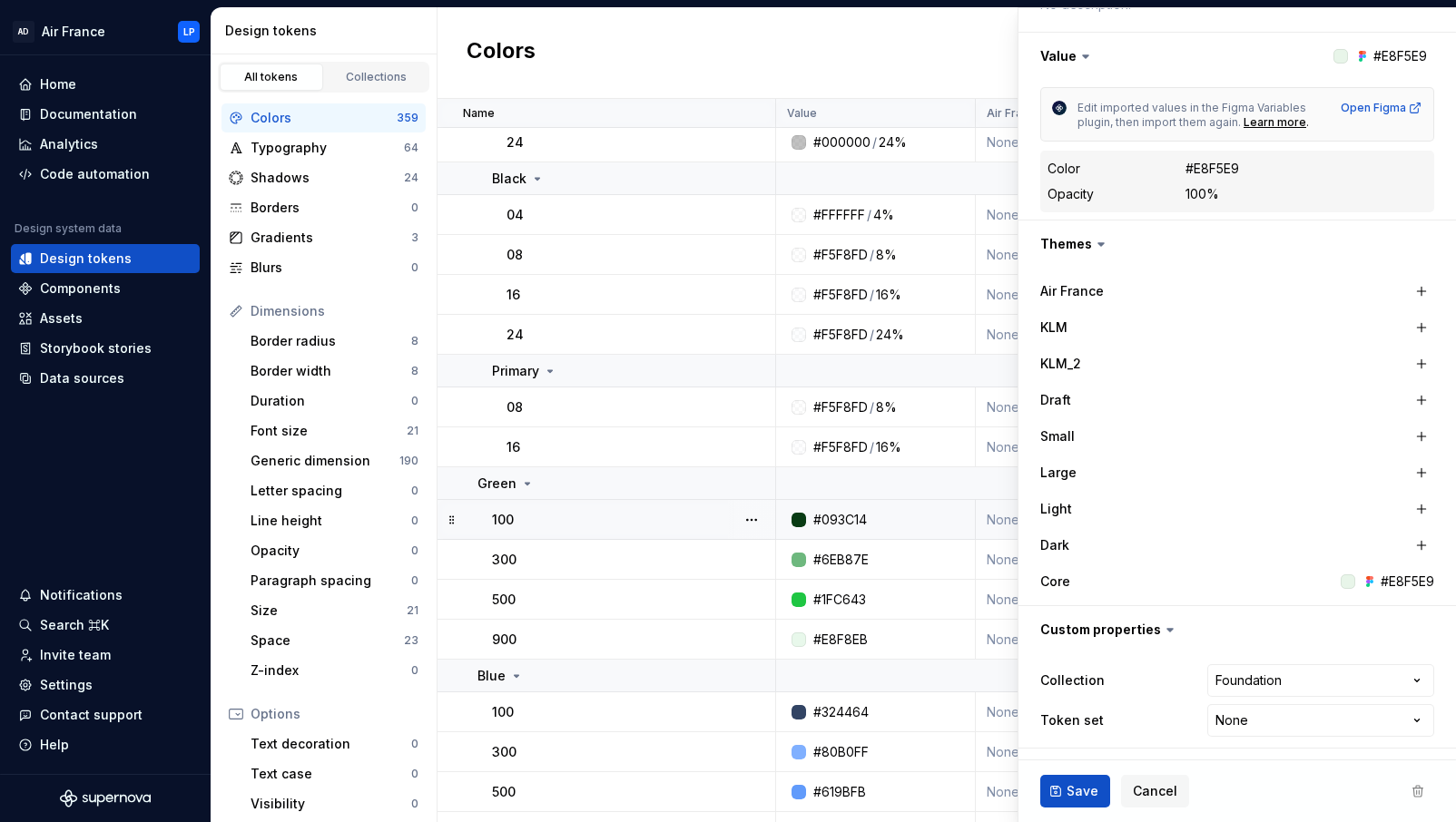 click on "100" at bounding box center (633, 520) 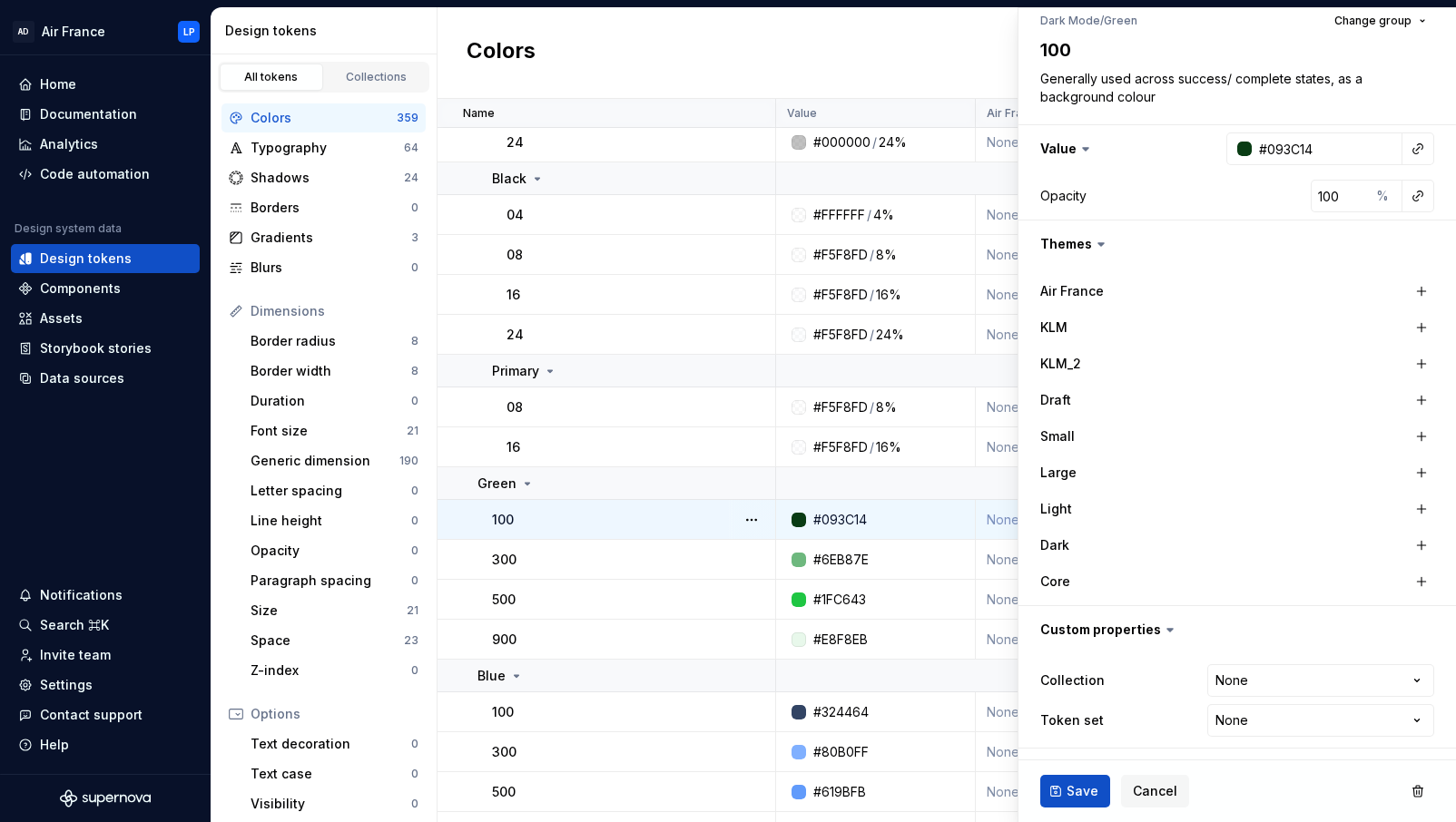 scroll, scrollTop: 0, scrollLeft: 0, axis: both 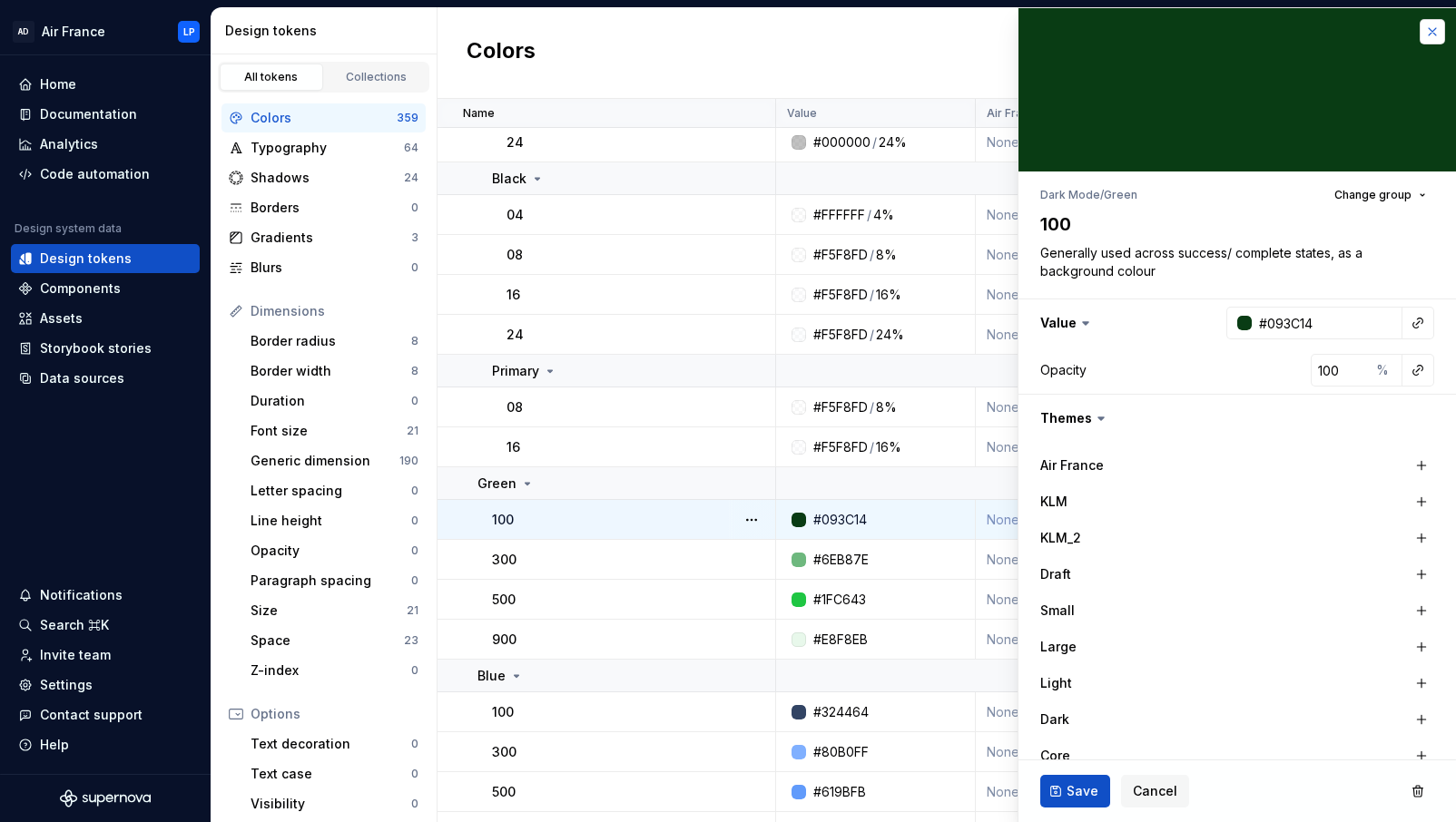 click at bounding box center (1432, 32) 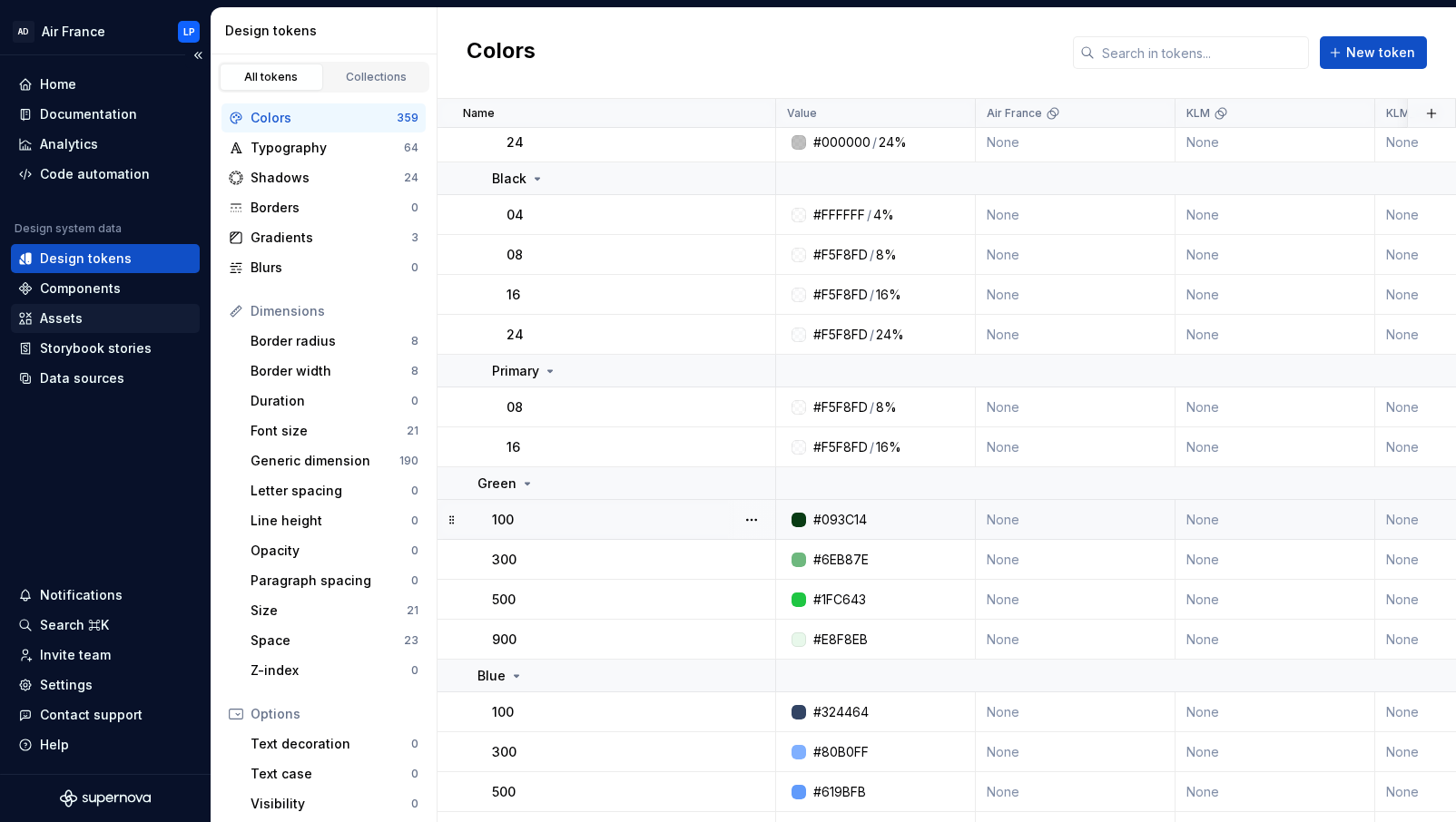 click on "Assets" at bounding box center [61, 318] 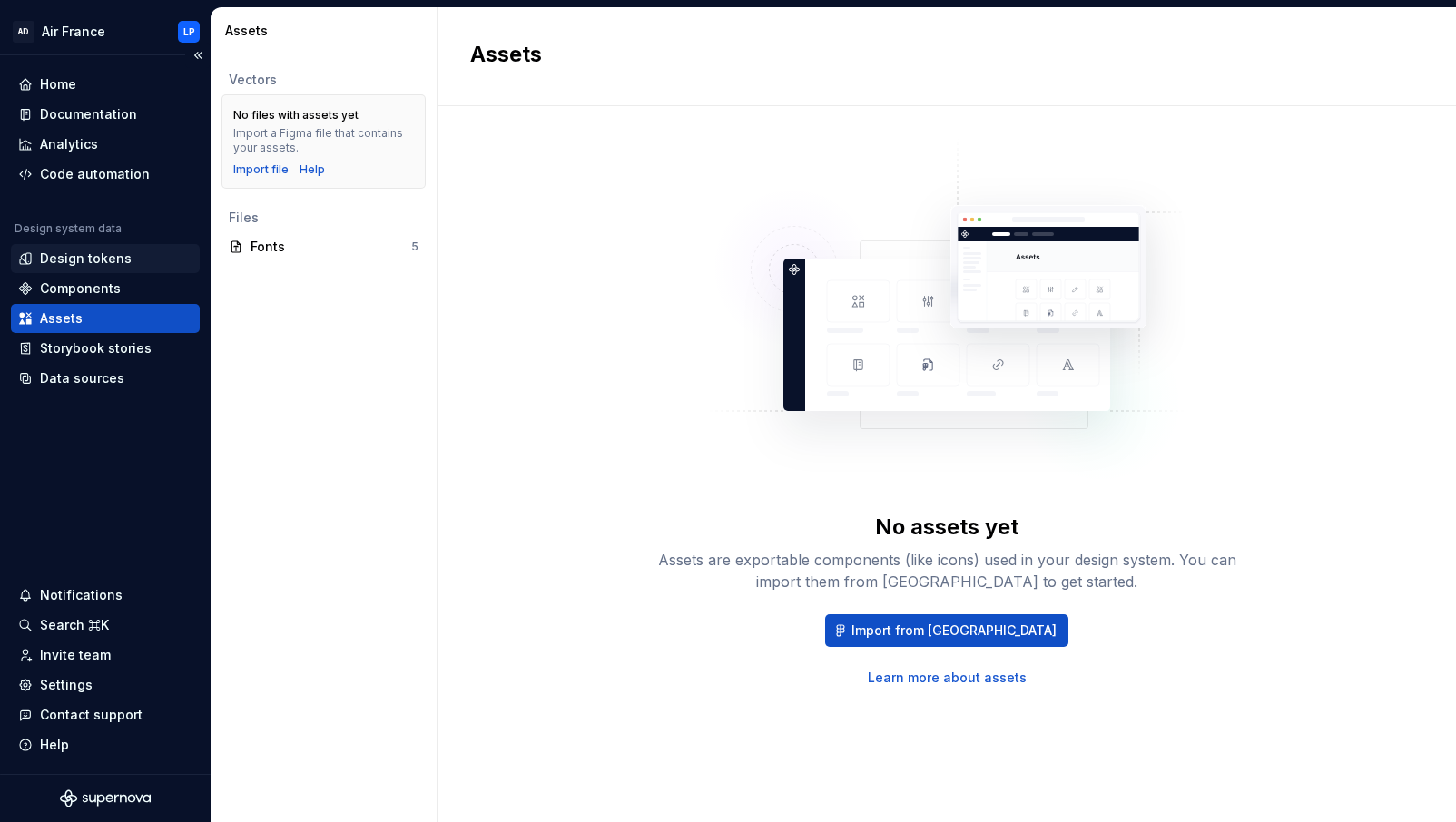 click on "Design tokens" at bounding box center (85, 259) 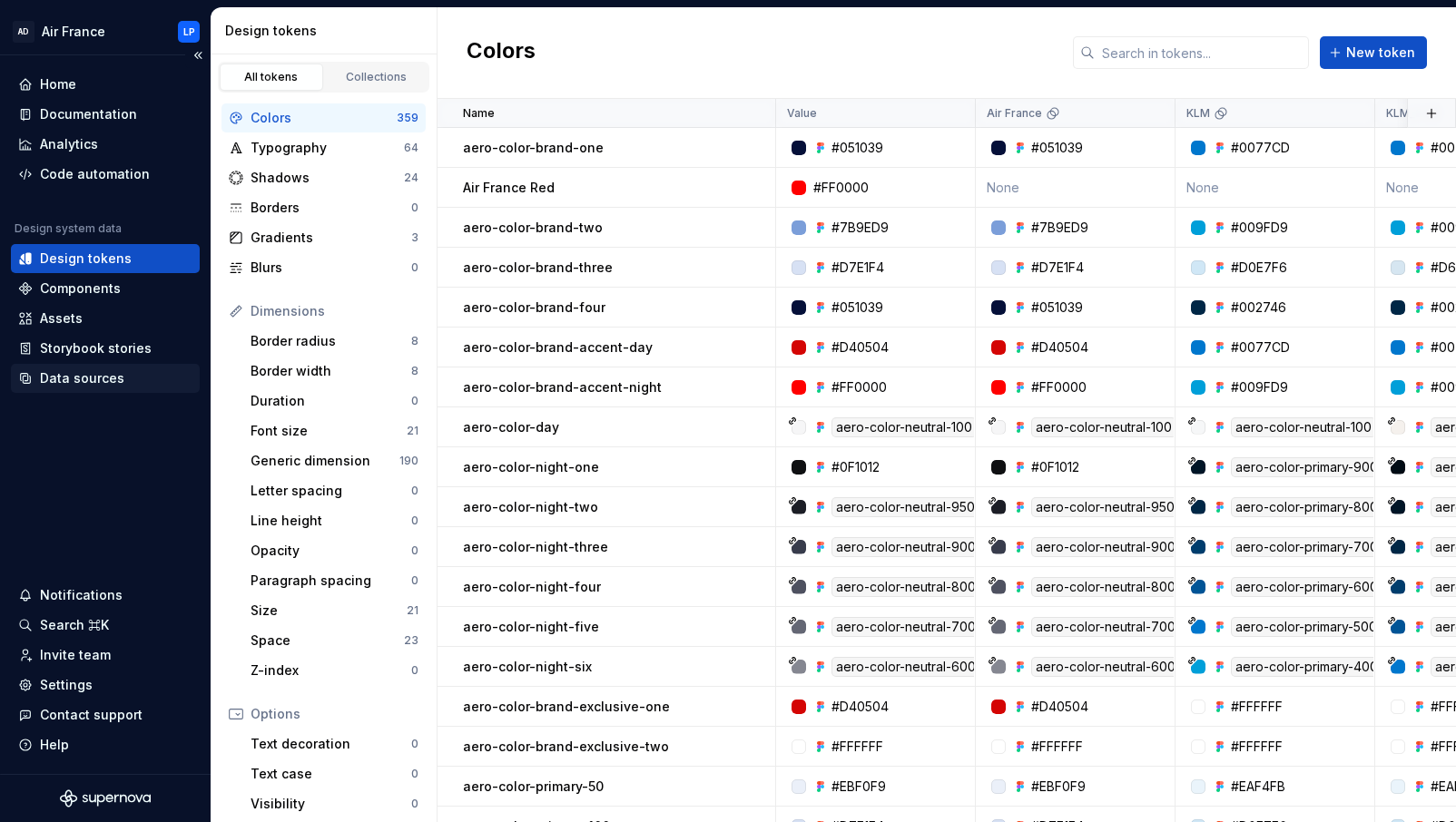 click on "Data sources" at bounding box center [82, 378] 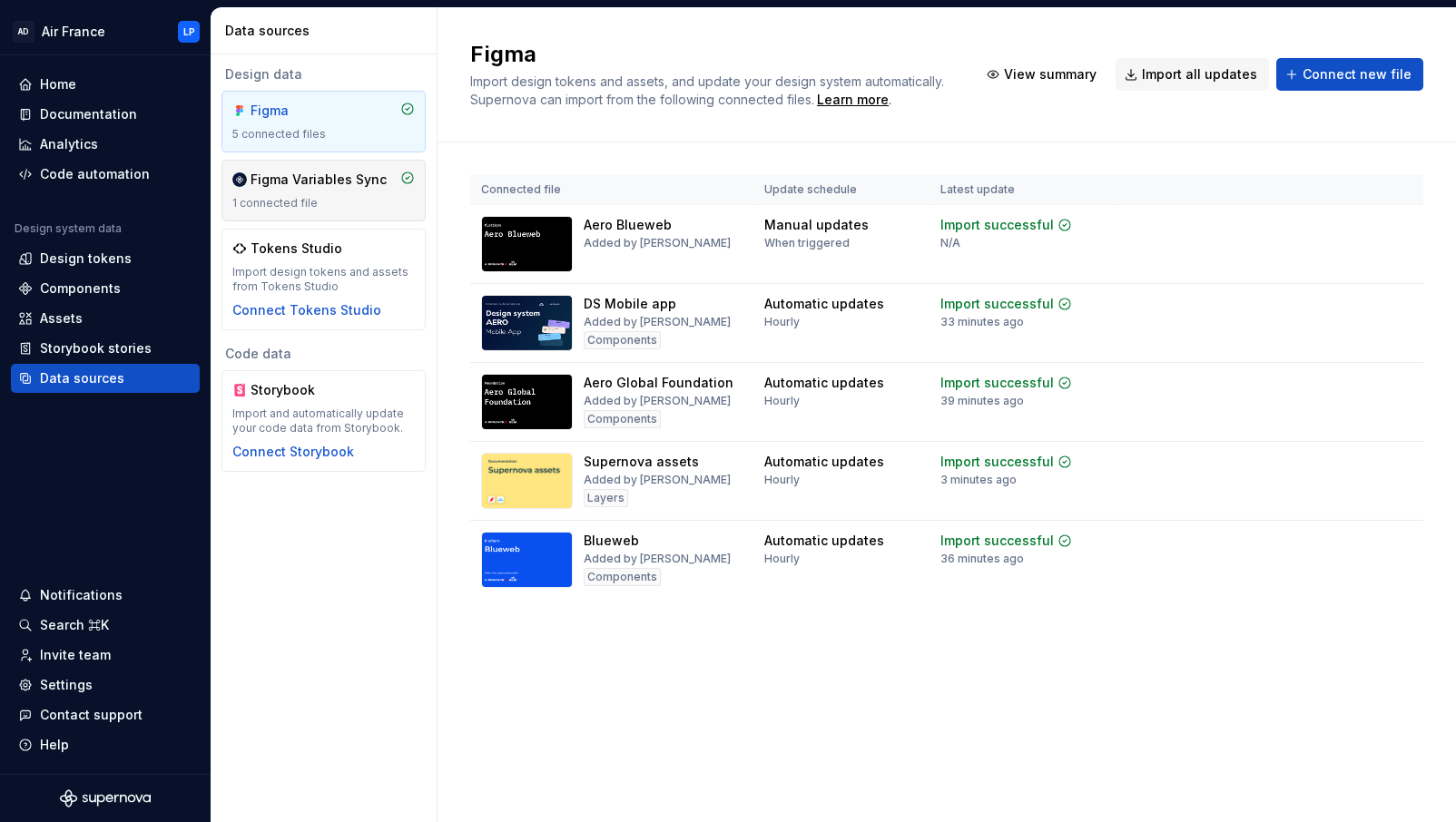 click on "Figma Variables Sync" at bounding box center (319, 180) 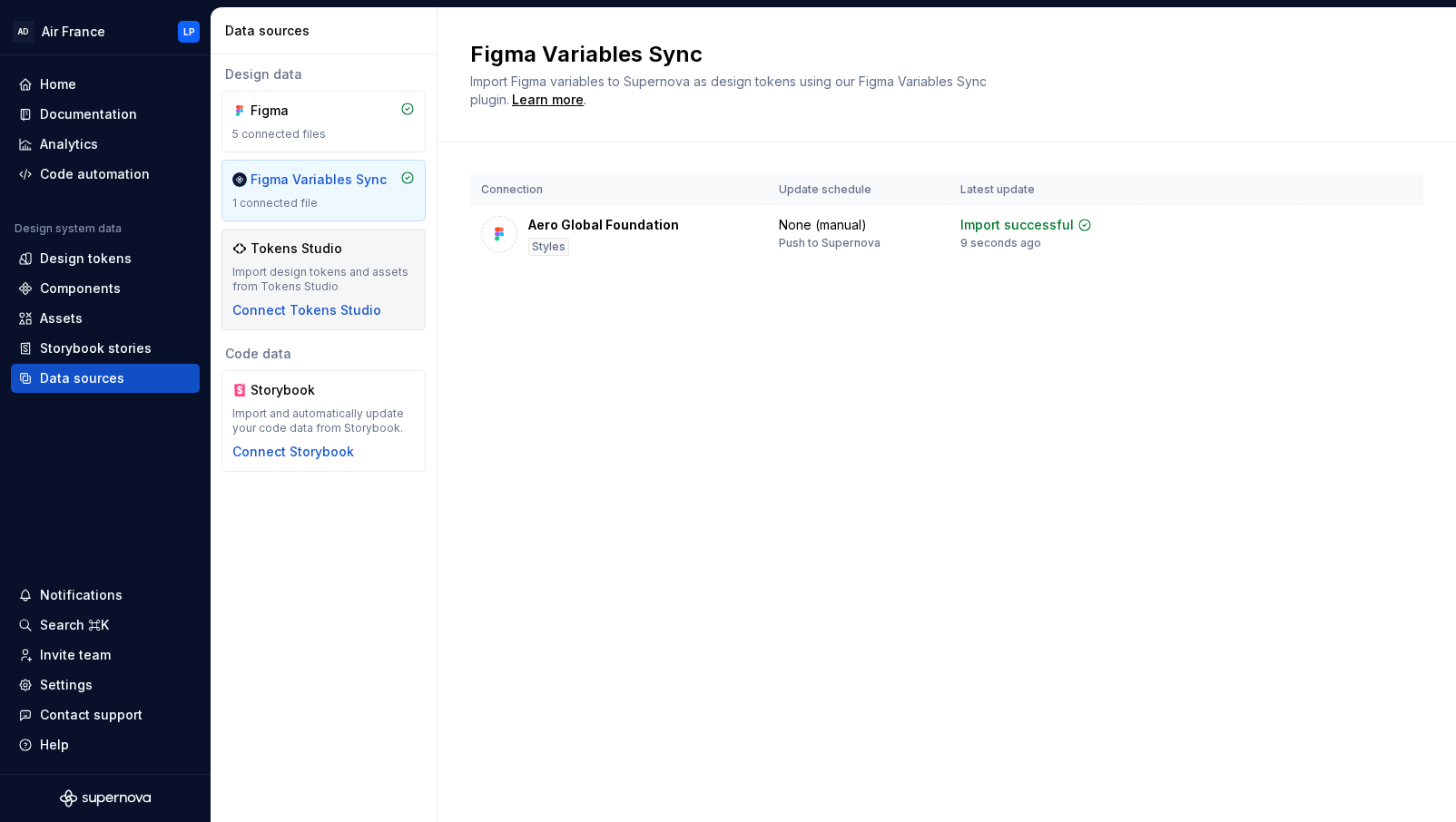 click on "Tokens Studio Import design tokens and assets from Tokens Studio Connect Tokens Studio" at bounding box center [323, 279] 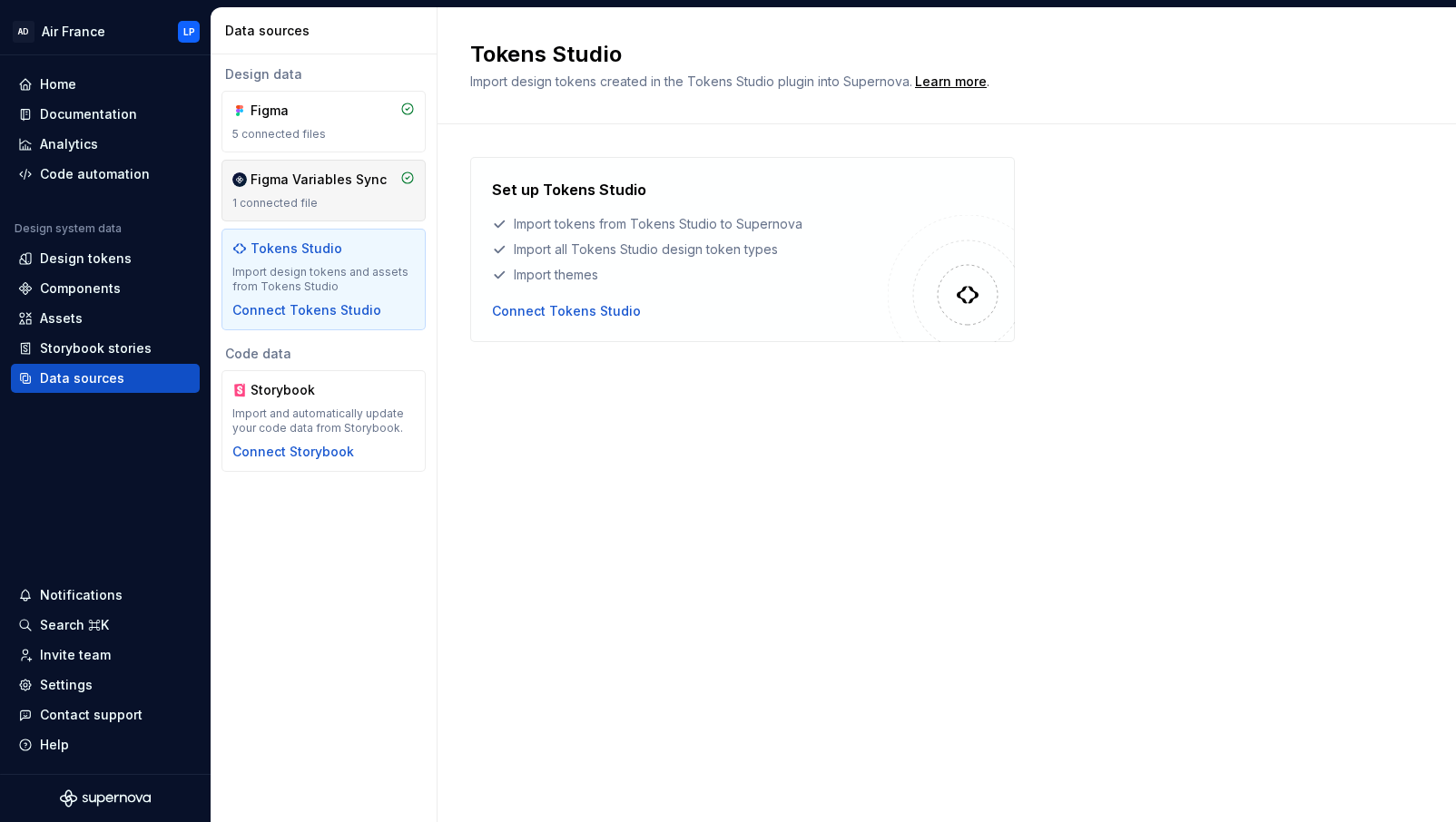 click on "1 connected file" at bounding box center (323, 203) 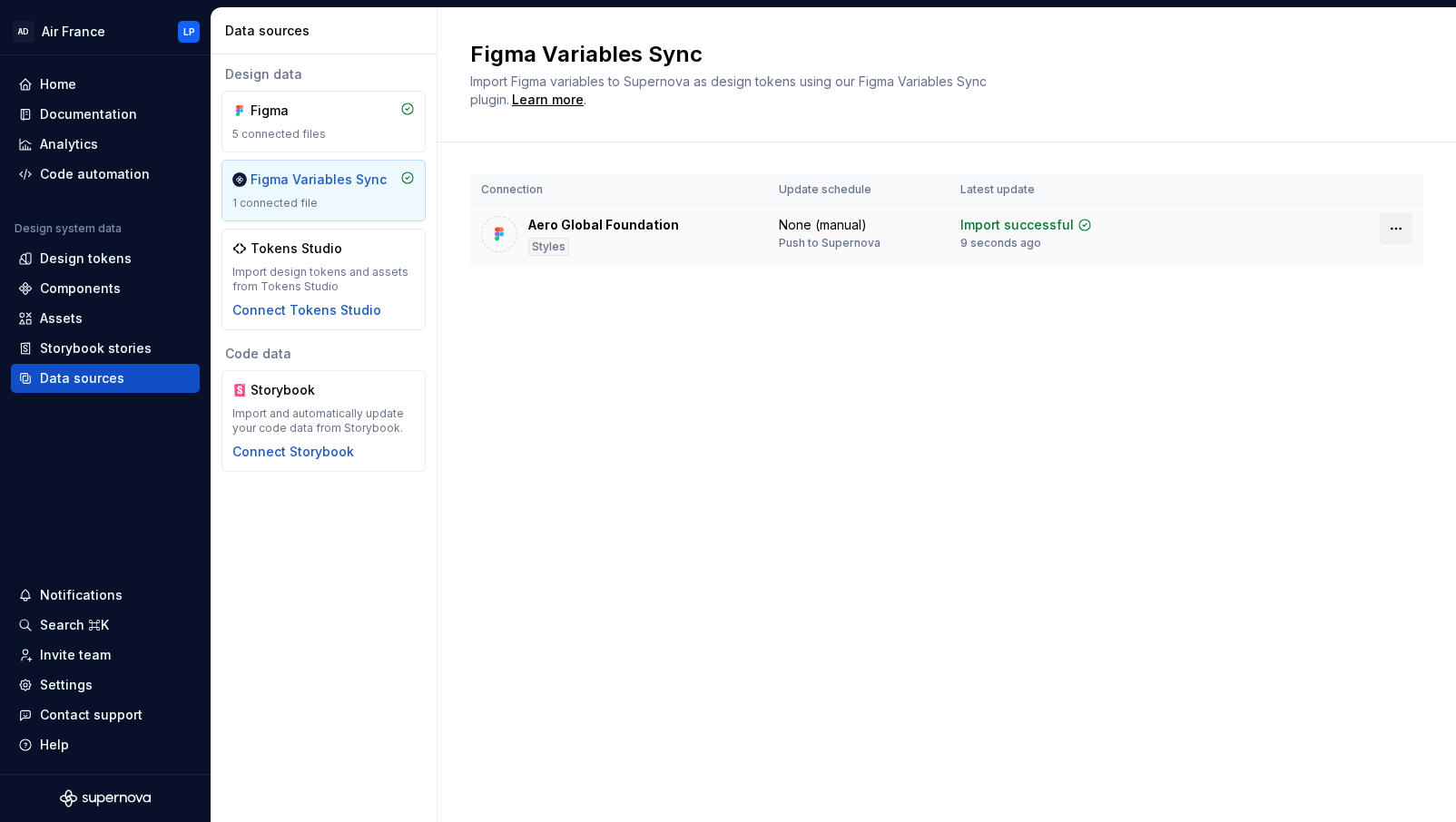 click on "AD Air France LP Home Documentation Analytics Code automation Design system data Design tokens Components Assets Storybook stories Data sources Notifications Search ⌘K Invite team Settings Contact support Help Data sources Design data Figma 5 connected files Figma Variables Sync 1 connected file Tokens Studio Import design tokens and assets from Tokens Studio Connect Tokens Studio Code data Storybook Import and automatically update your code data from Storybook. Connect Storybook Figma Variables Sync Import Figma variables to Supernova as design tokens using our Figma Variables Sync plugin.   Learn more . Connection Update schedule Latest update Aero Global Foundation Styles None (manual) Push to Supernova Import successful 9 seconds ago   *" at bounding box center [728, 411] 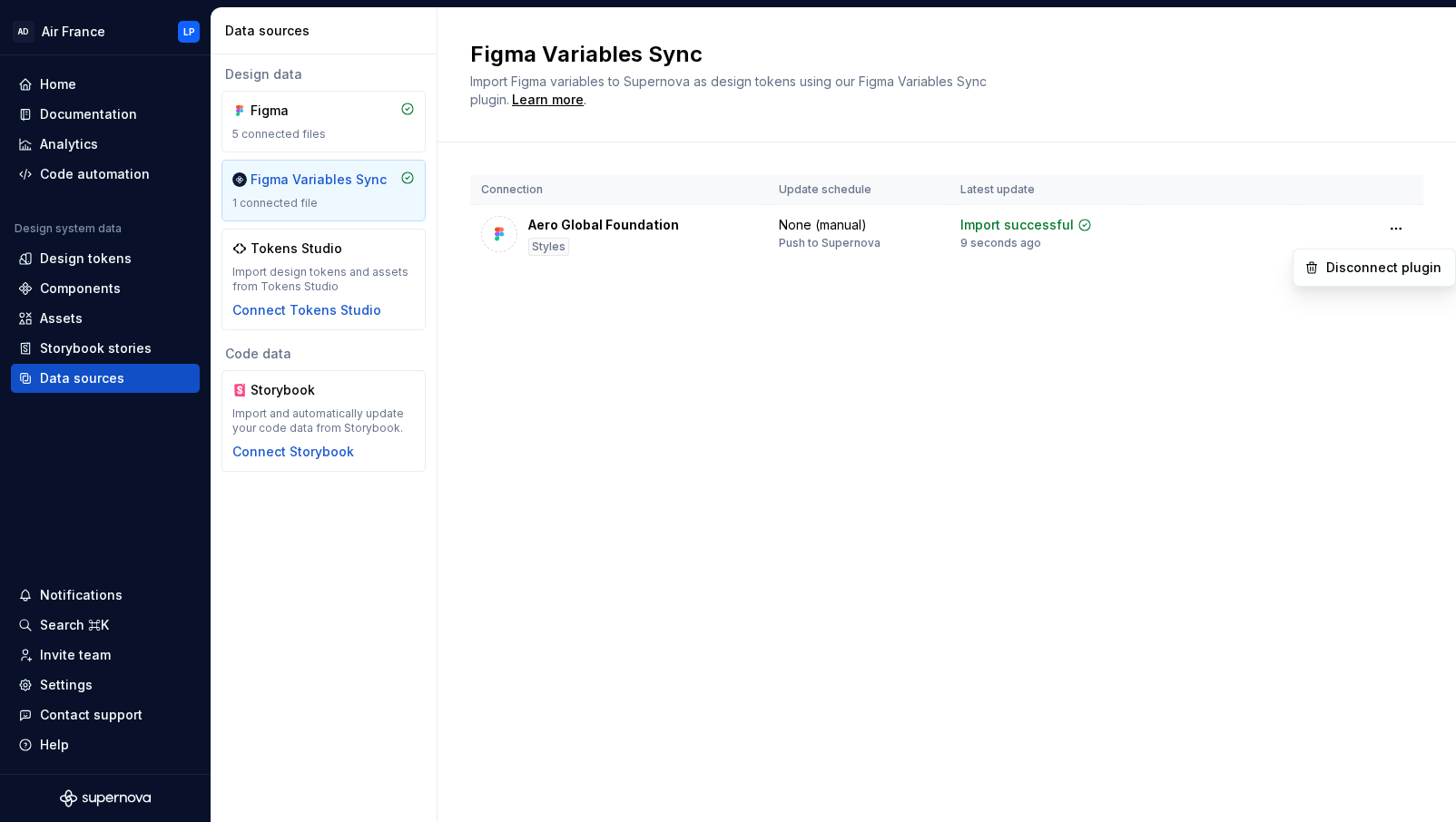 click on "AD Air France LP Home Documentation Analytics Code automation Design system data Design tokens Components Assets Storybook stories Data sources Notifications Search ⌘K Invite team Settings Contact support Help Data sources Design data Figma 5 connected files Figma Variables Sync 1 connected file Tokens Studio Import design tokens and assets from Tokens Studio Connect Tokens Studio Code data Storybook Import and automatically update your code data from Storybook. Connect Storybook Figma Variables Sync Import Figma variables to Supernova as design tokens using our Figma Variables Sync plugin.   Learn more . Connection Update schedule Latest update Aero Global Foundation Styles None (manual) Push to Supernova Import successful 9 seconds ago   * Disconnect plugin" at bounding box center [728, 411] 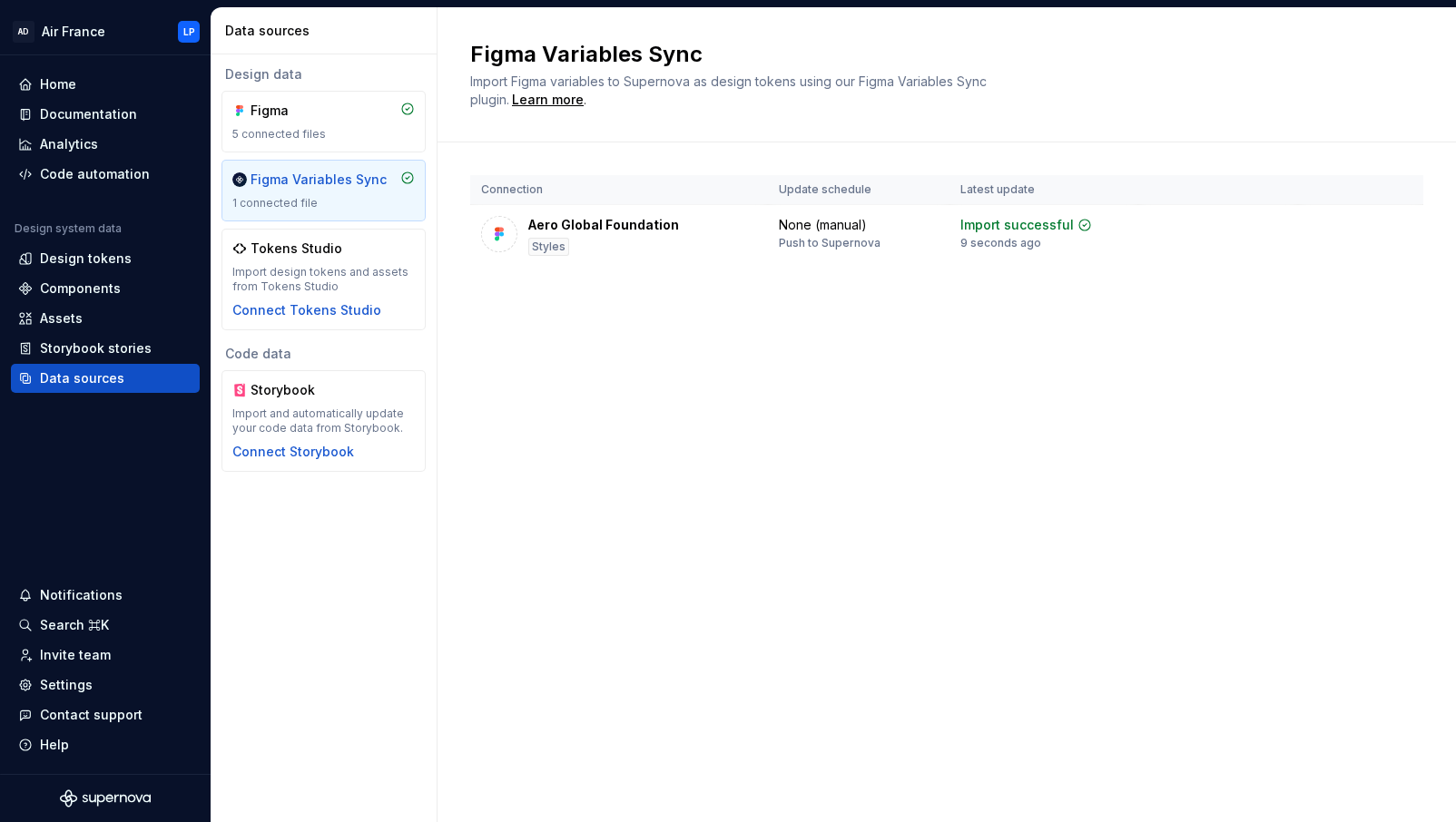 click on "Design tokens" at bounding box center (85, 259) 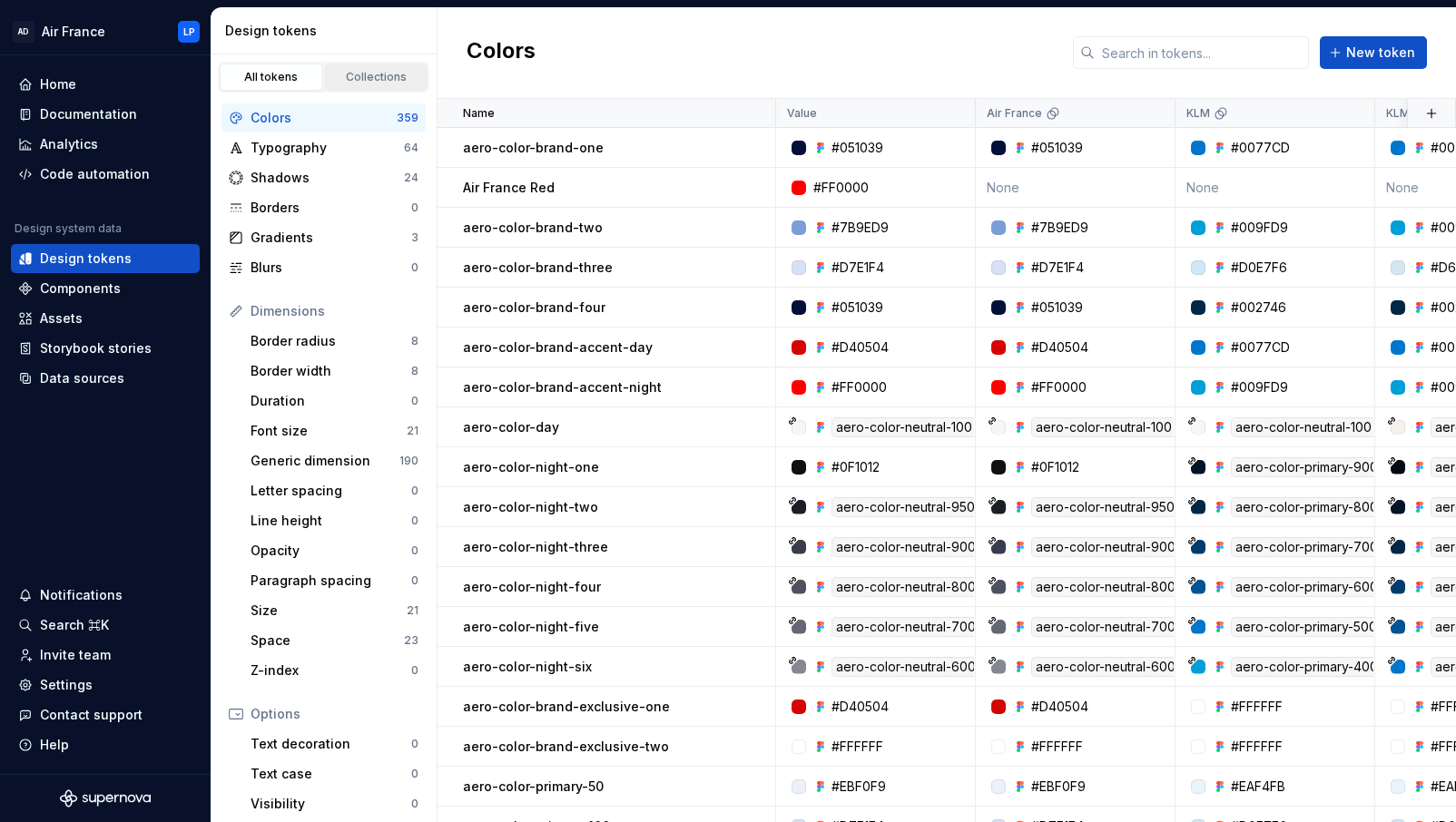 click on "Collections" at bounding box center (377, 77) 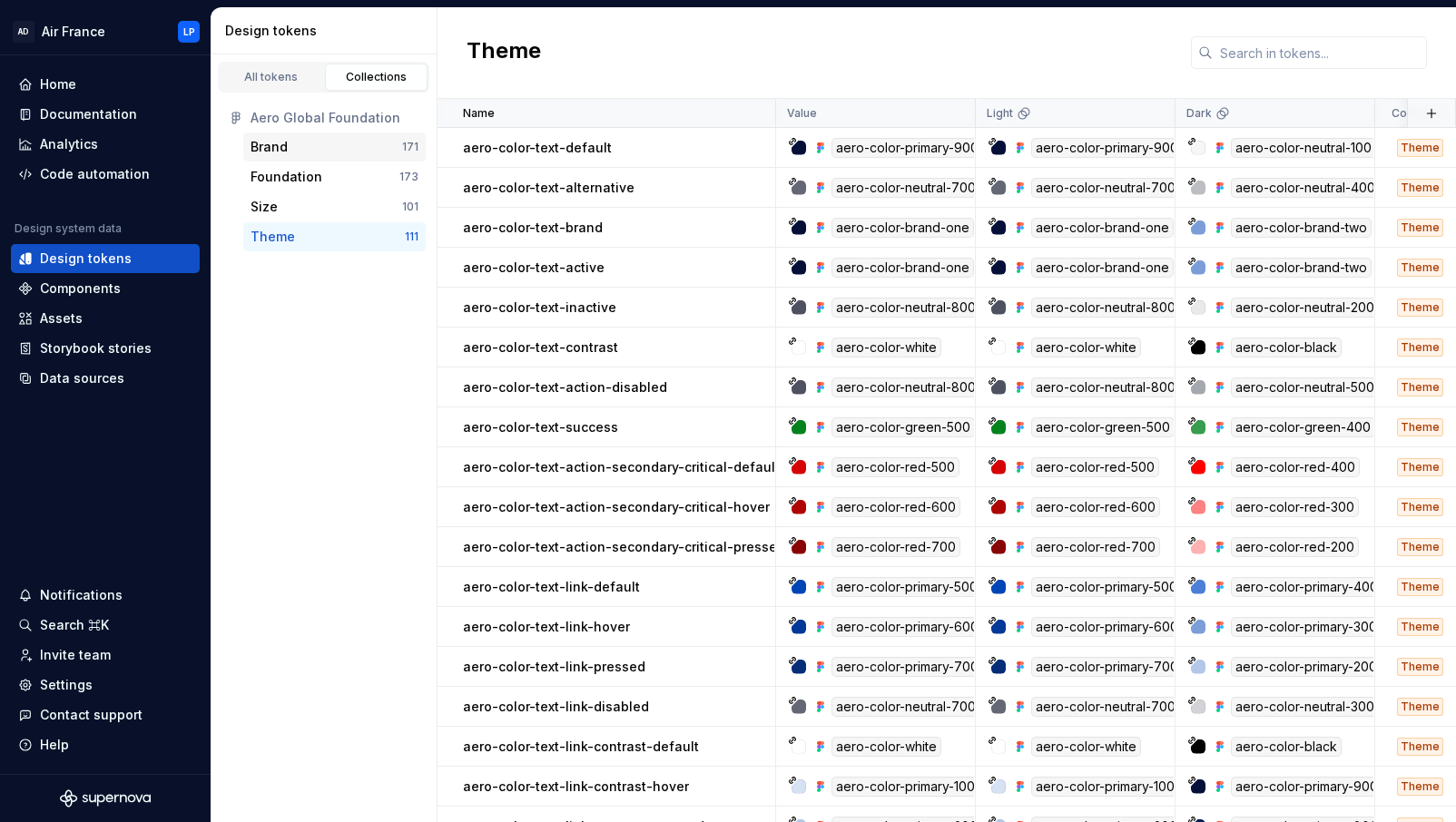 click on "Brand" at bounding box center [269, 147] 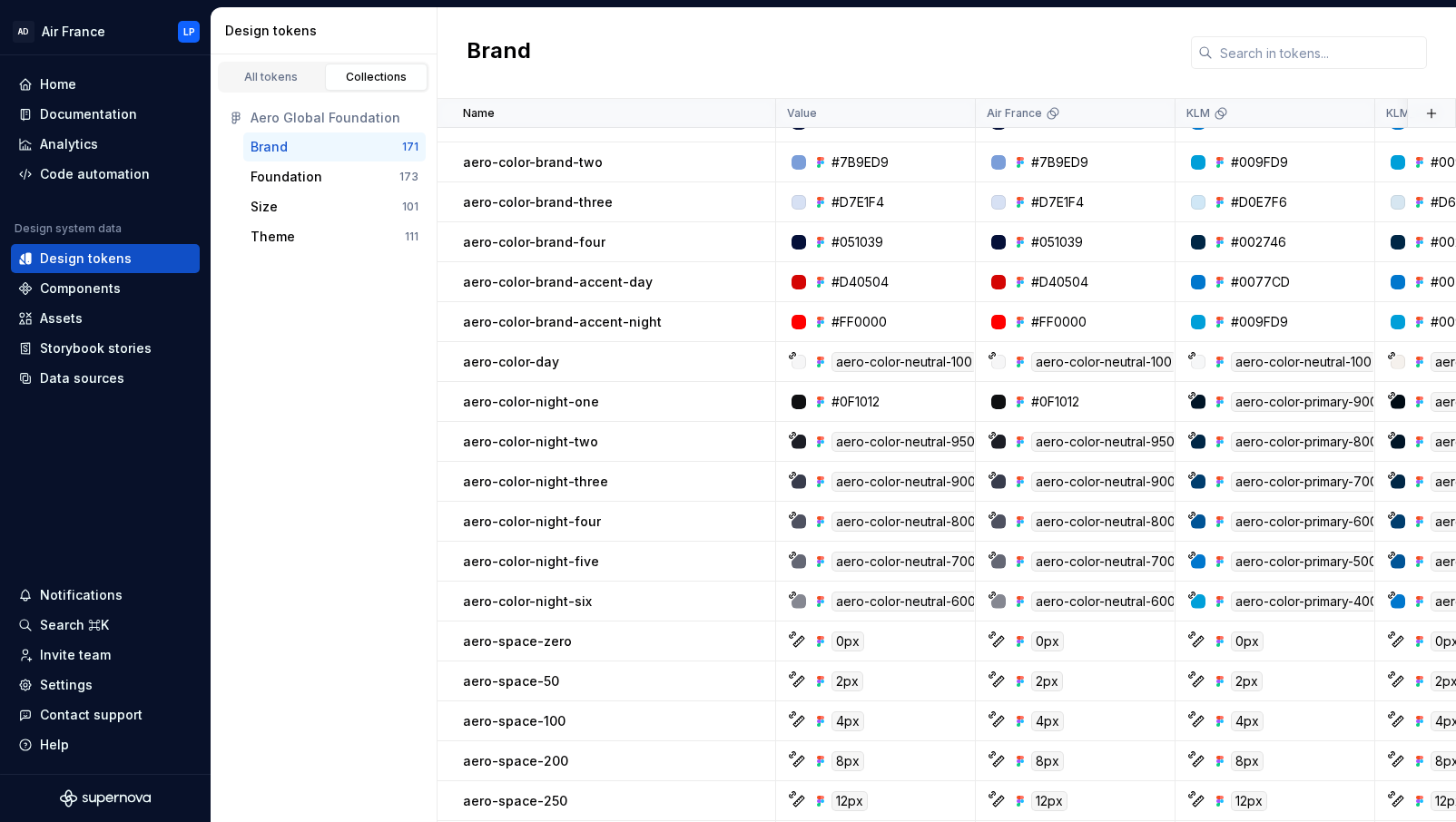 scroll, scrollTop: 0, scrollLeft: 0, axis: both 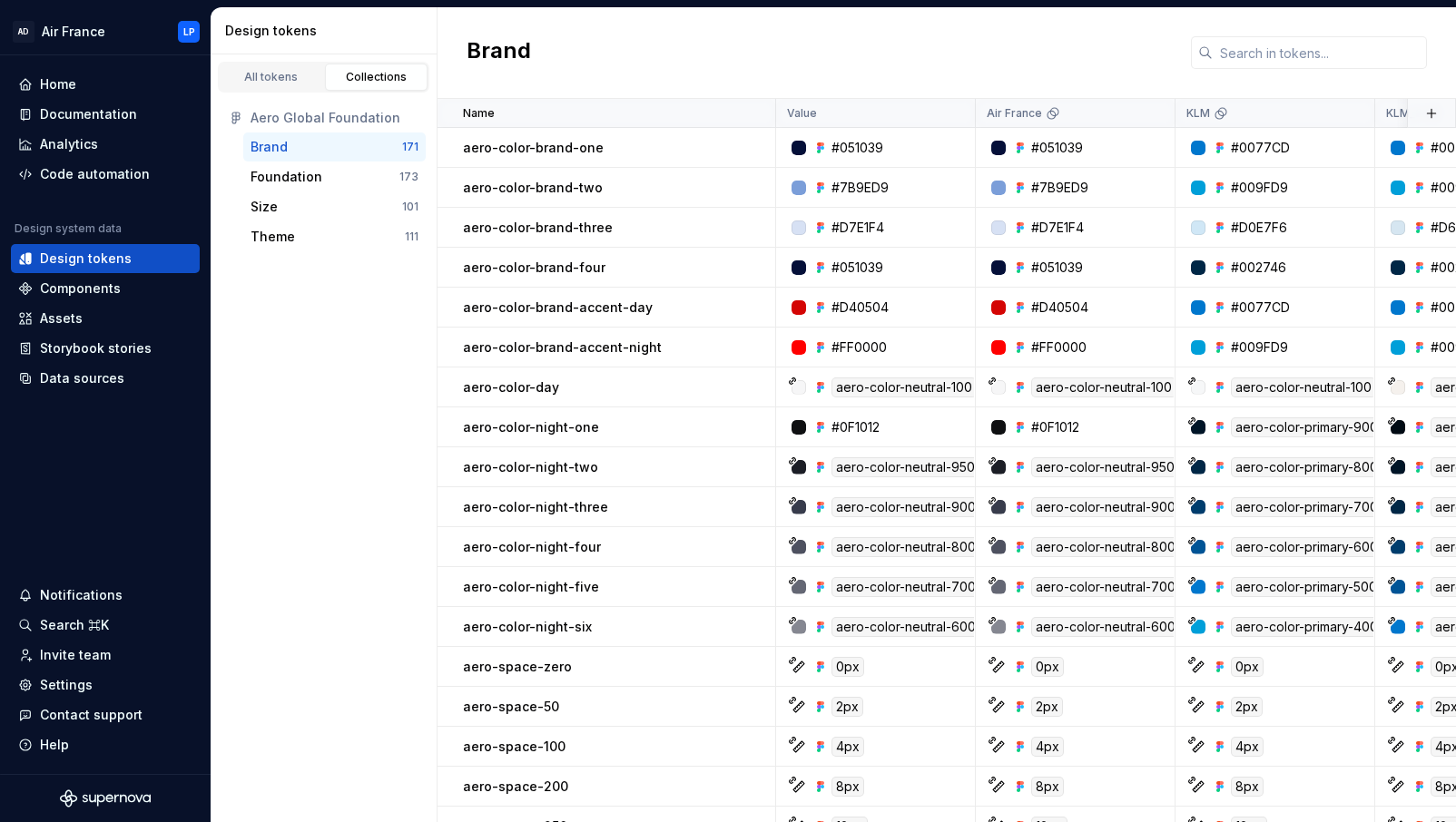 type 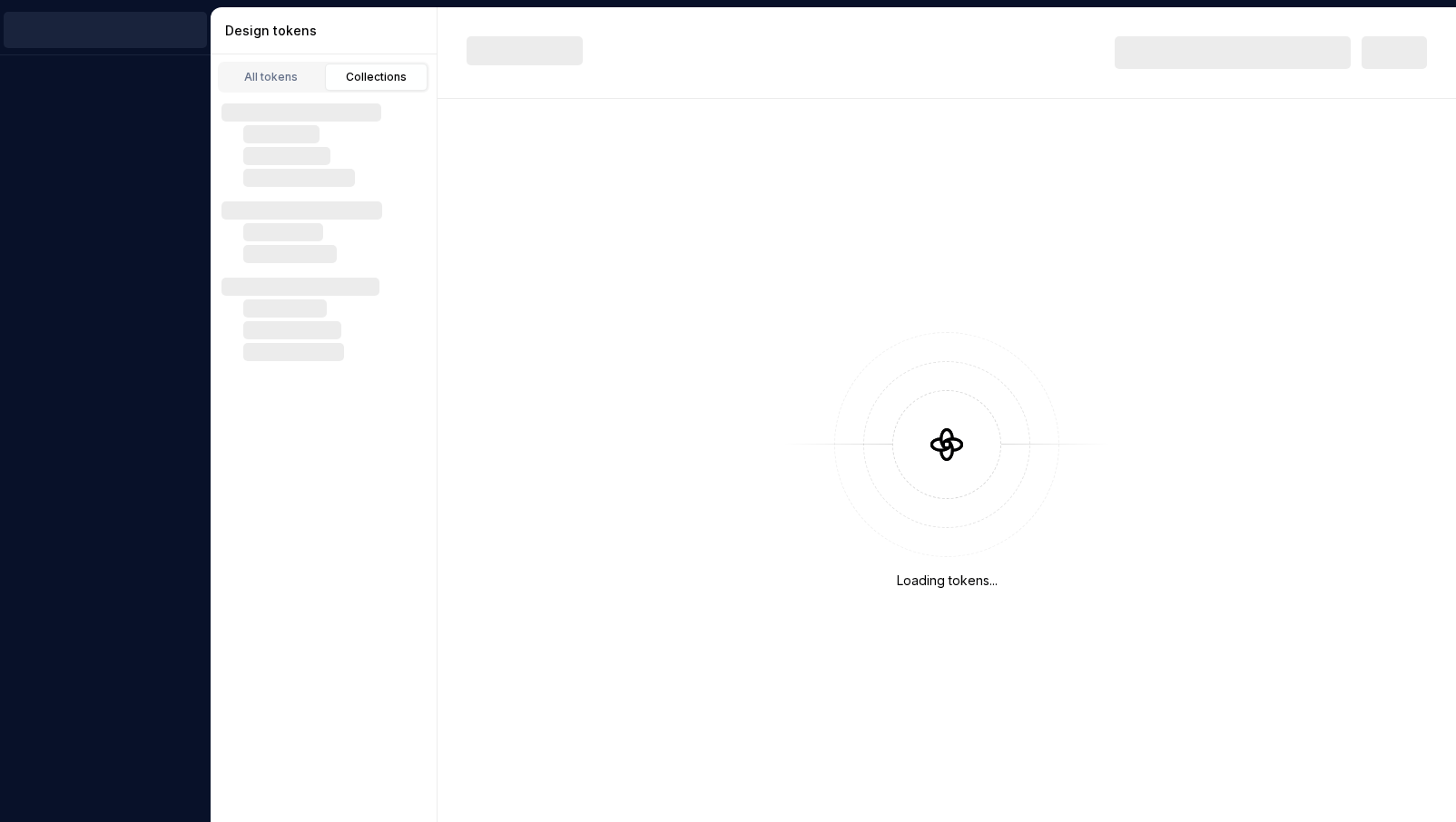 scroll, scrollTop: 0, scrollLeft: 0, axis: both 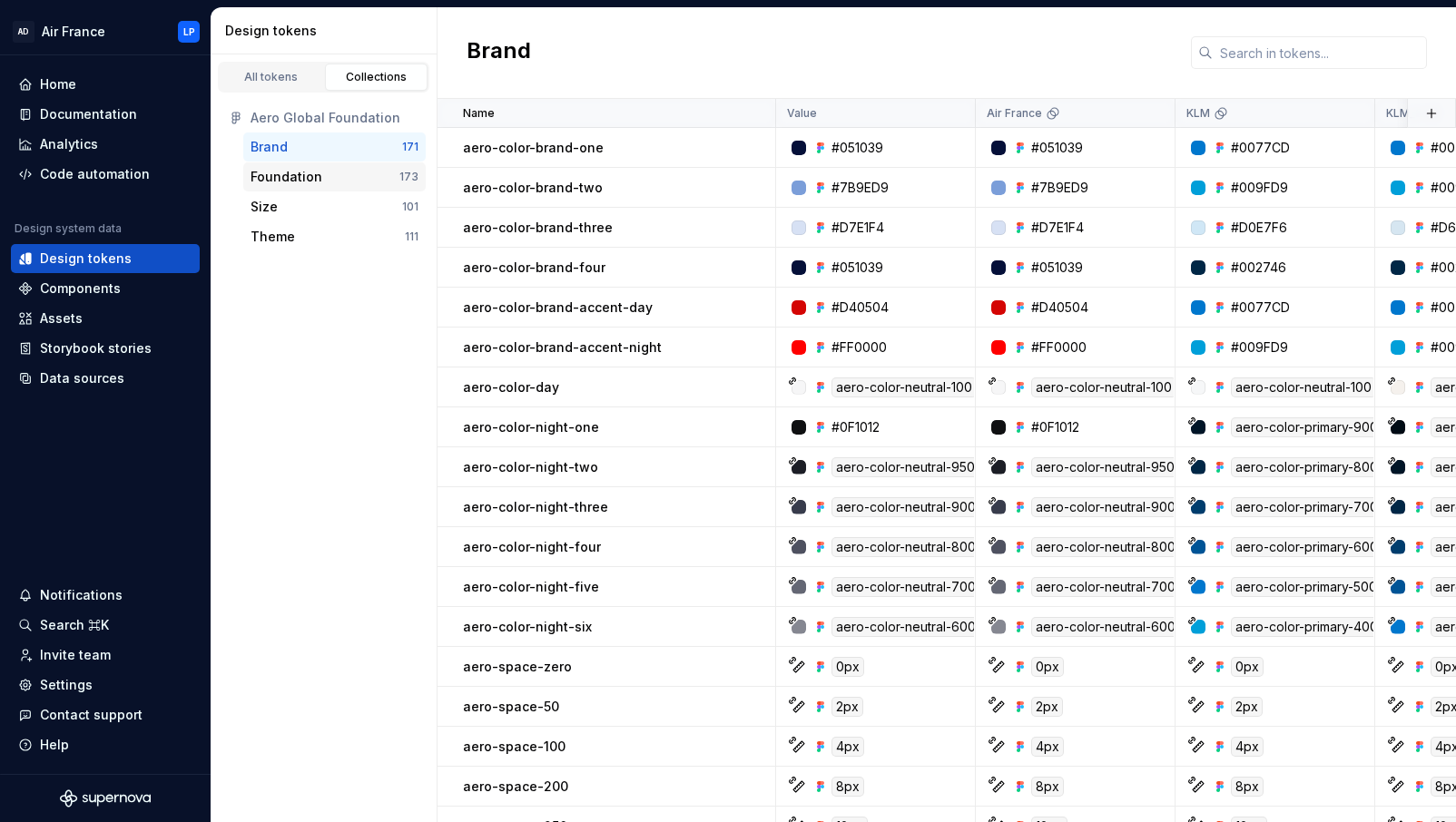 click on "Foundation" at bounding box center [286, 177] 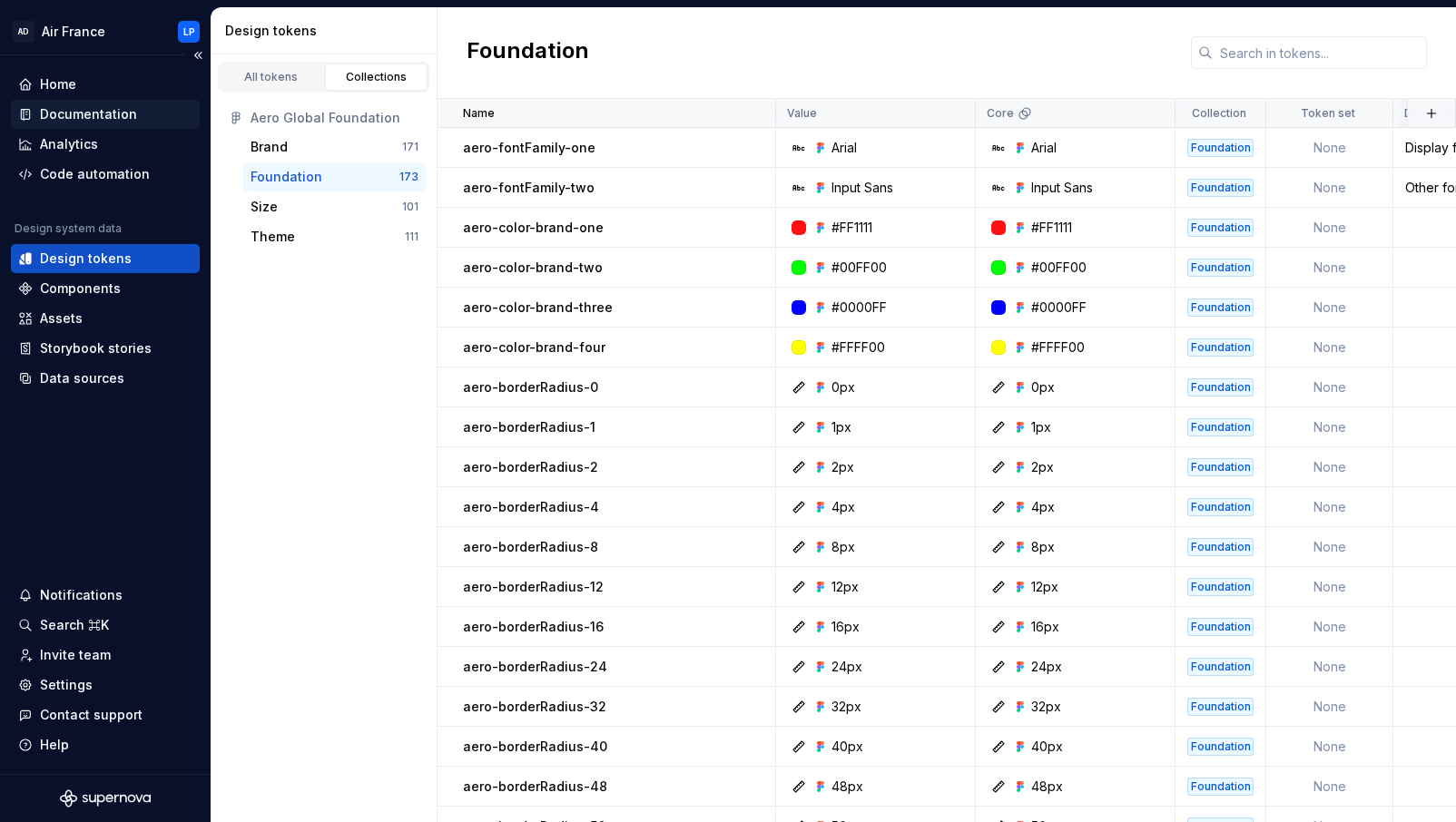 click on "Documentation" at bounding box center (88, 114) 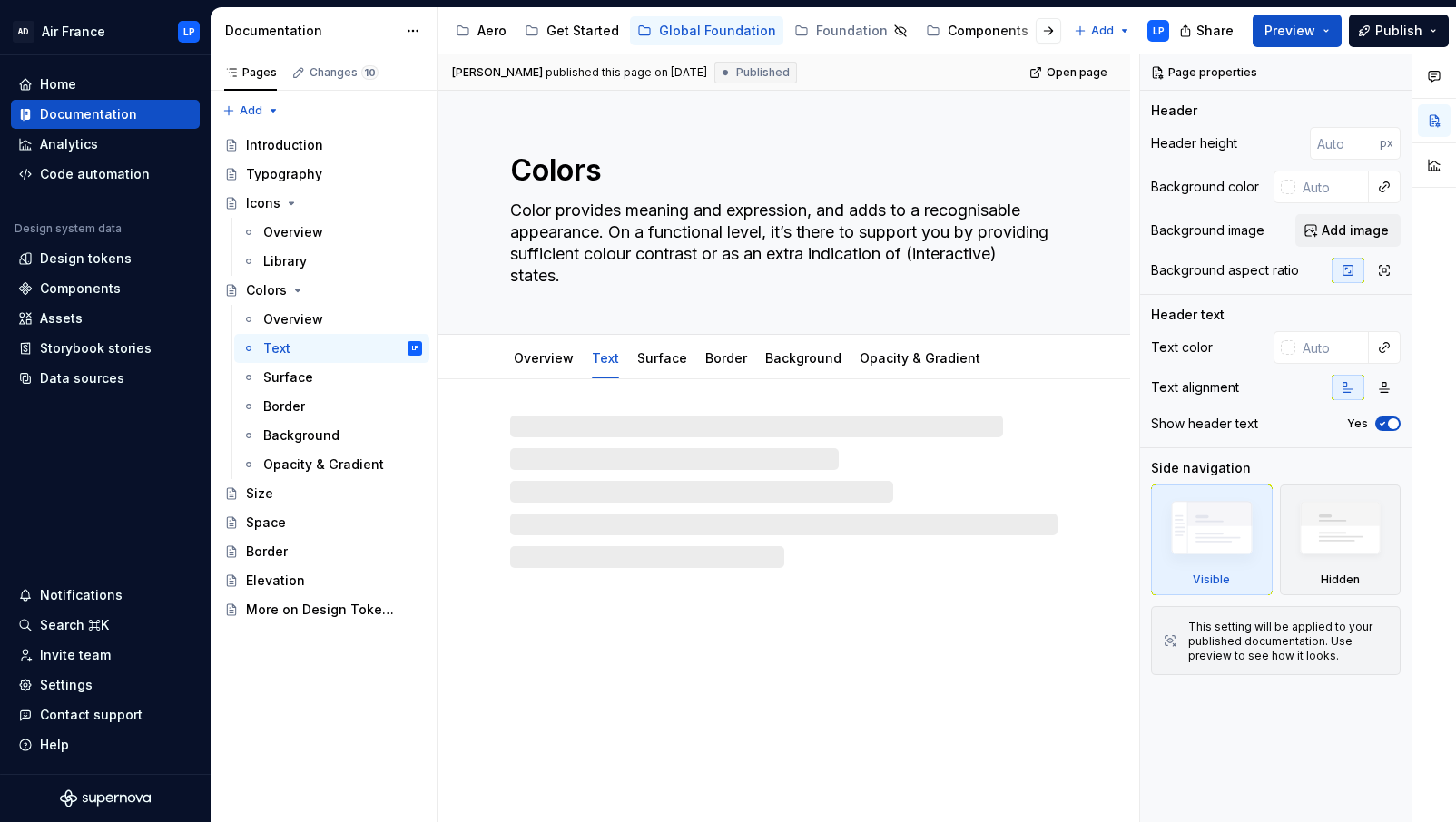type on "*" 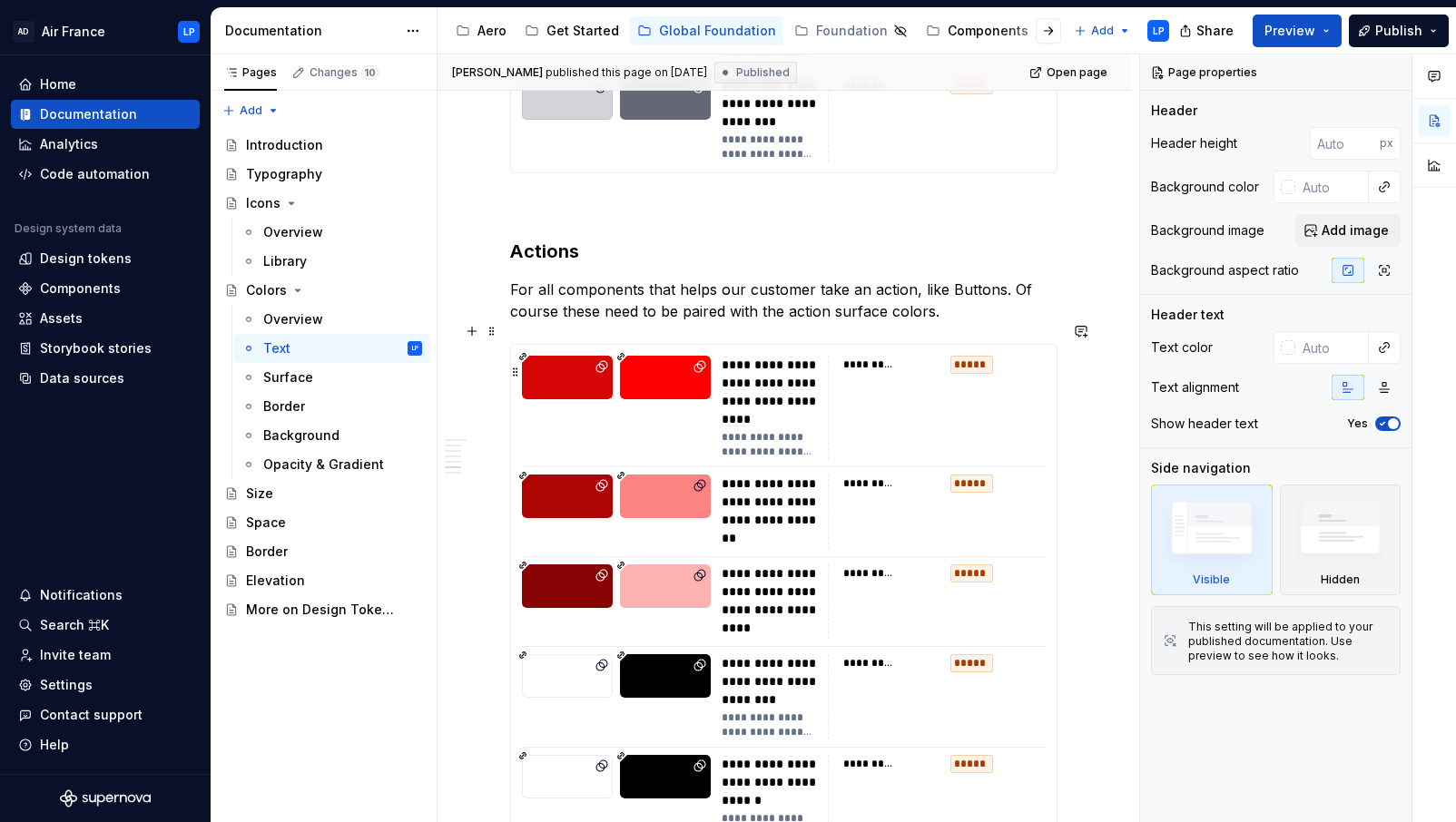 scroll, scrollTop: 2985, scrollLeft: 0, axis: vertical 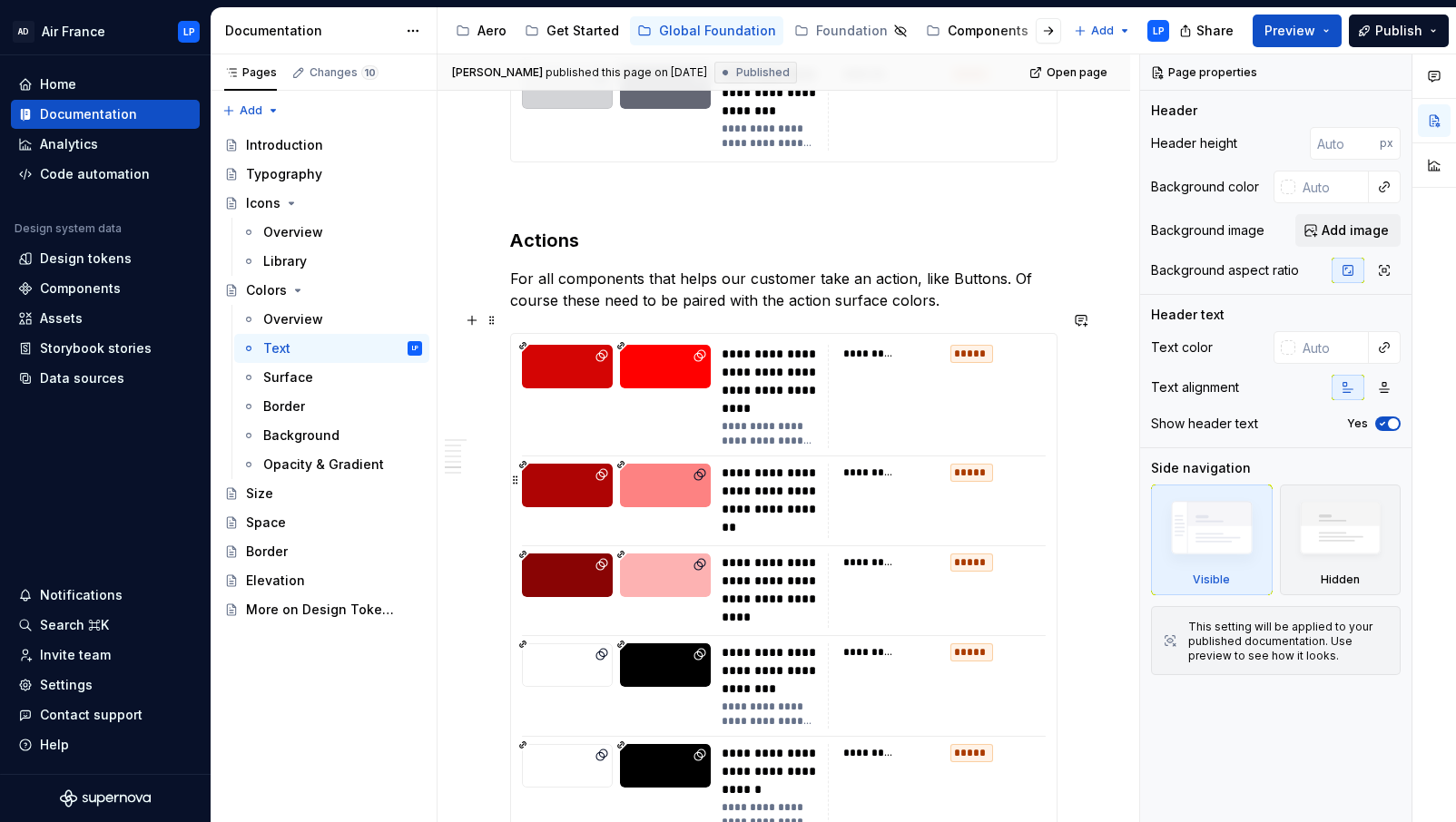 click on "**********" at bounding box center (773, 500) 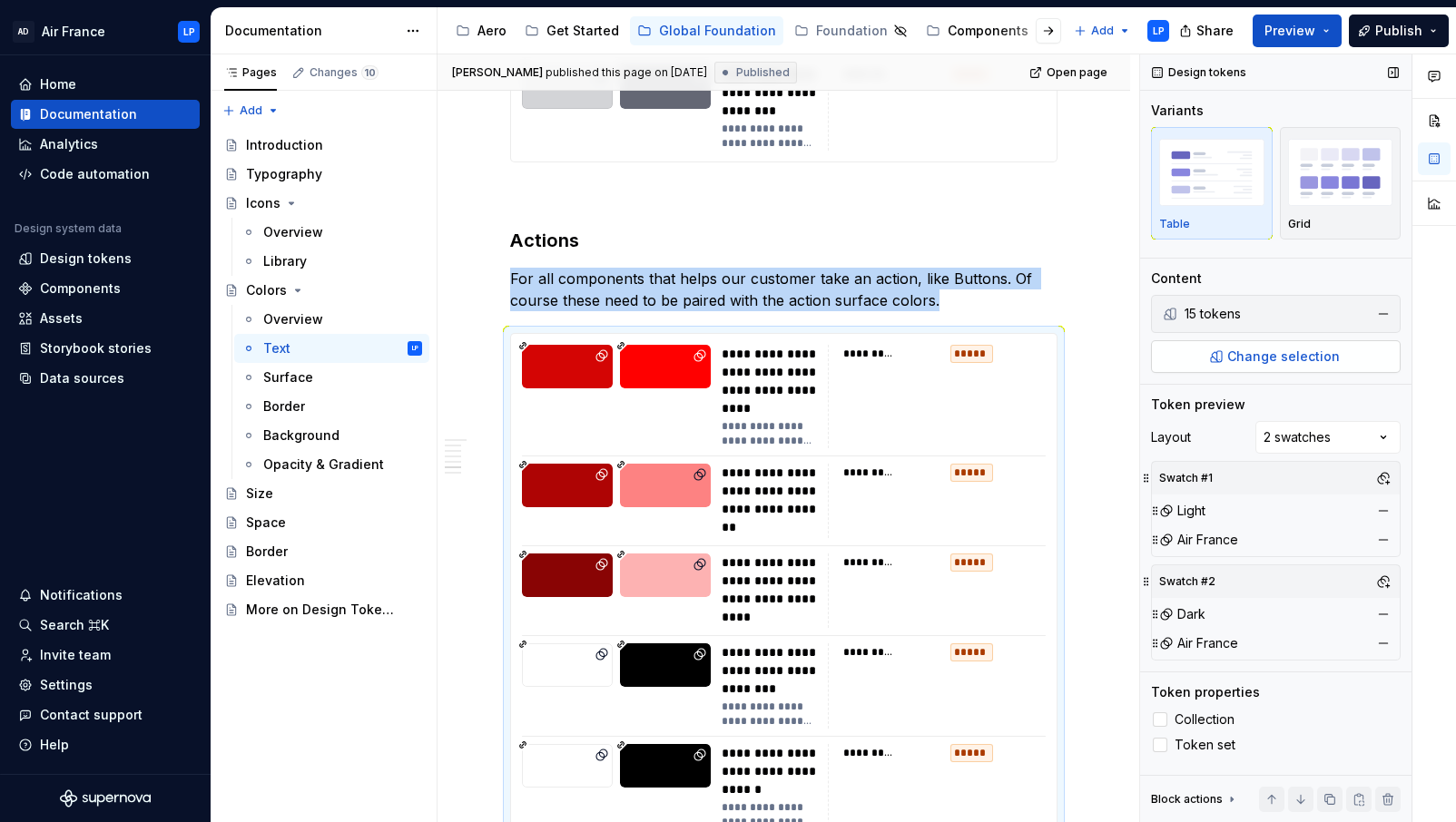 click on "Change selection" at bounding box center (1284, 357) 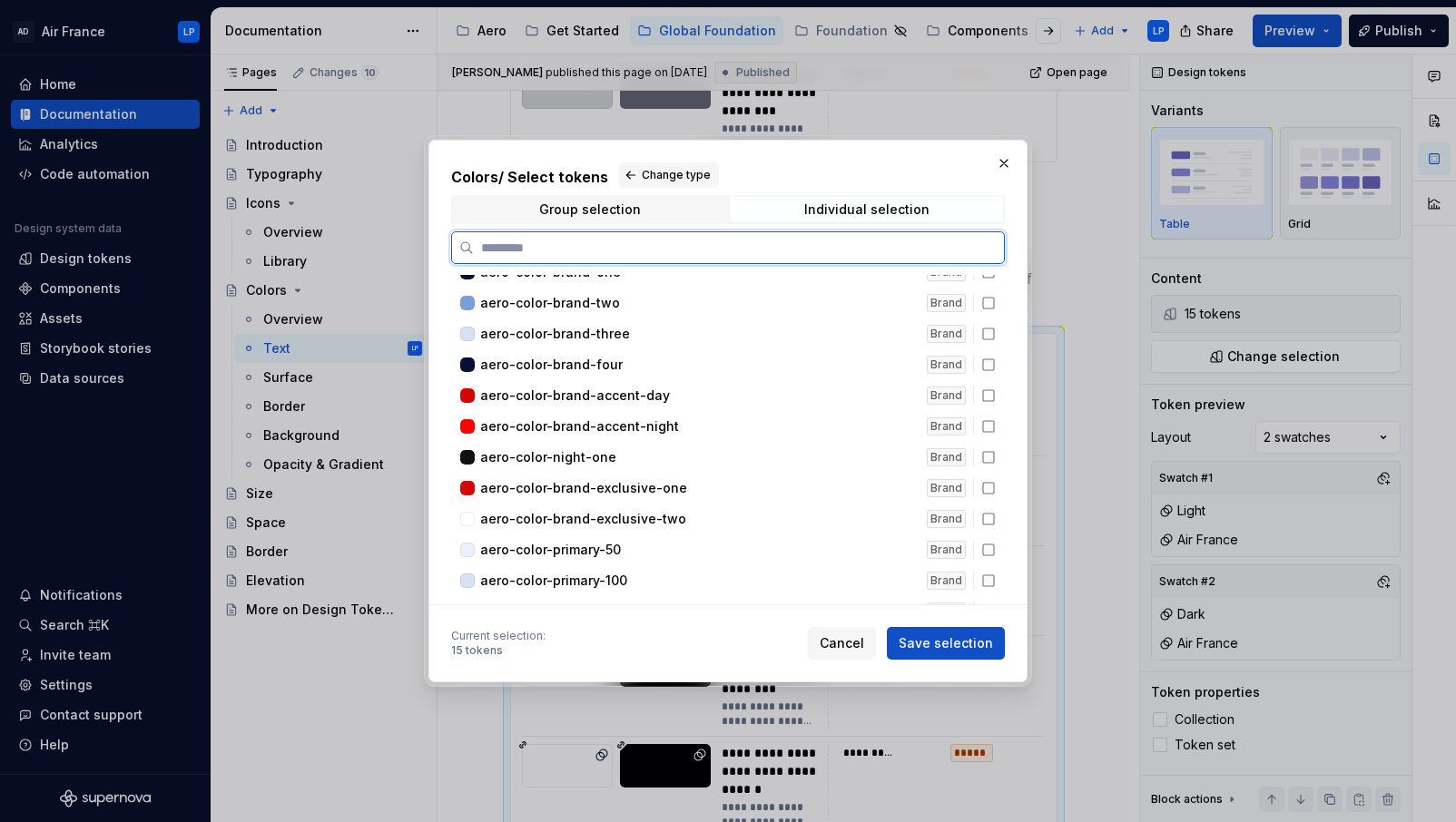 scroll, scrollTop: 2400, scrollLeft: 0, axis: vertical 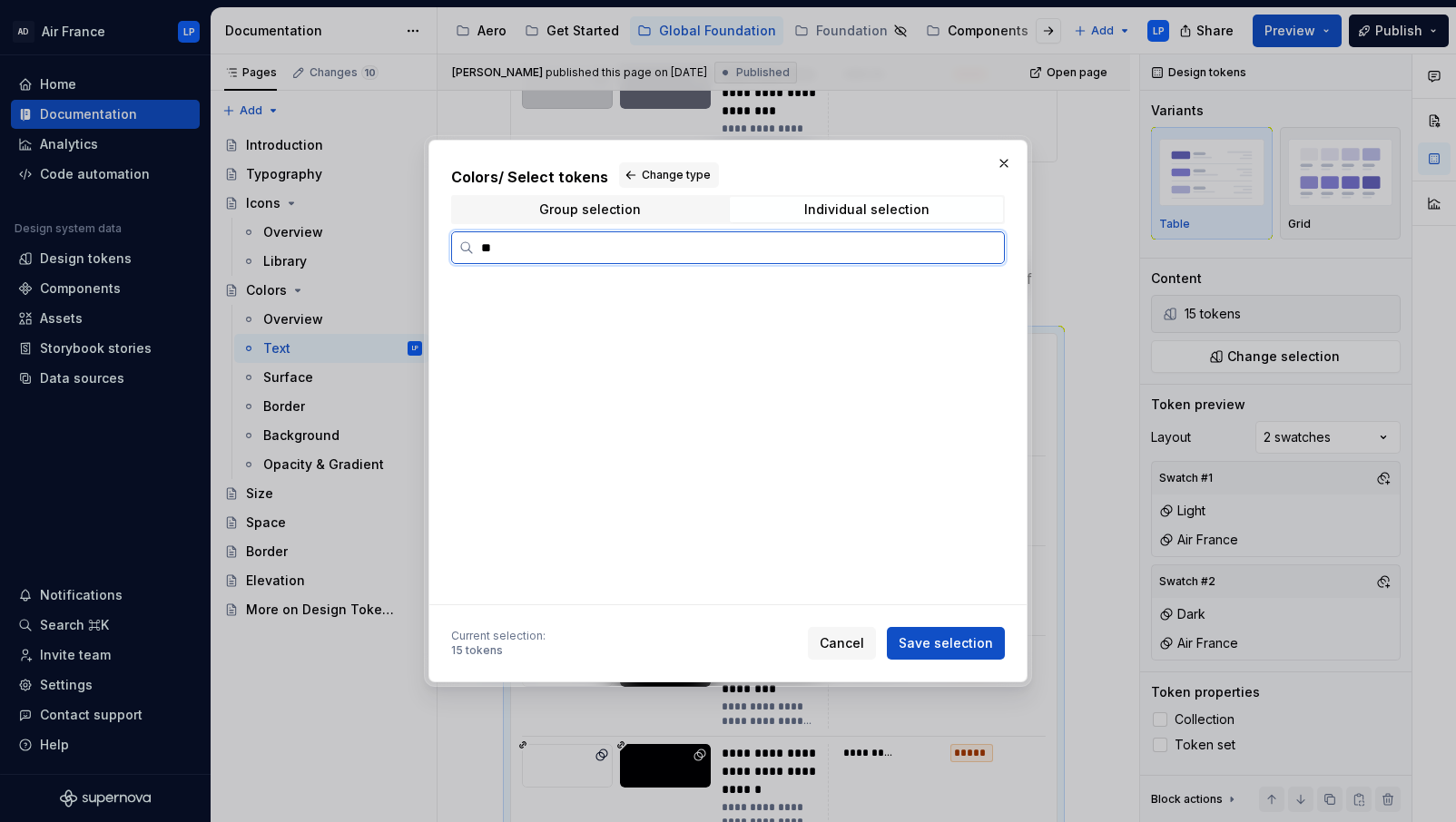 type on "***" 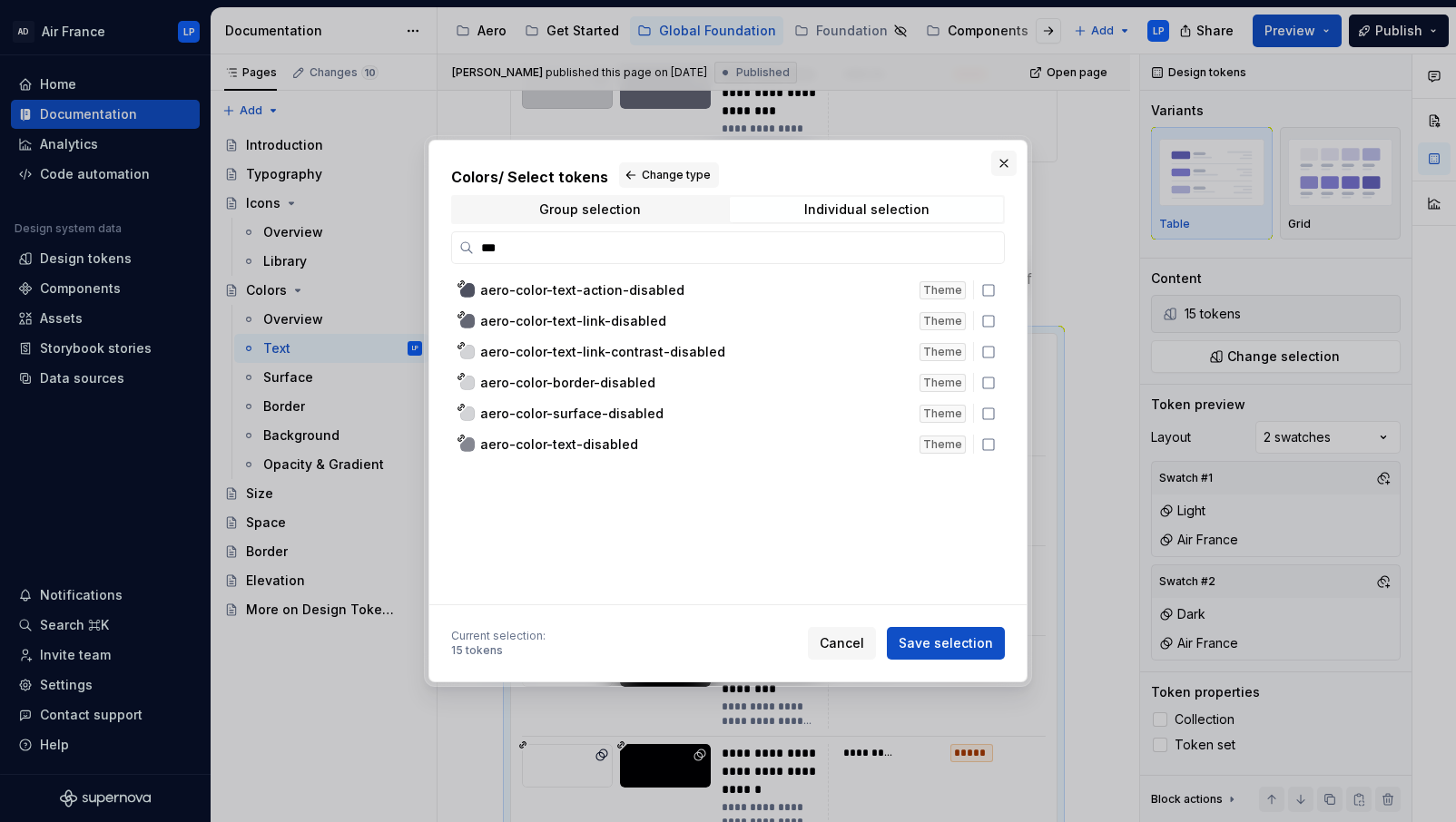 click at bounding box center [1004, 163] 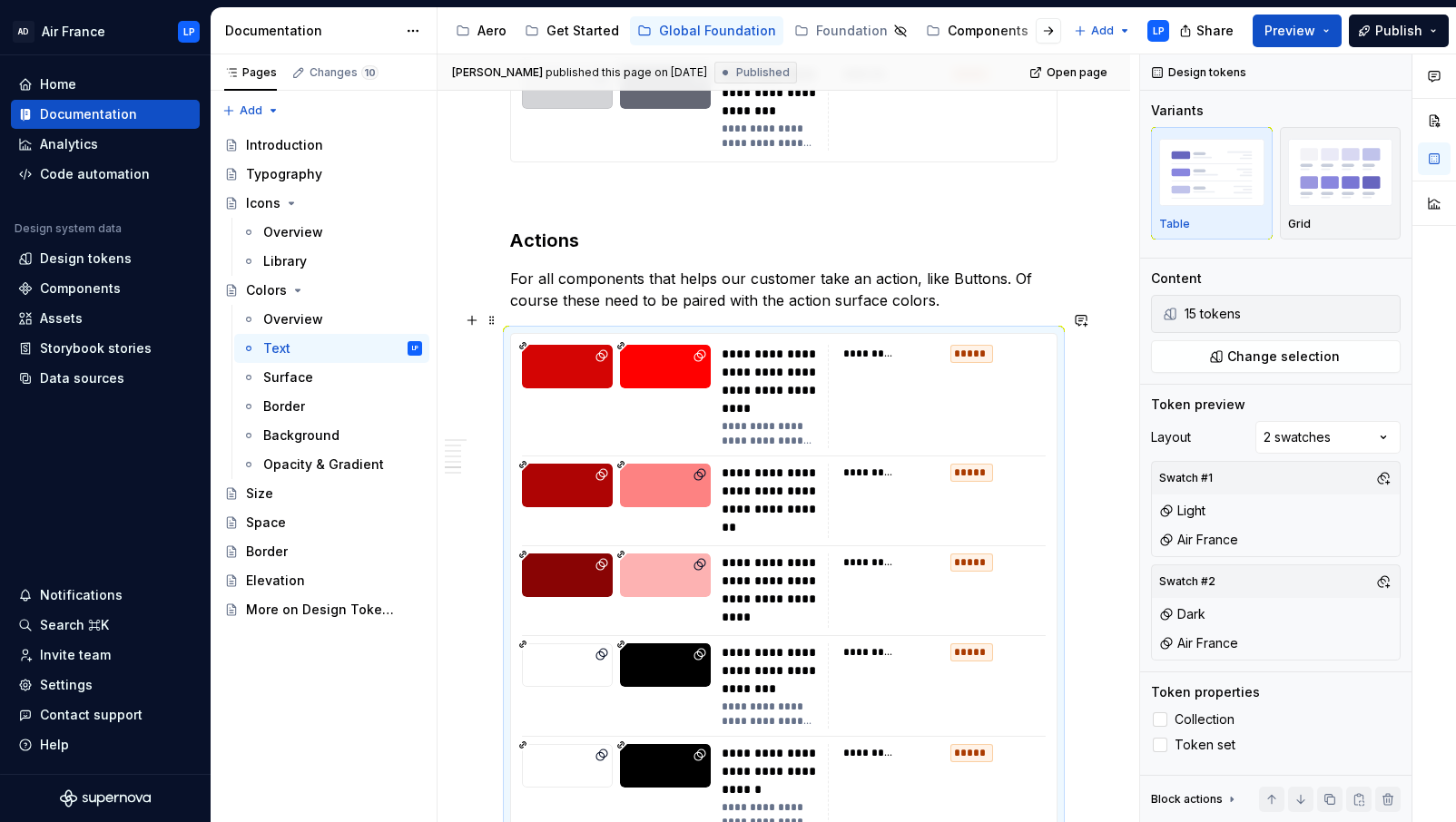 type on "*" 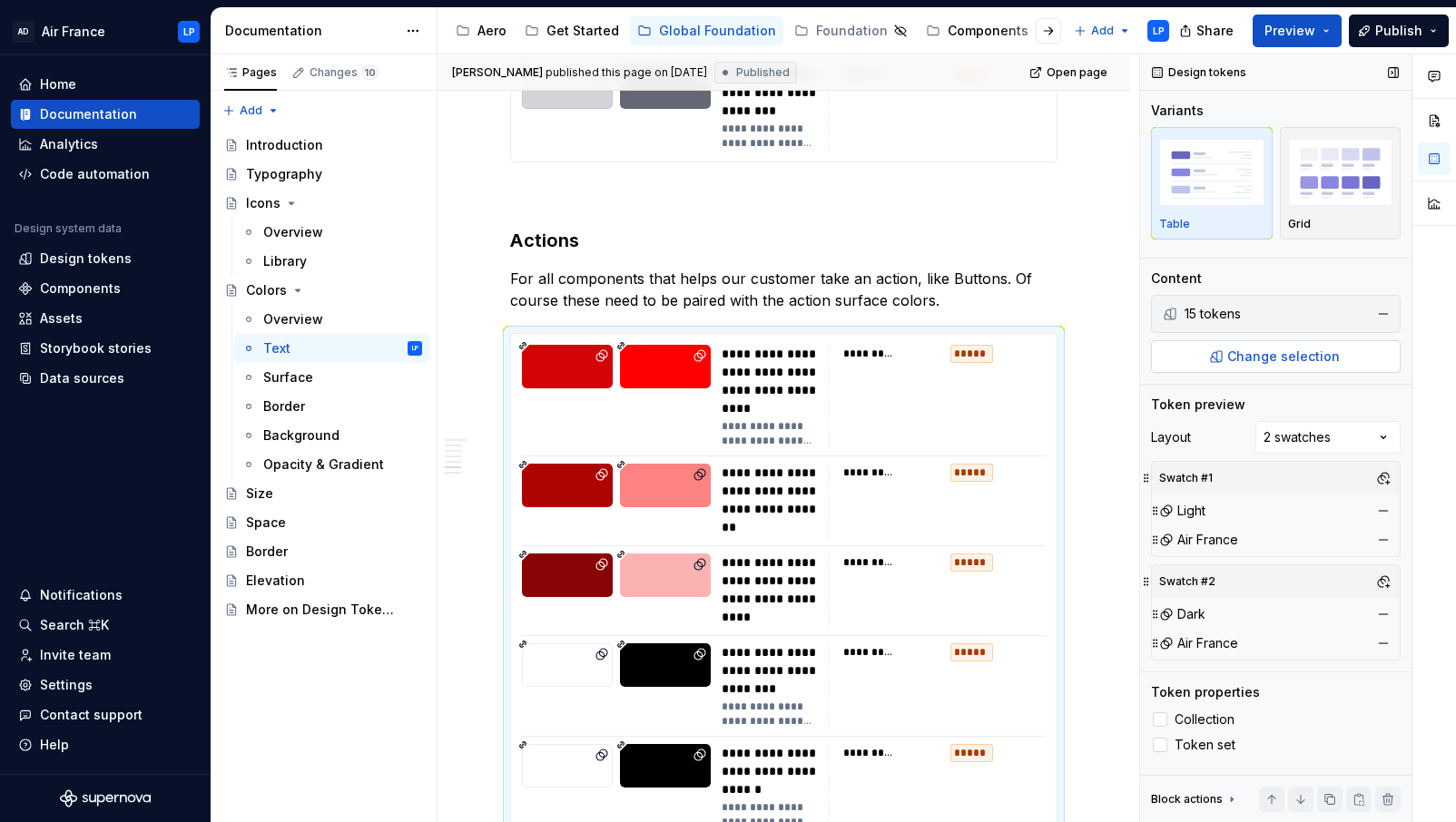 click on "Change selection" at bounding box center [1284, 357] 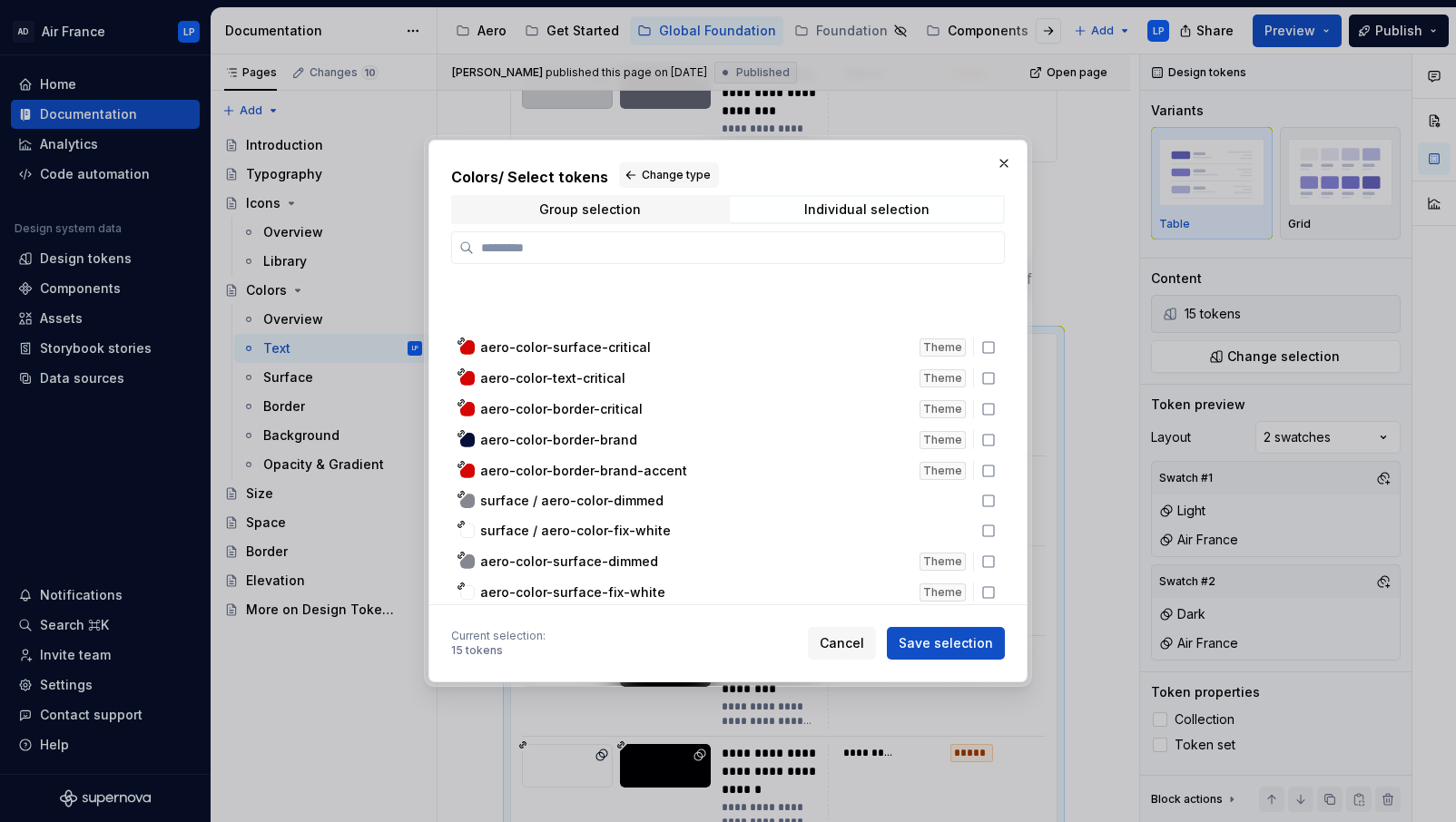 scroll, scrollTop: 10310, scrollLeft: 0, axis: vertical 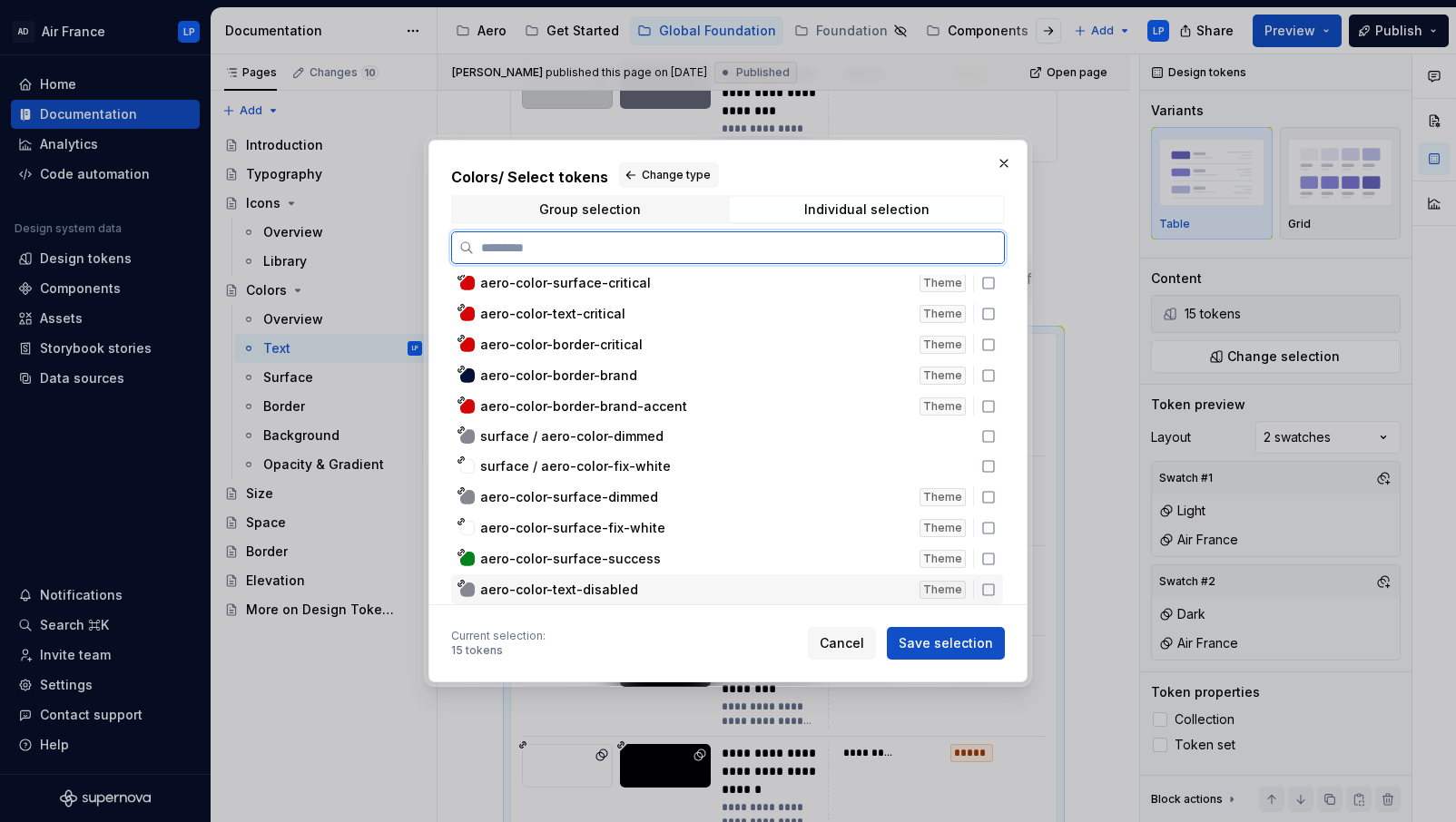 click 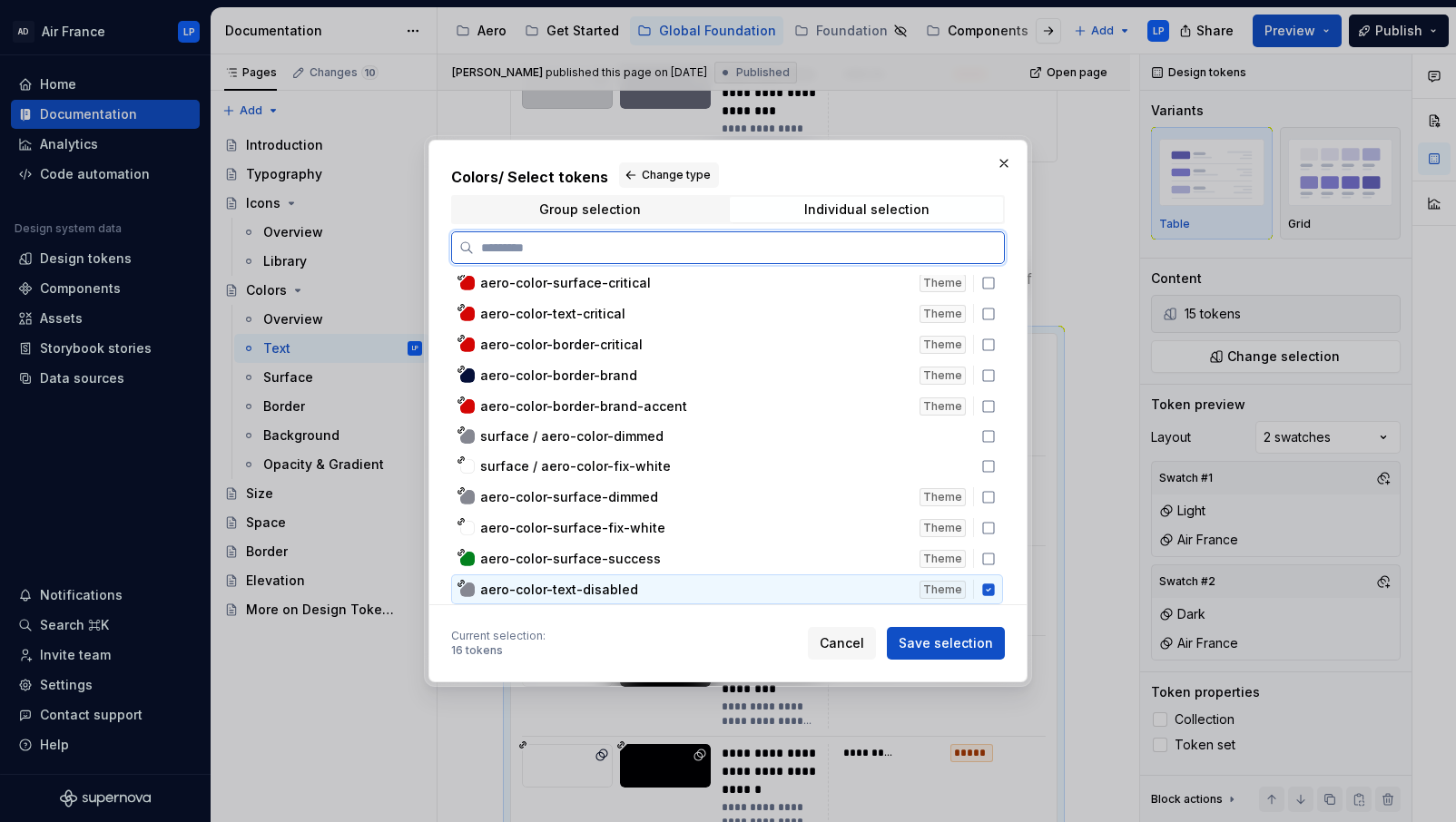 click 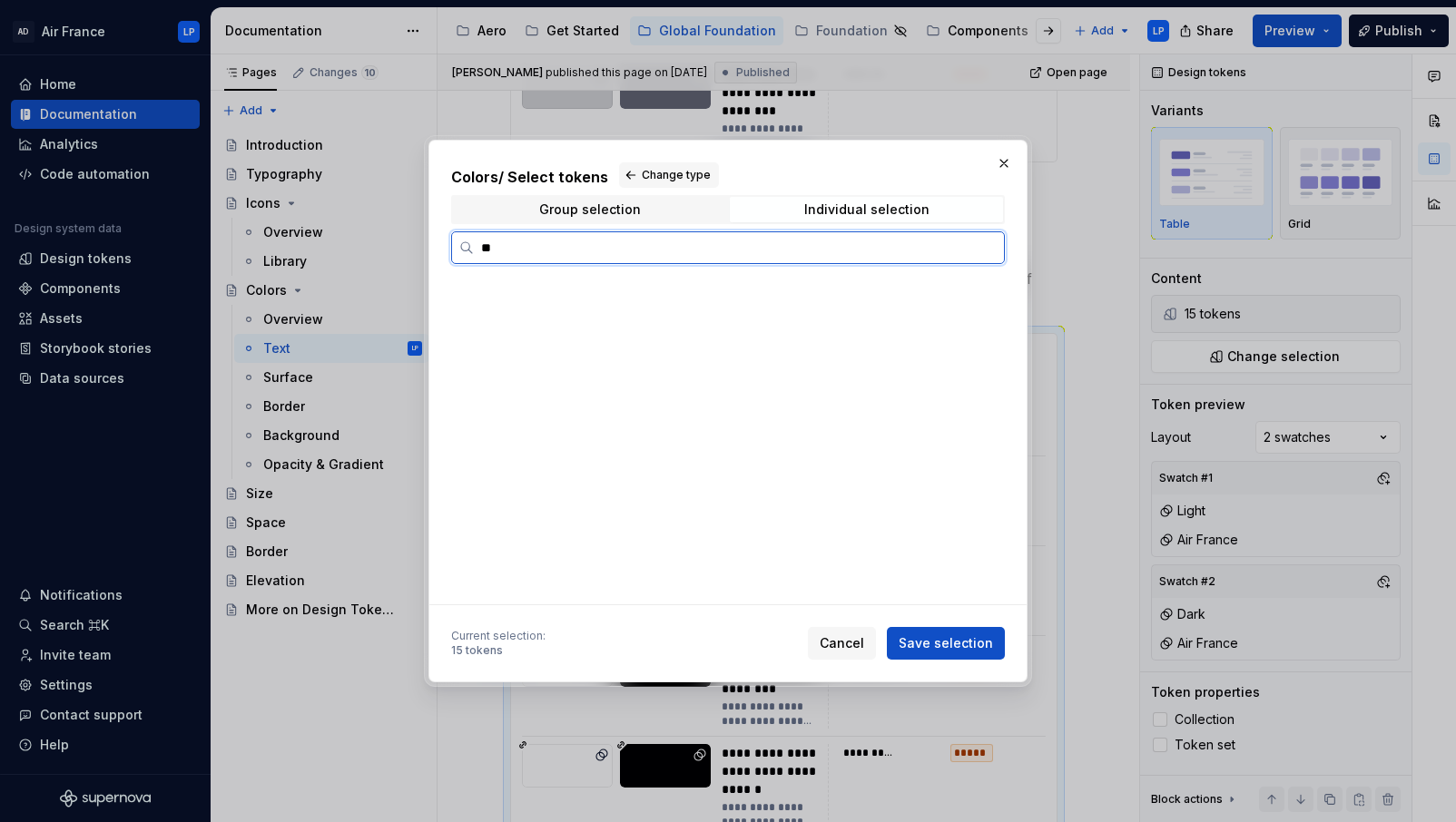 scroll, scrollTop: 0, scrollLeft: 0, axis: both 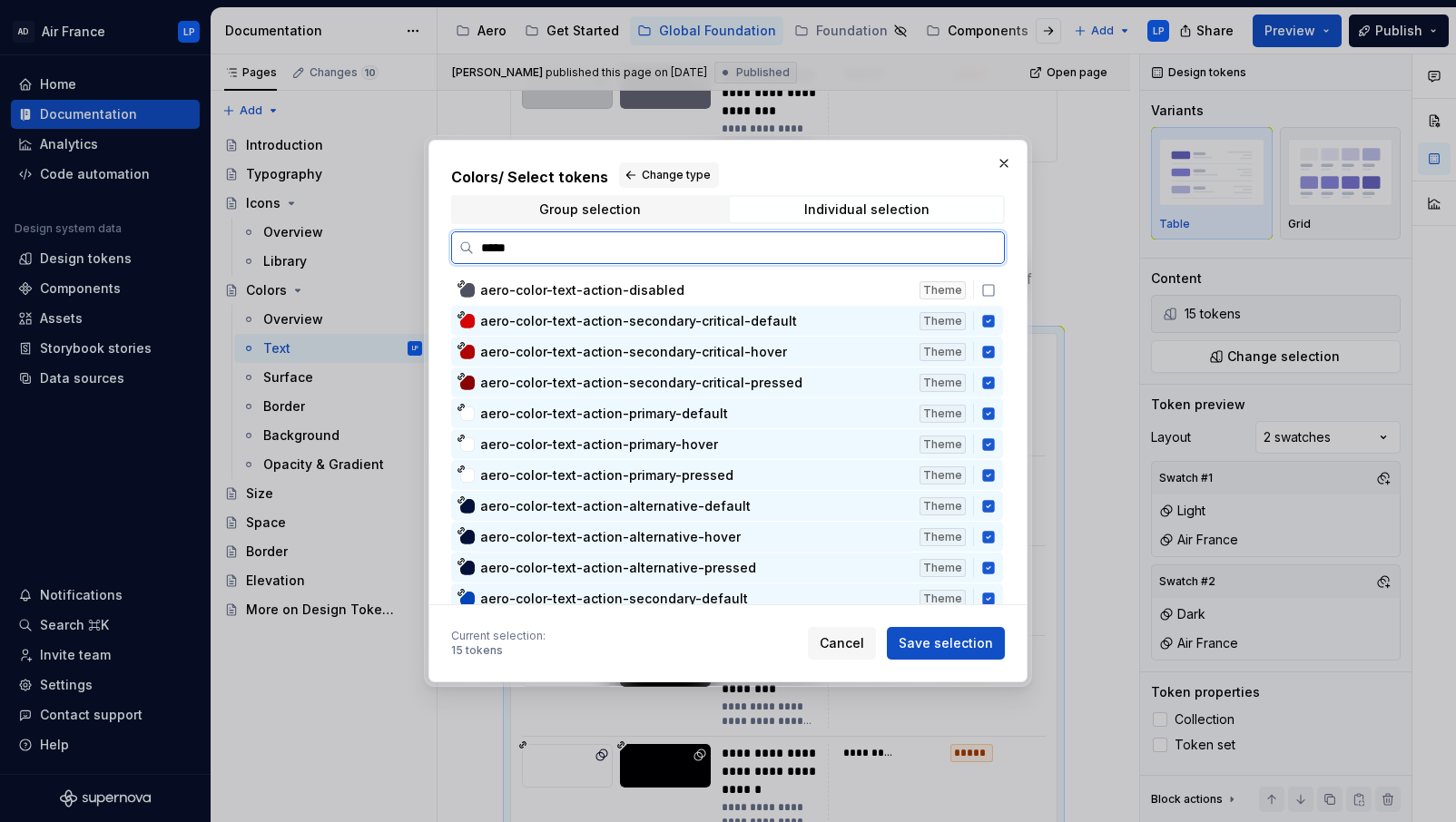 type on "******" 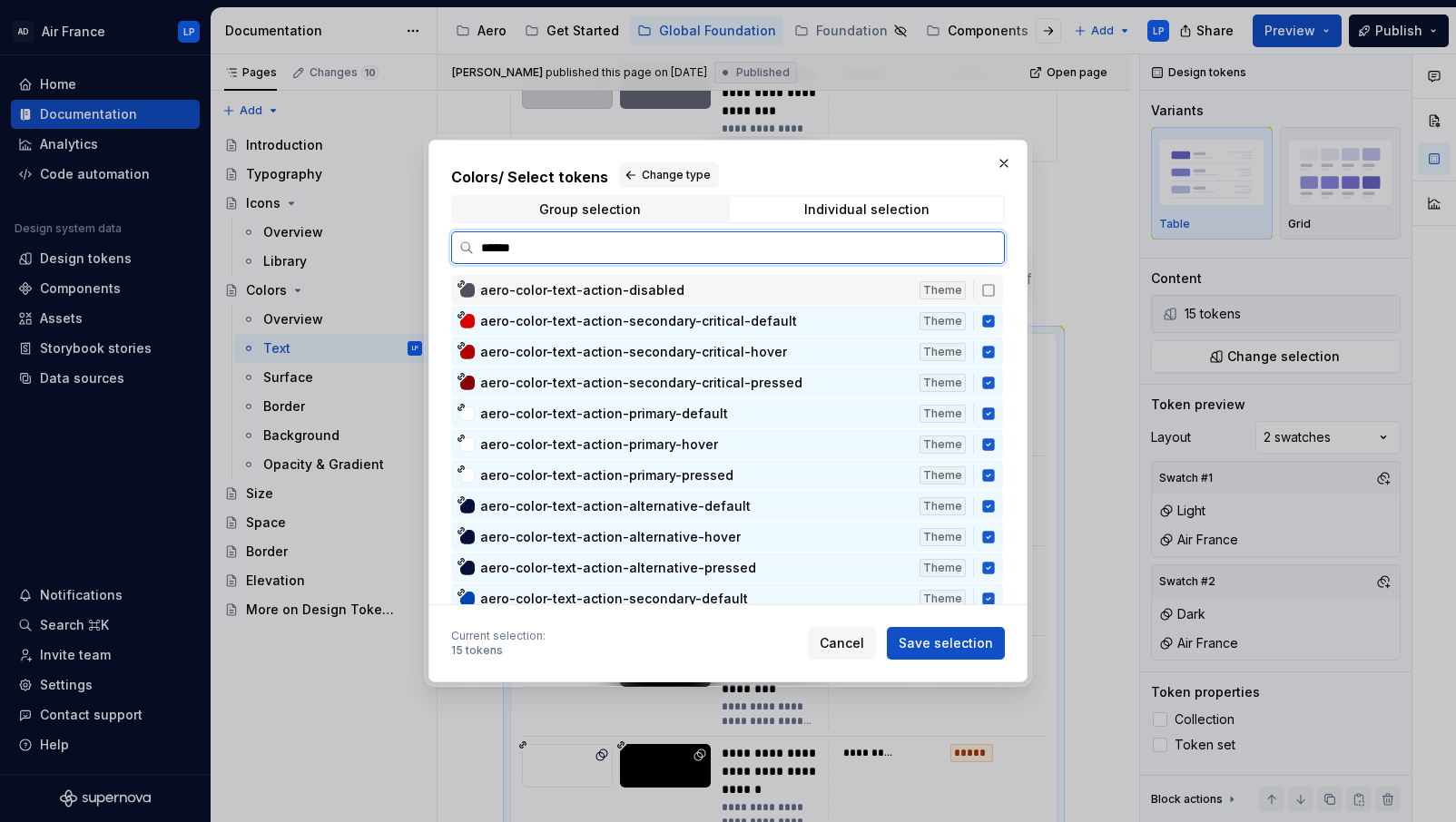 click 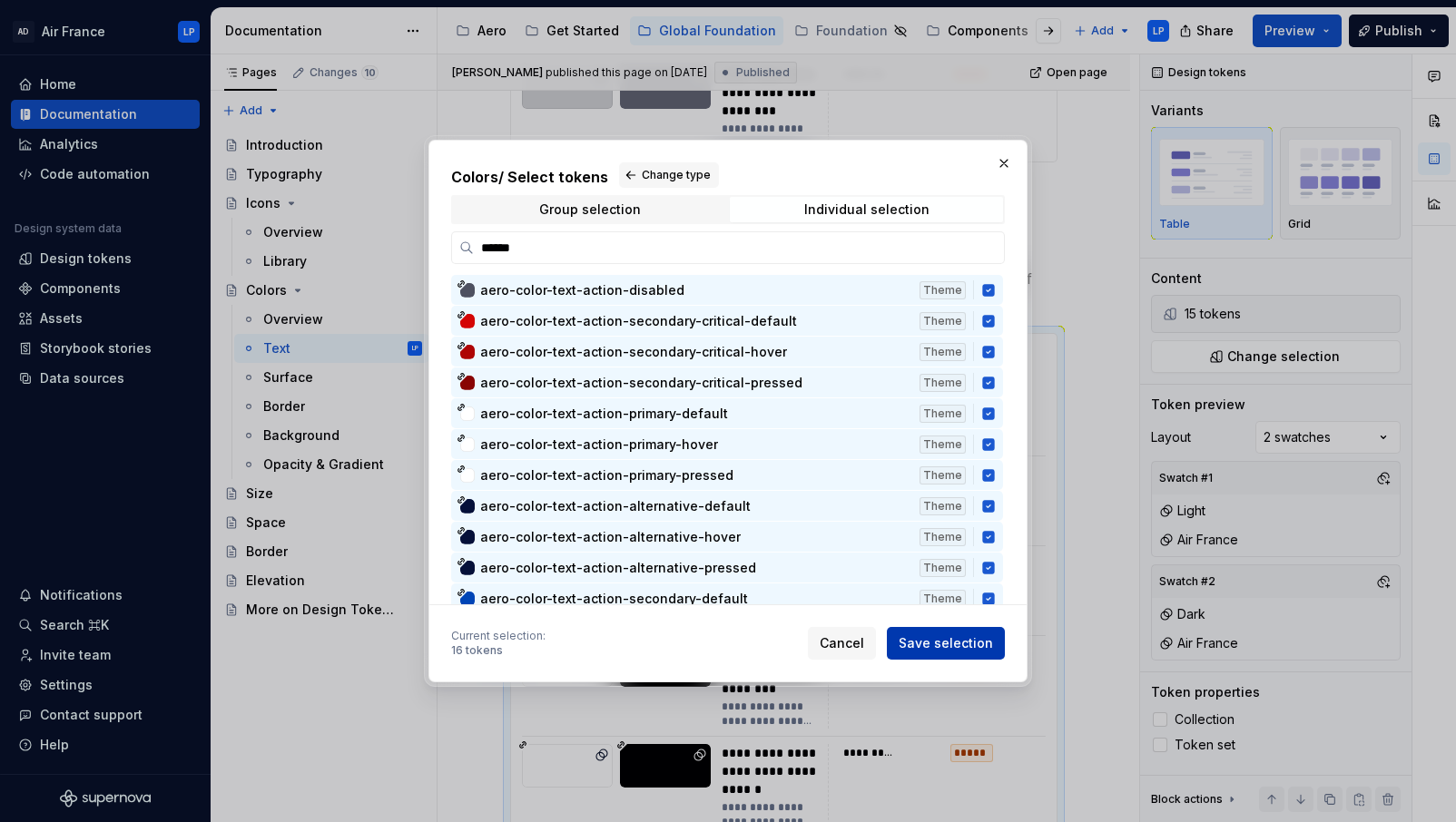 click on "Save selection" at bounding box center [946, 643] 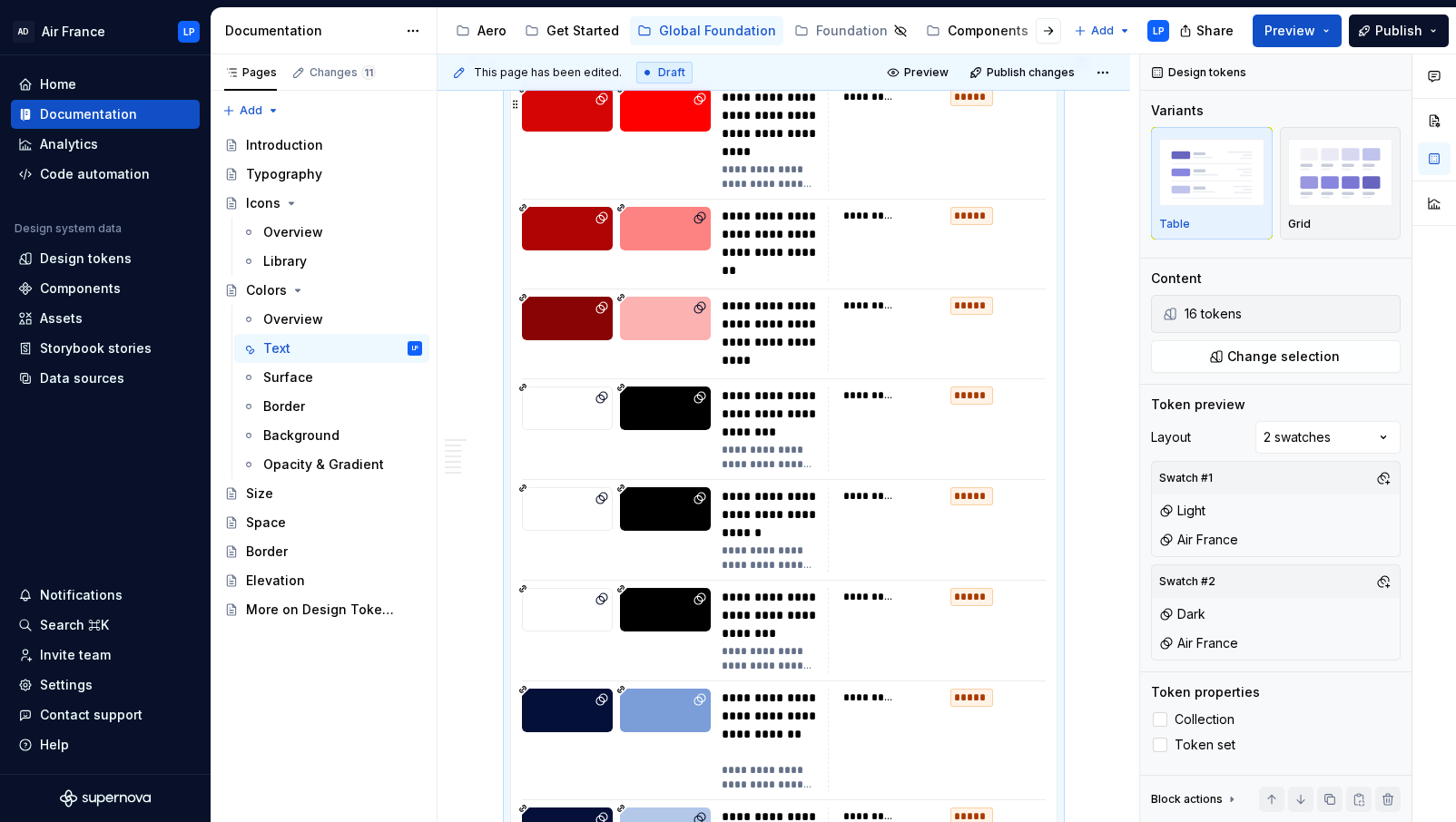 type on "*" 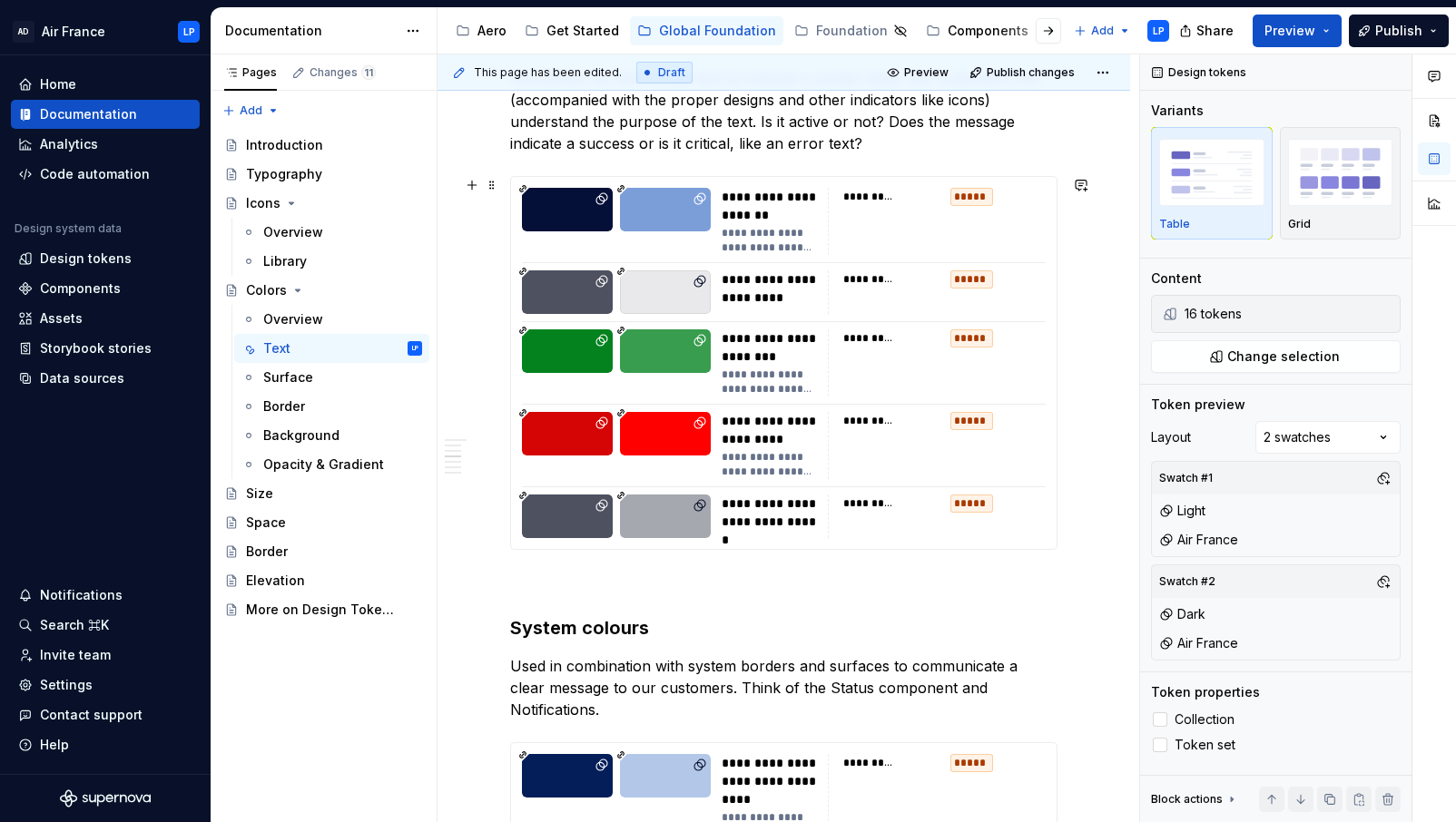 scroll, scrollTop: 1160, scrollLeft: 0, axis: vertical 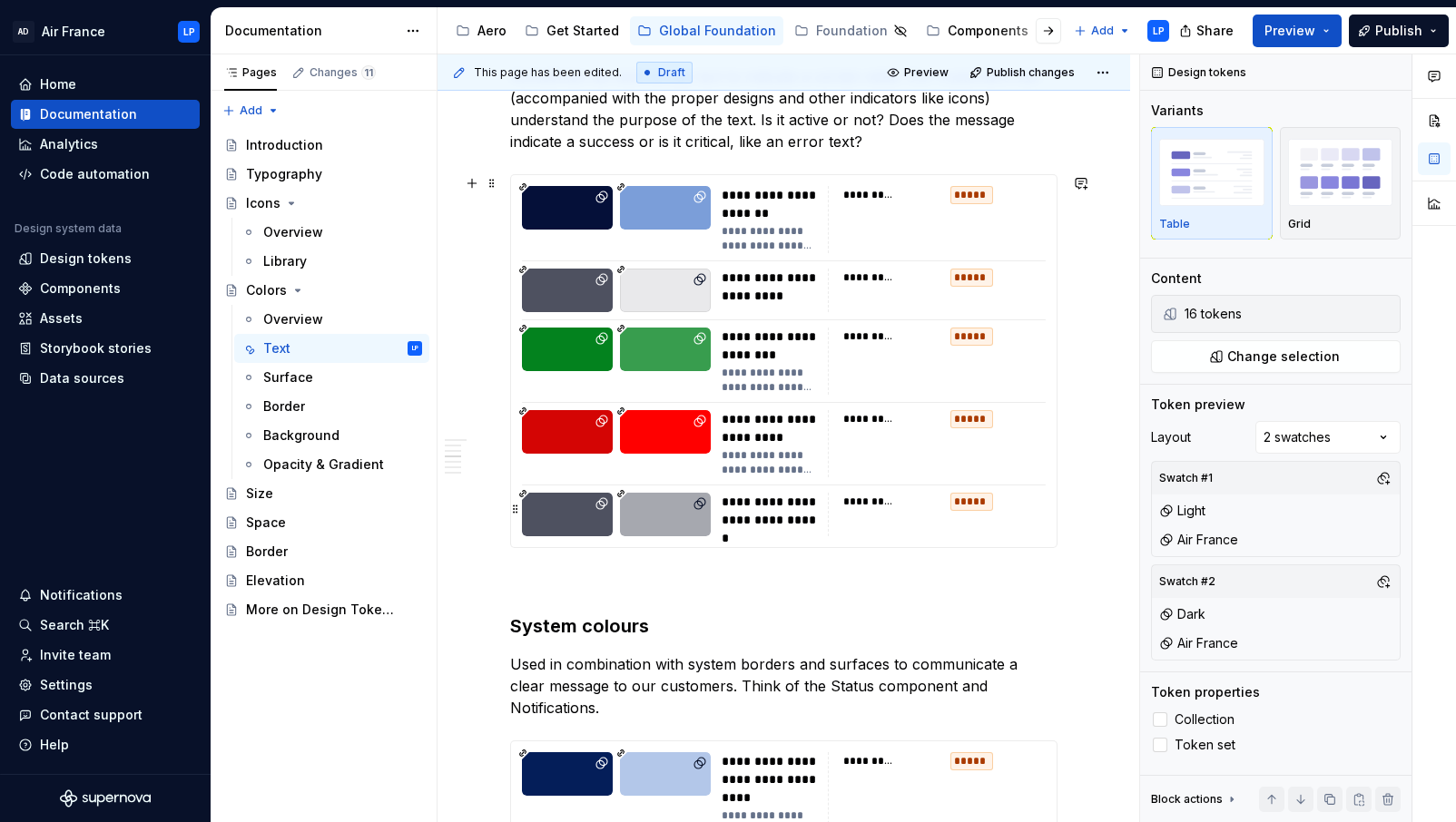 click on "**********" at bounding box center [773, 511] 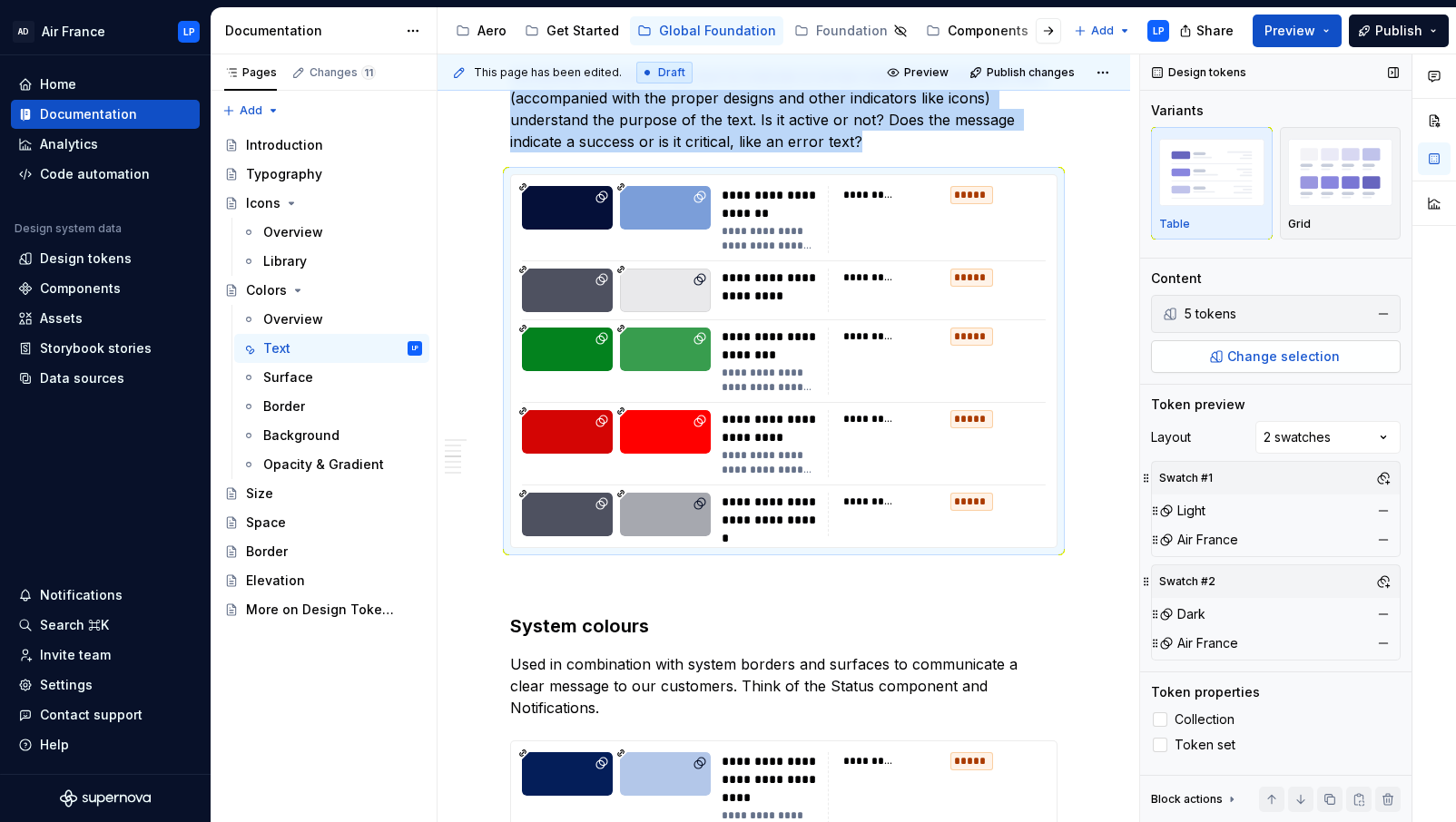 click on "Change selection" at bounding box center (1275, 357) 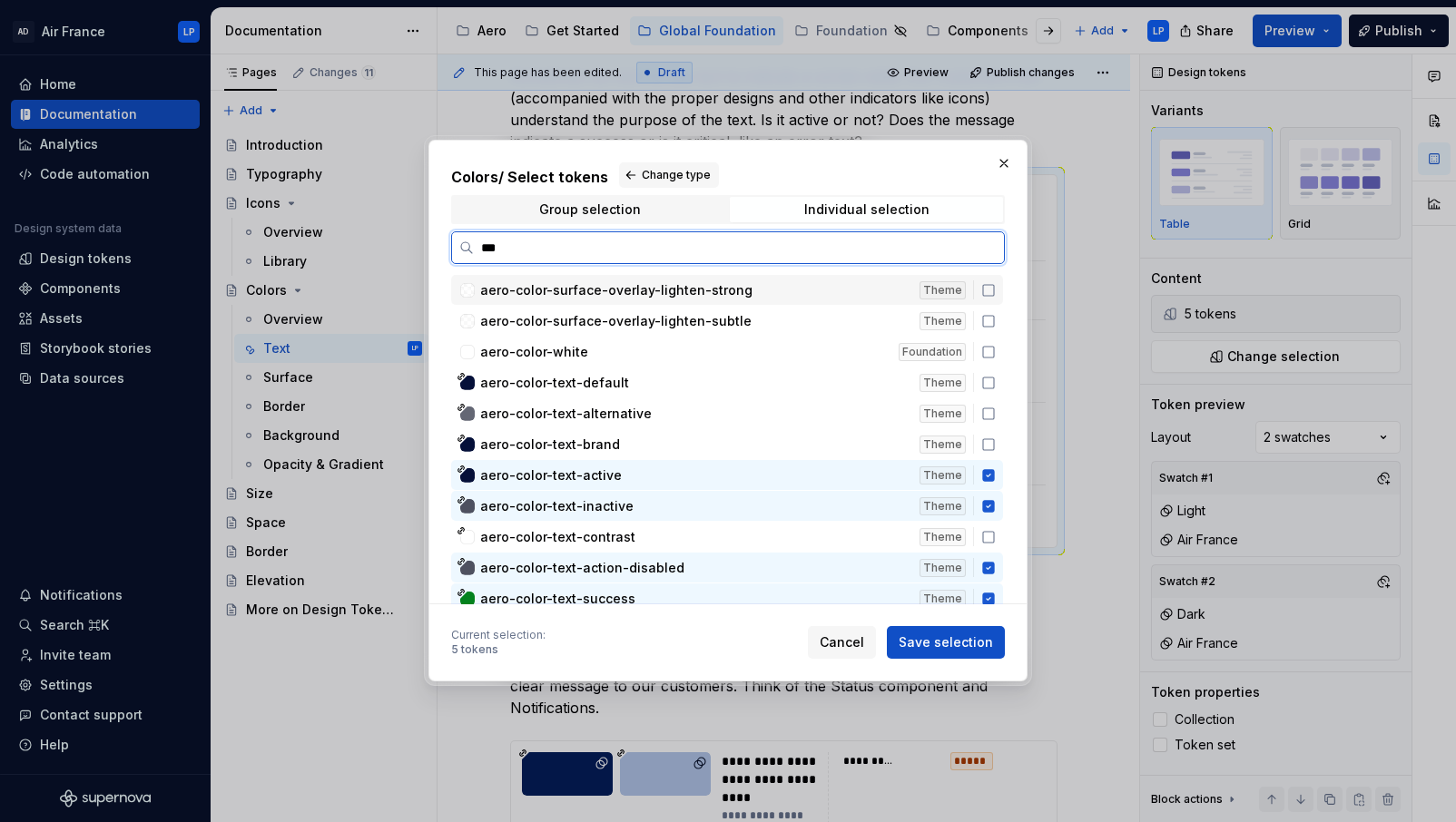type on "****" 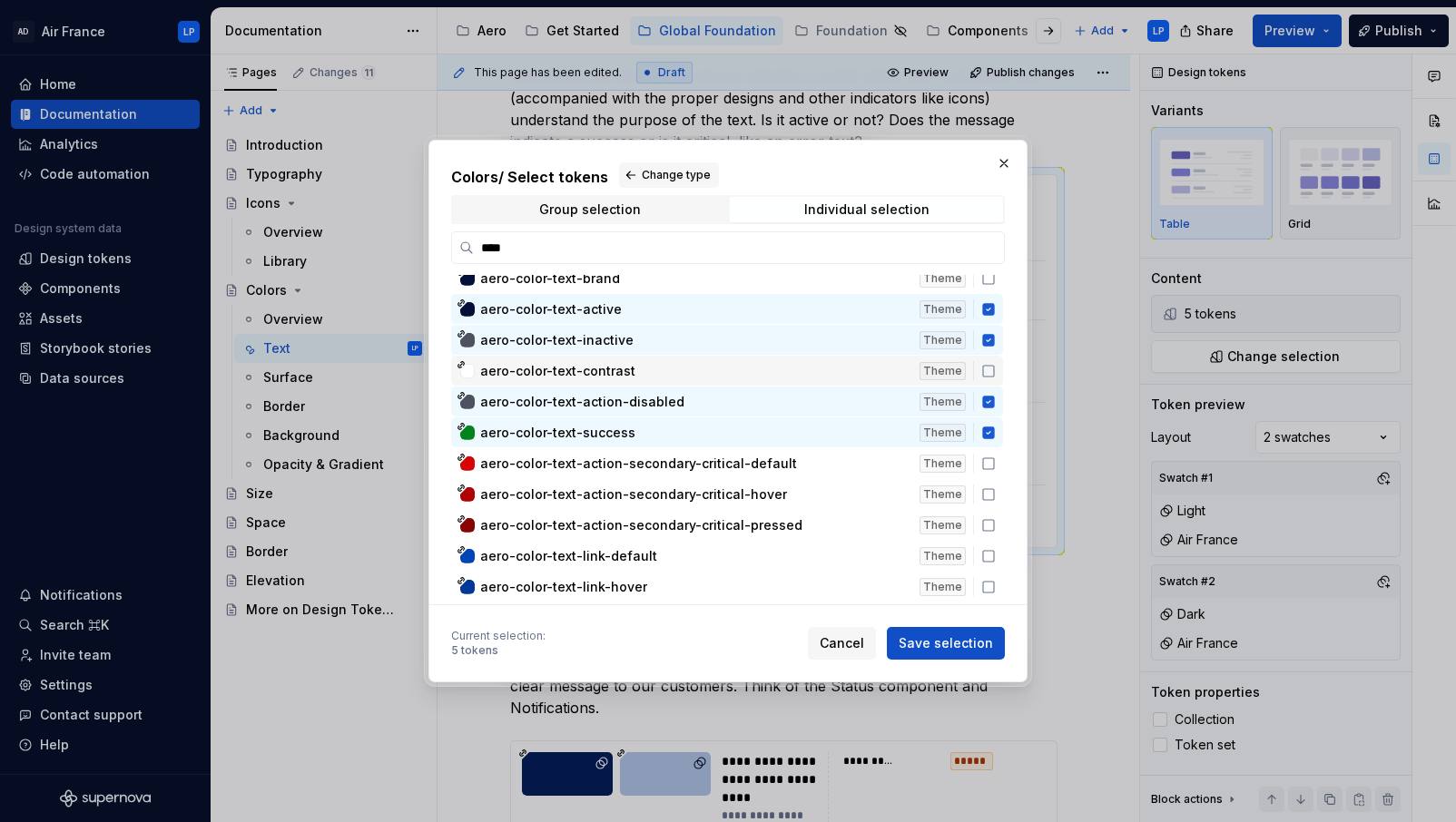 scroll, scrollTop: 96, scrollLeft: 0, axis: vertical 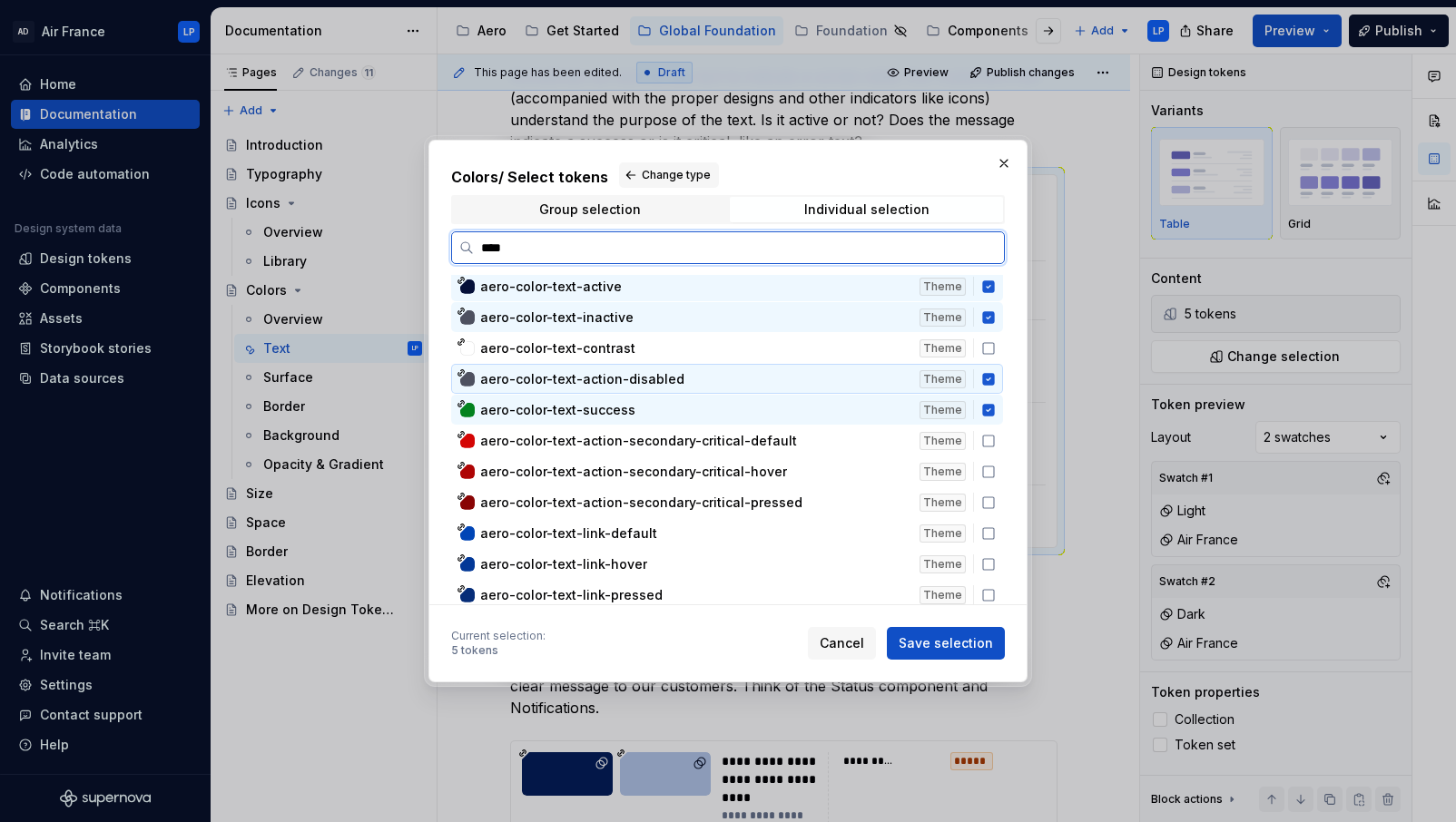 click 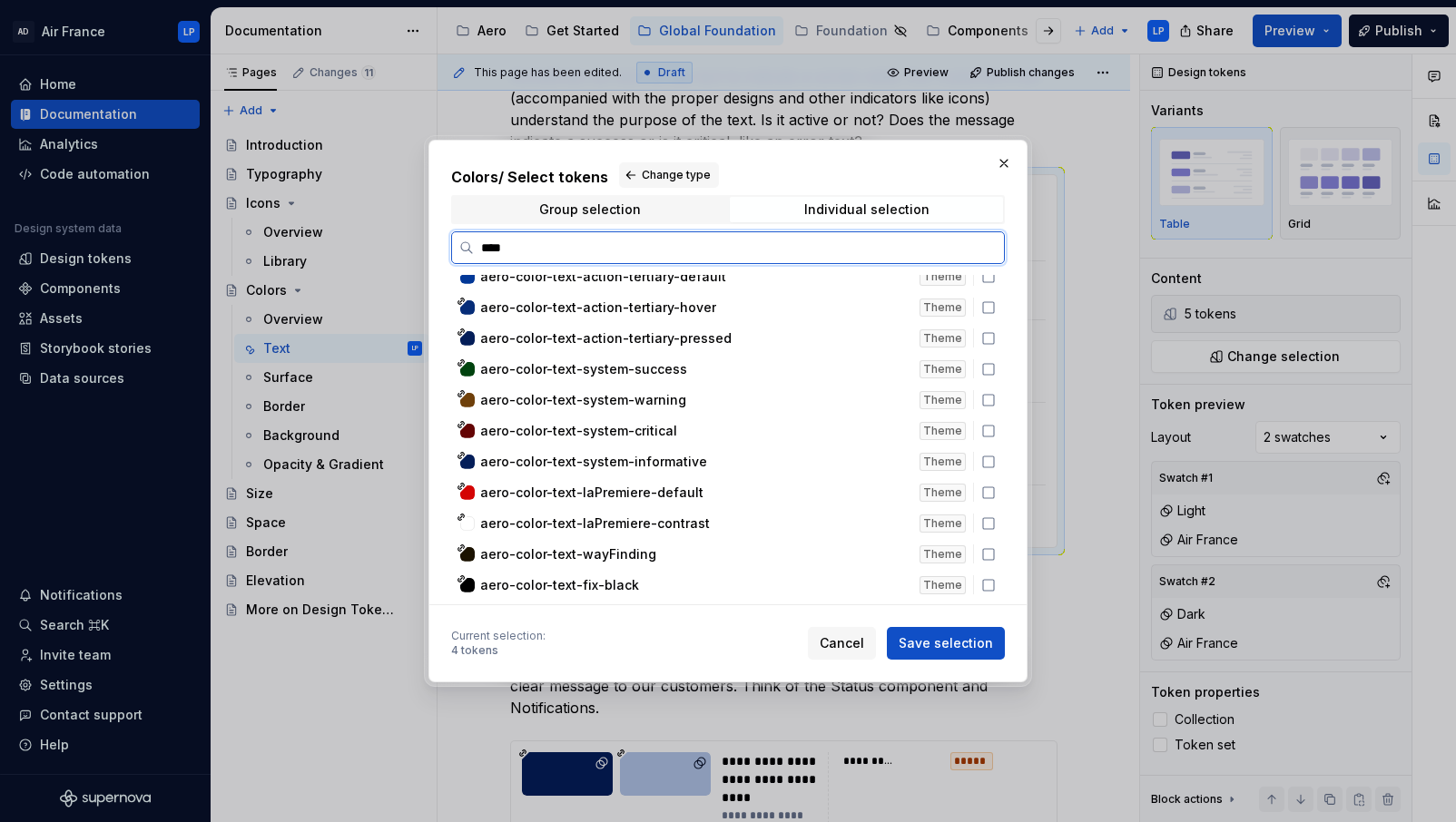 scroll, scrollTop: 937, scrollLeft: 0, axis: vertical 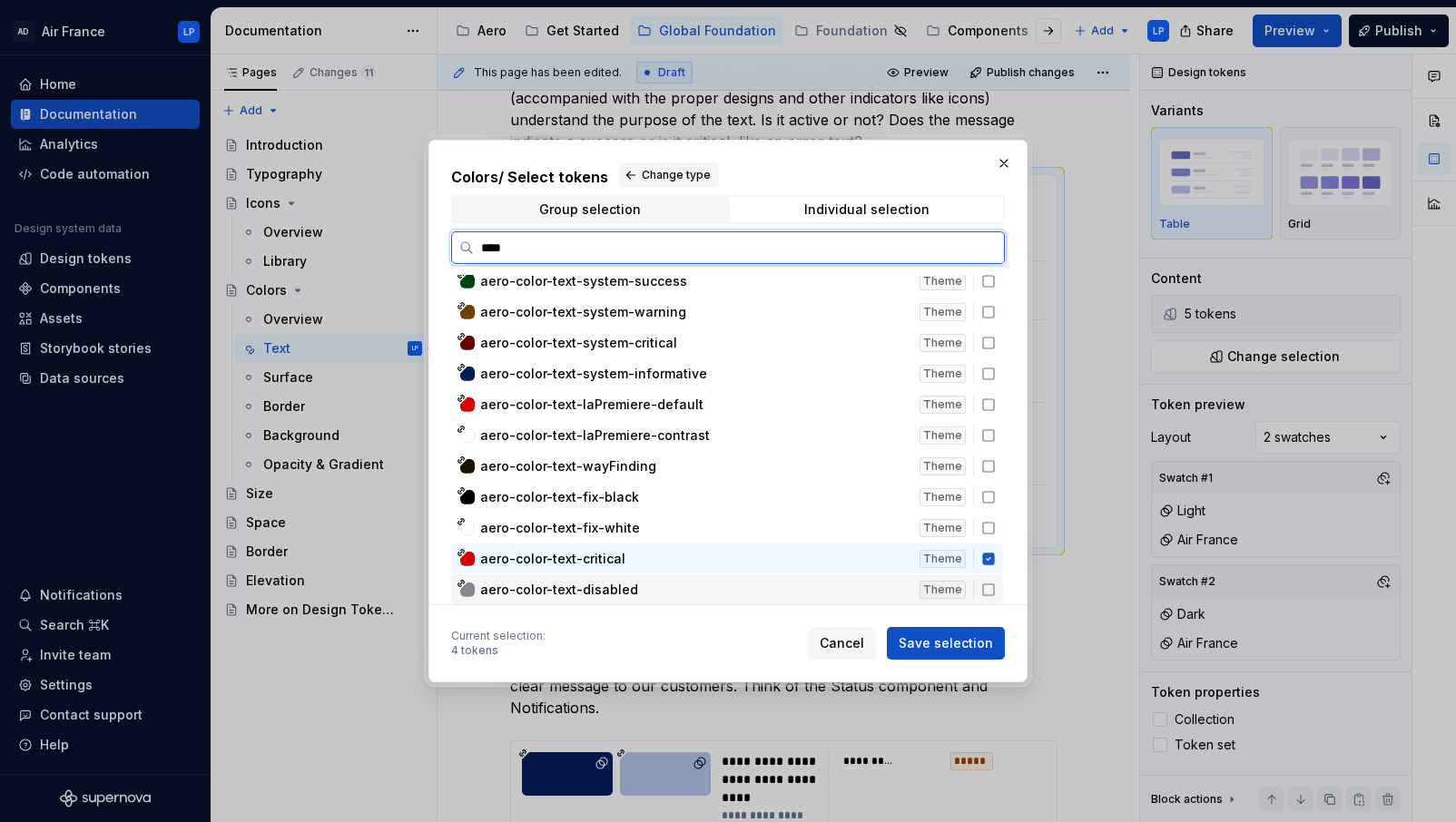 click 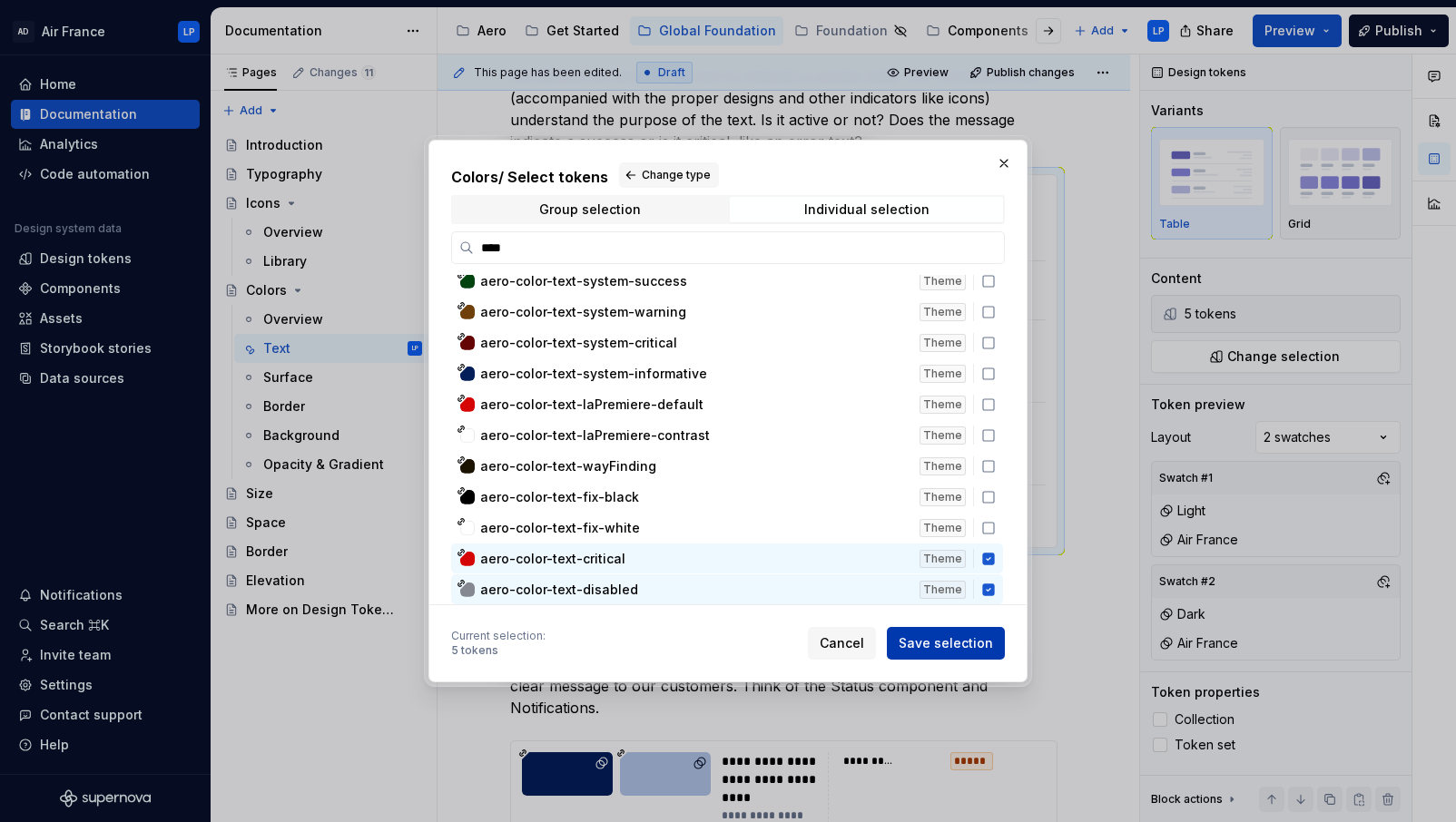 click on "Save selection" at bounding box center (946, 643) 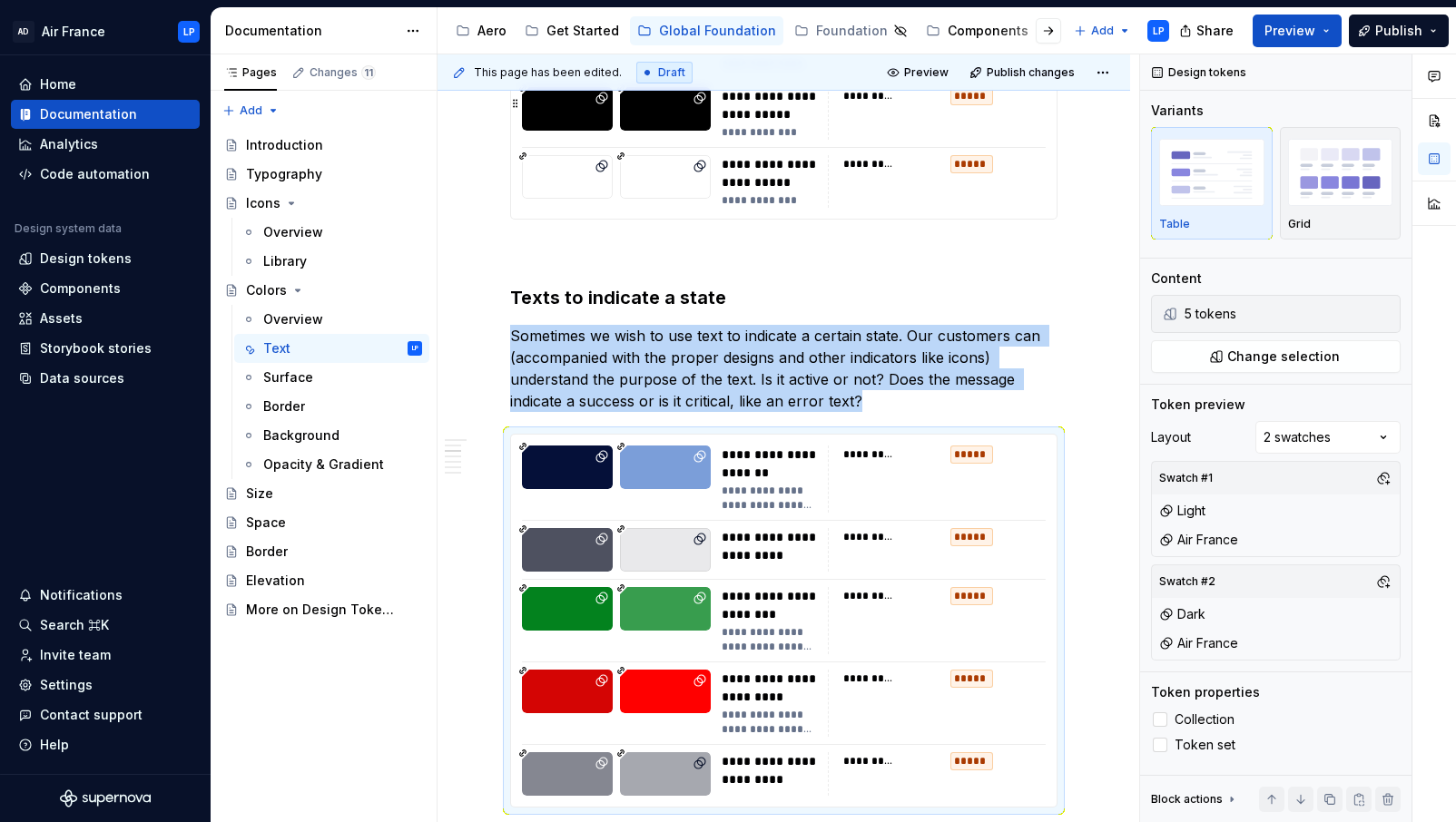 scroll, scrollTop: 0, scrollLeft: 0, axis: both 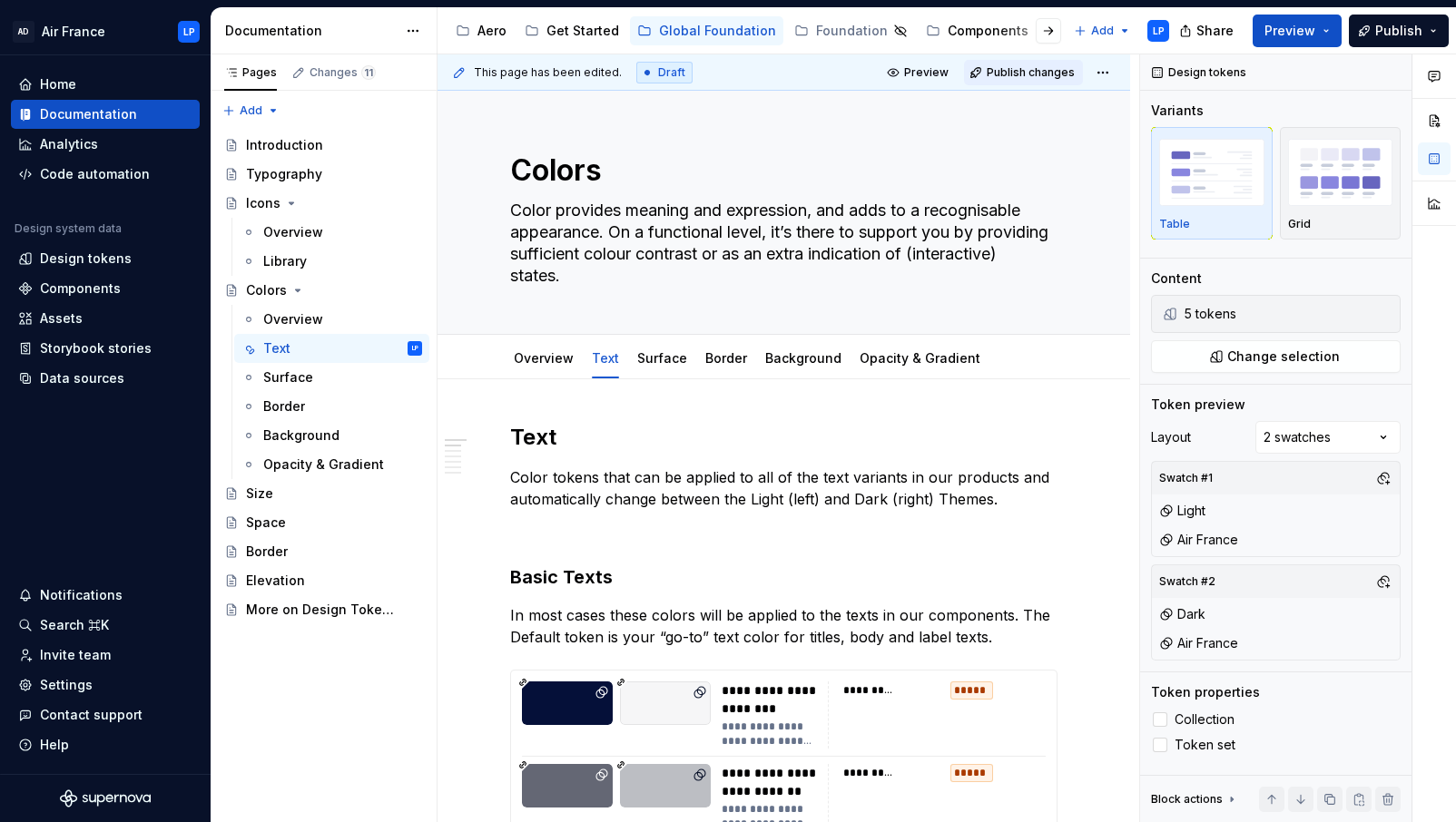 click on "Publish changes" at bounding box center [1030, 73] 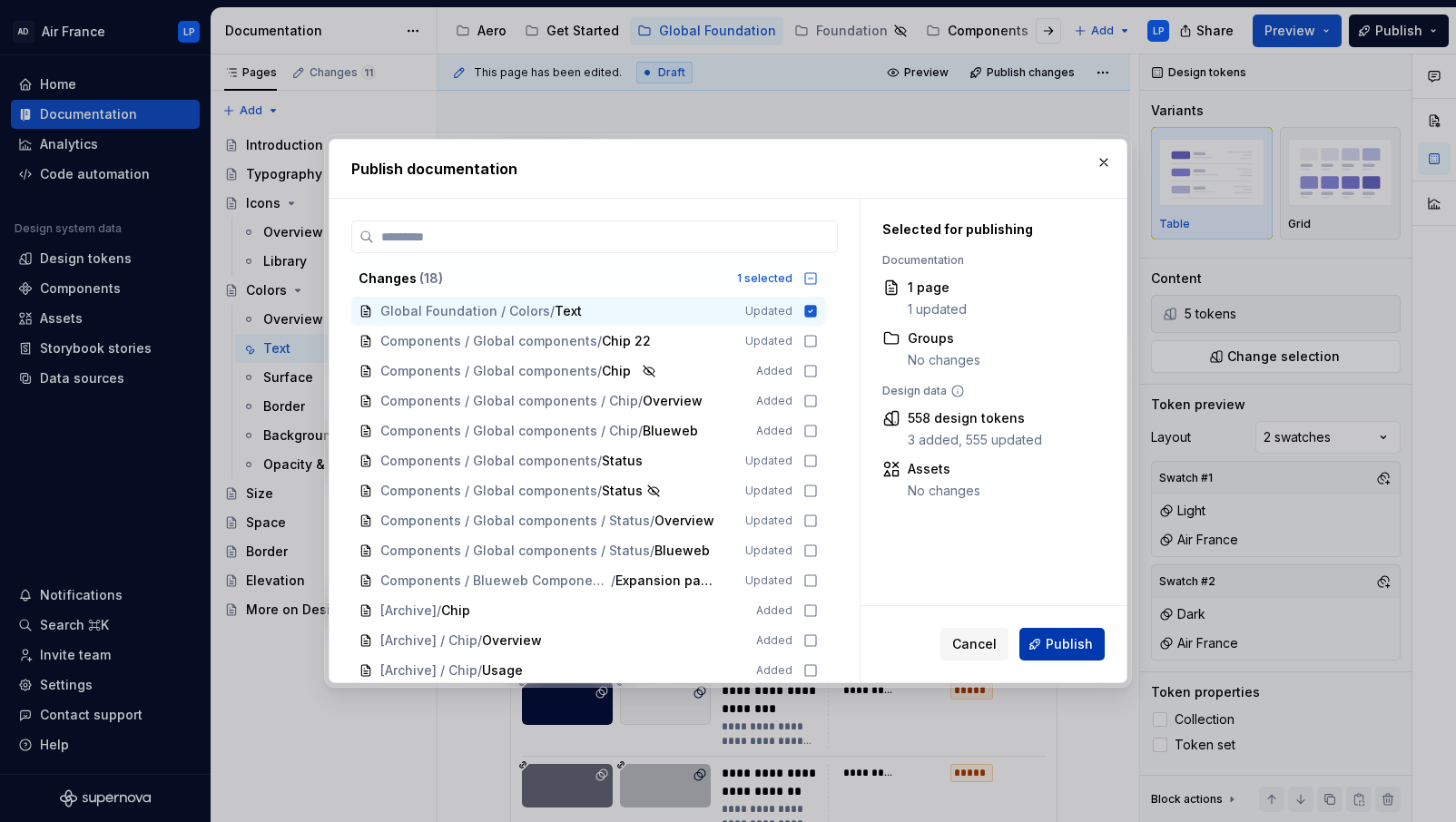 click on "Publish" at bounding box center [1069, 644] 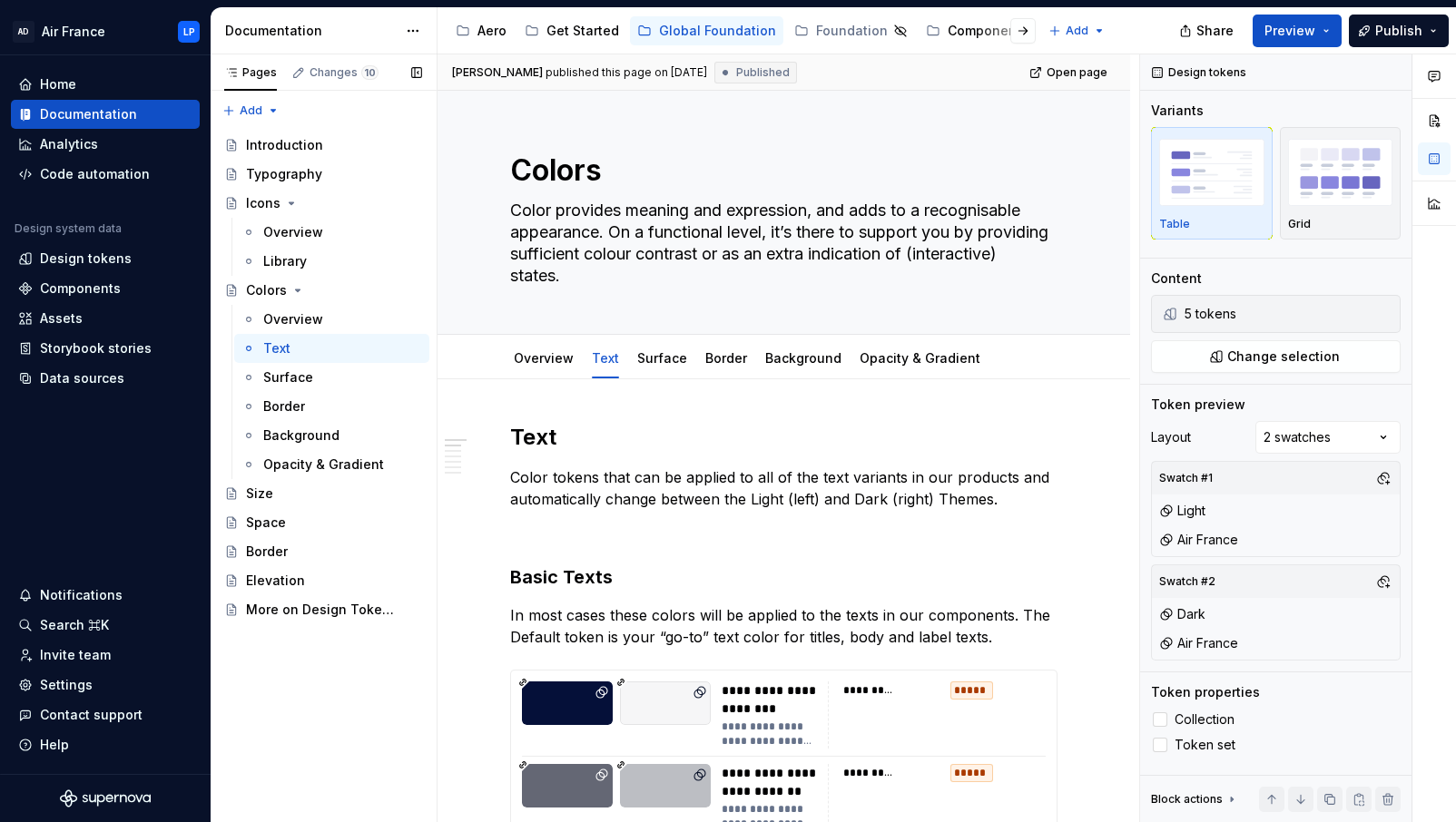 type on "*" 